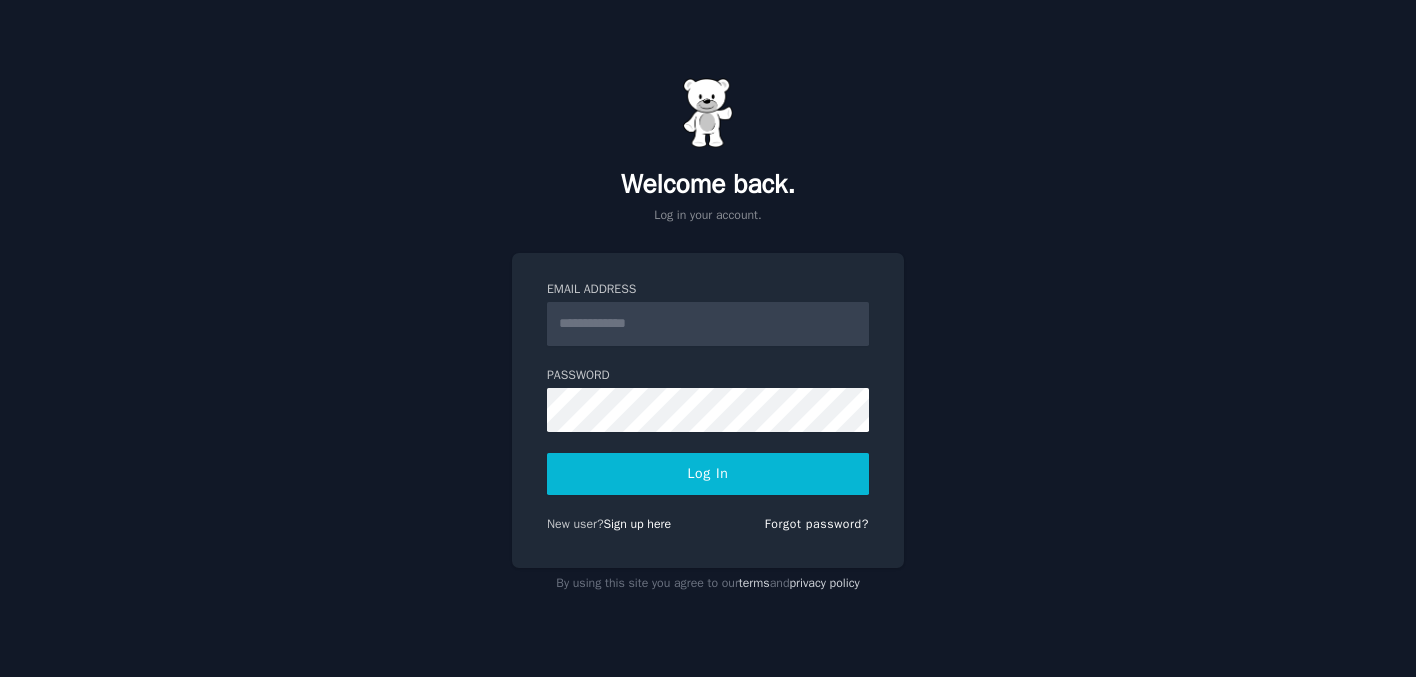 scroll, scrollTop: 0, scrollLeft: 0, axis: both 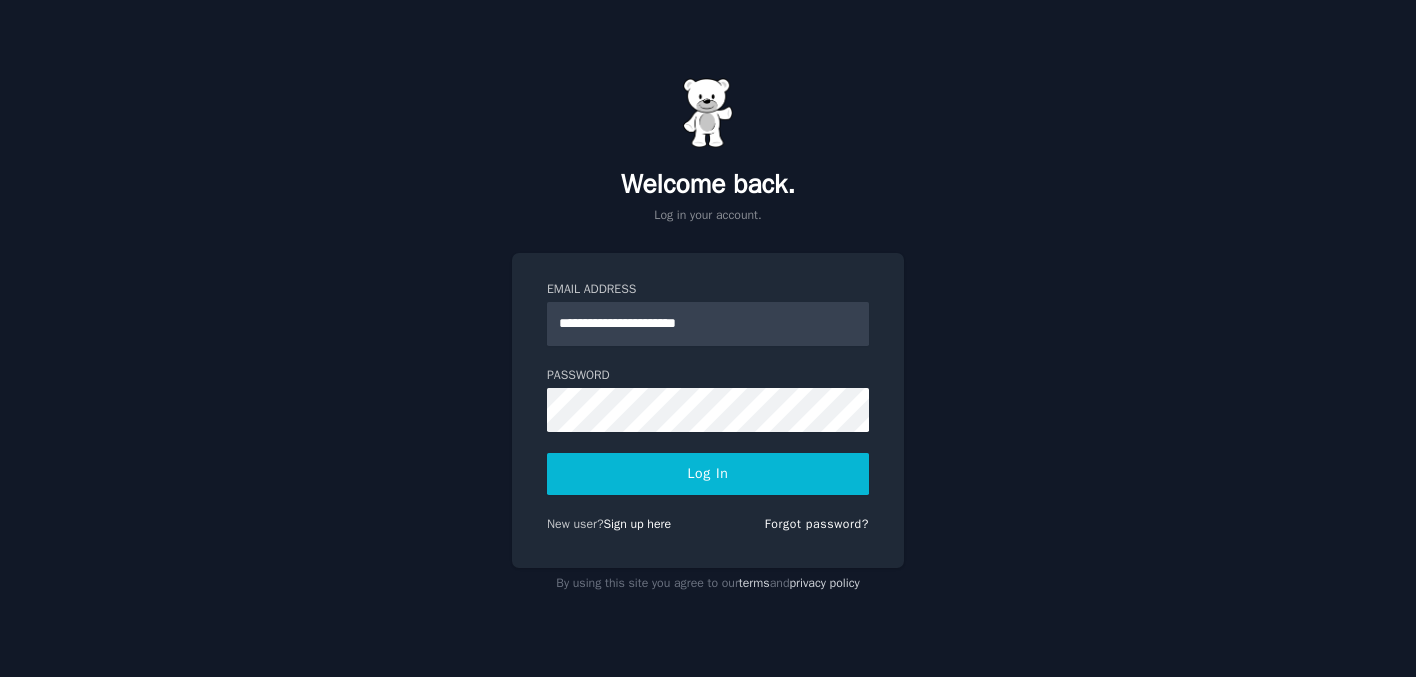 click on "Log In" at bounding box center (708, 474) 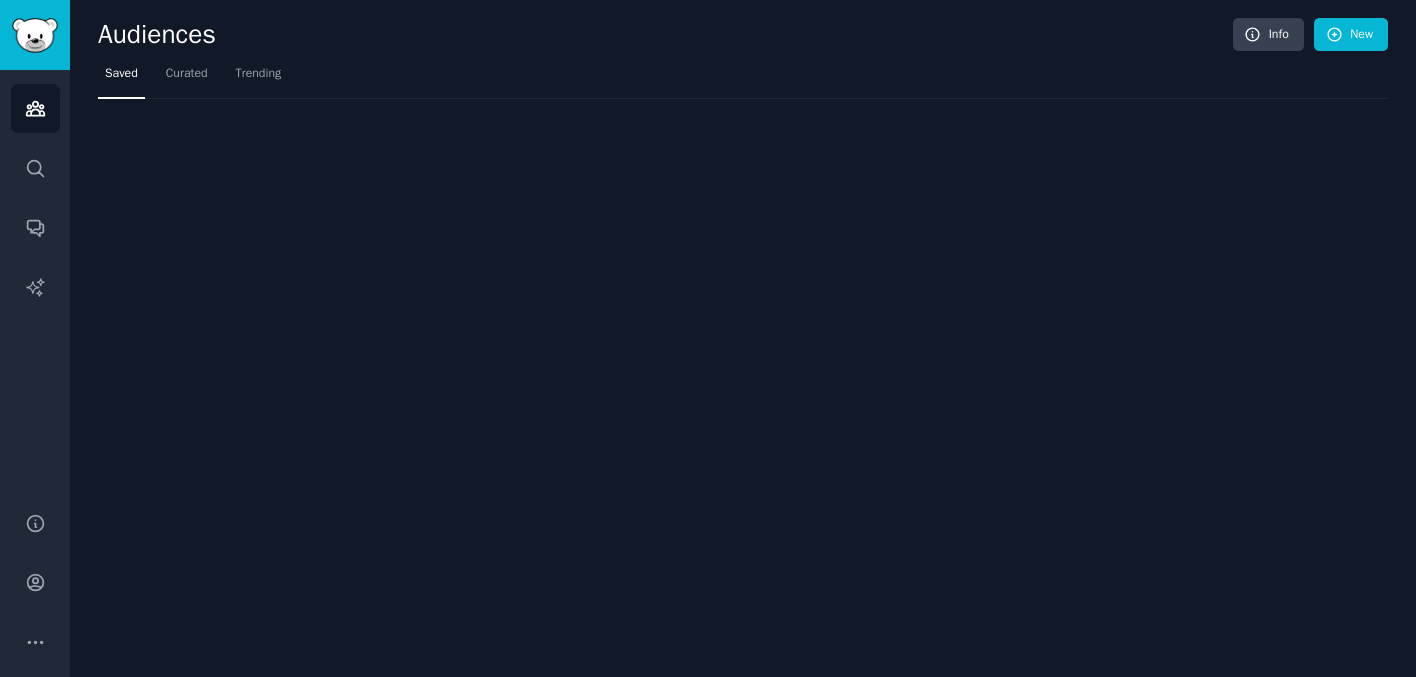 scroll, scrollTop: 0, scrollLeft: 0, axis: both 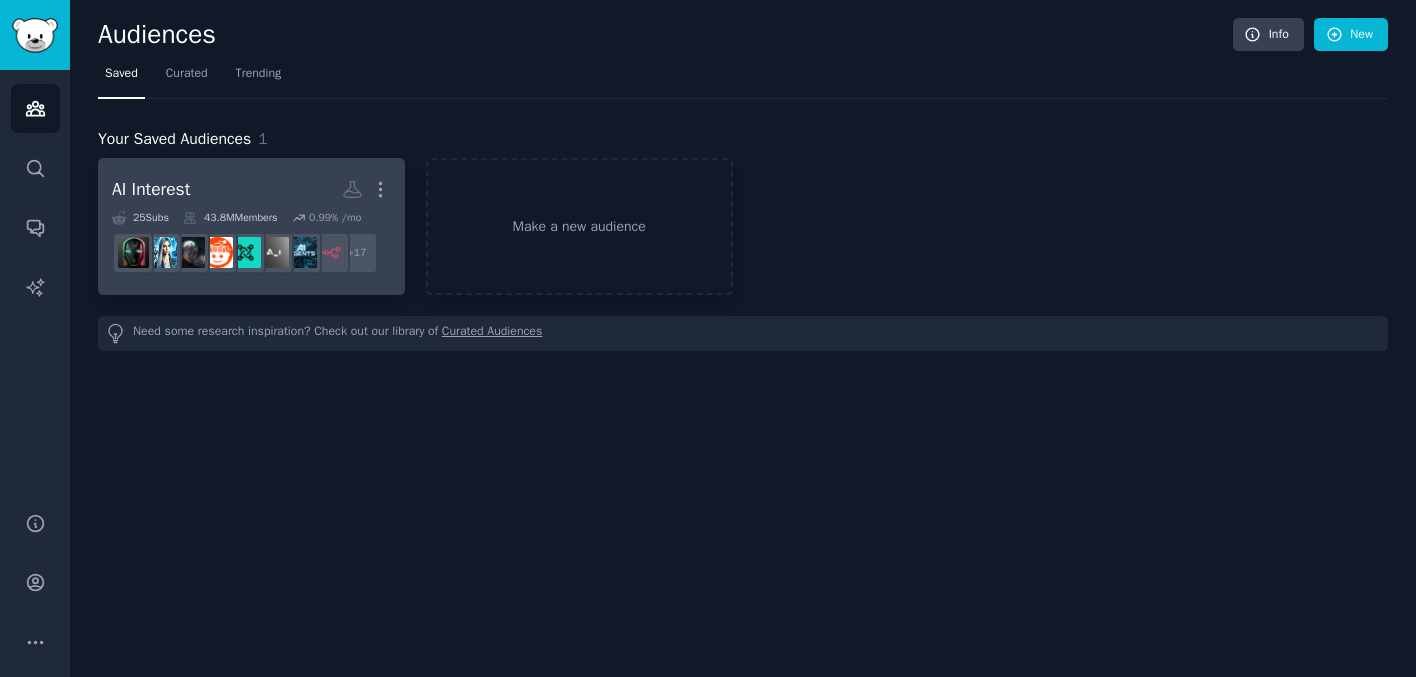 click on "AI Interest More" at bounding box center [251, 189] 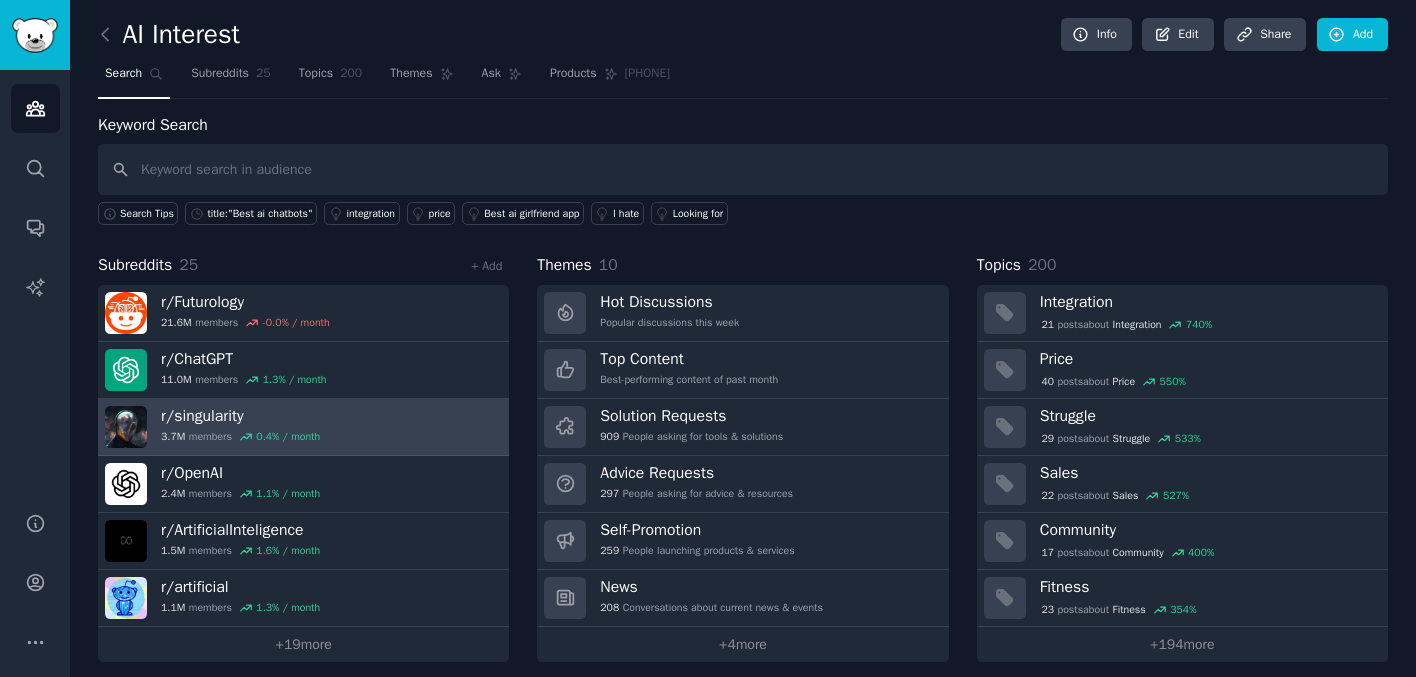 scroll, scrollTop: 12, scrollLeft: 0, axis: vertical 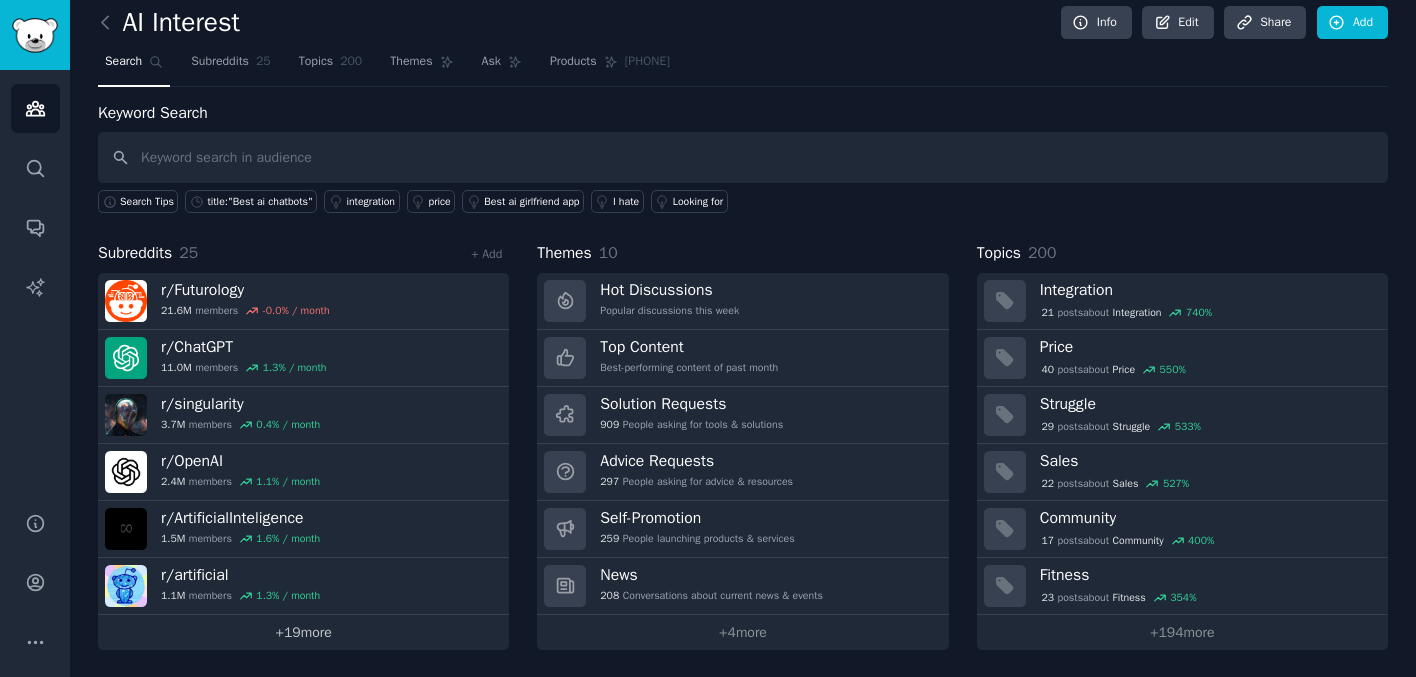 click on "+  19  more" at bounding box center [303, 632] 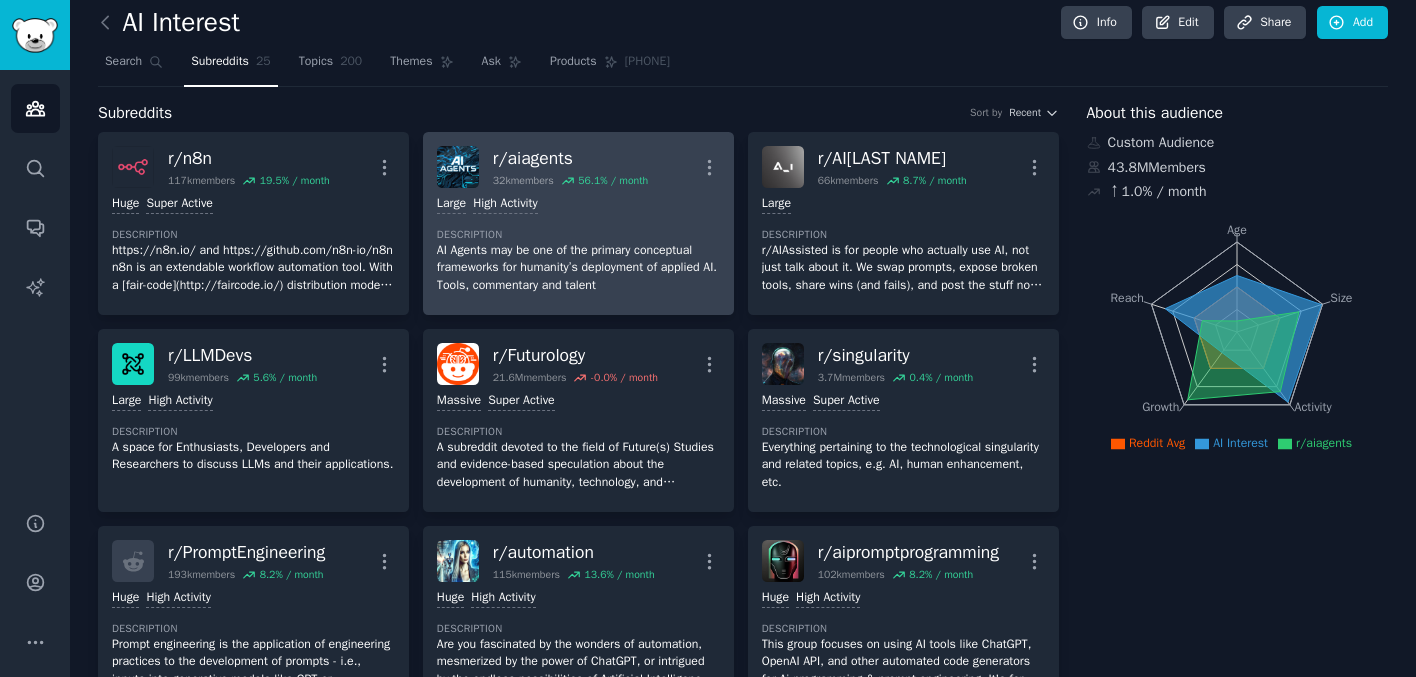 click on "AI Agents may be one of the primary conceptual frameworks for humanity’s deployment of applied AI.
Tools, commentary and talent" at bounding box center [578, 268] 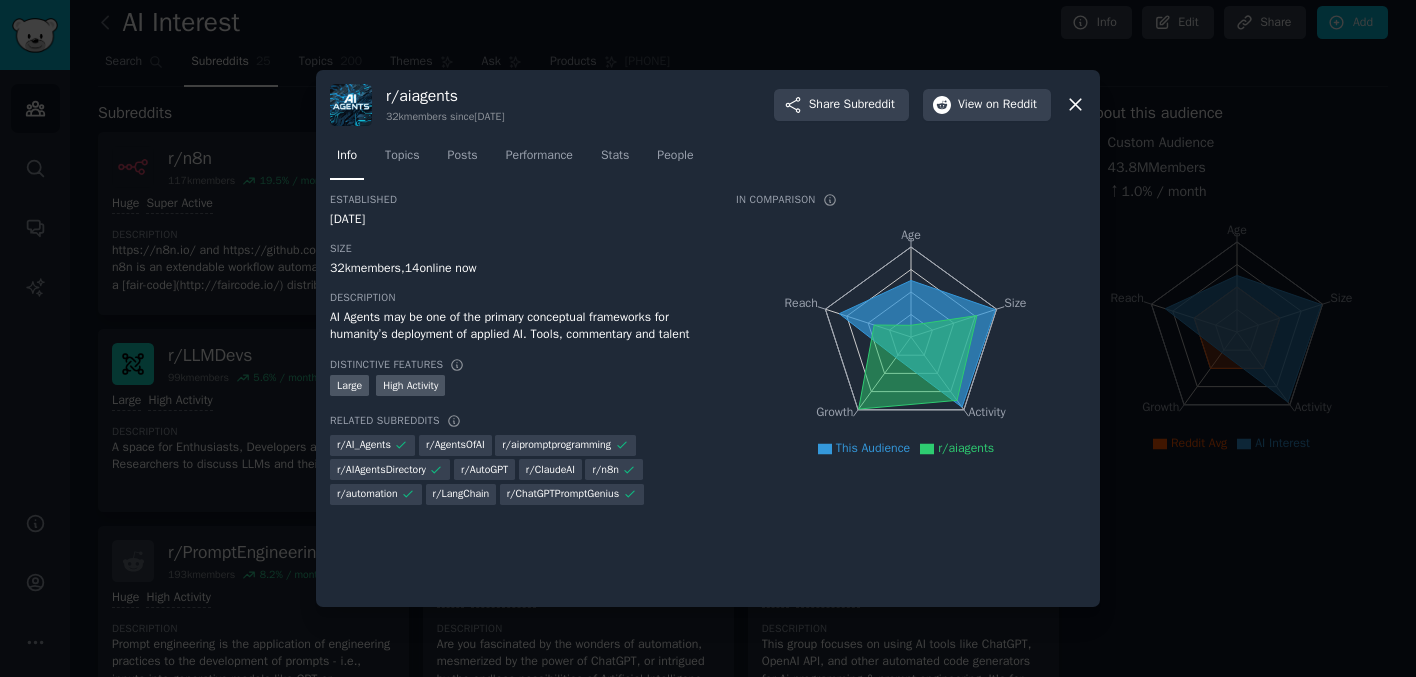 click 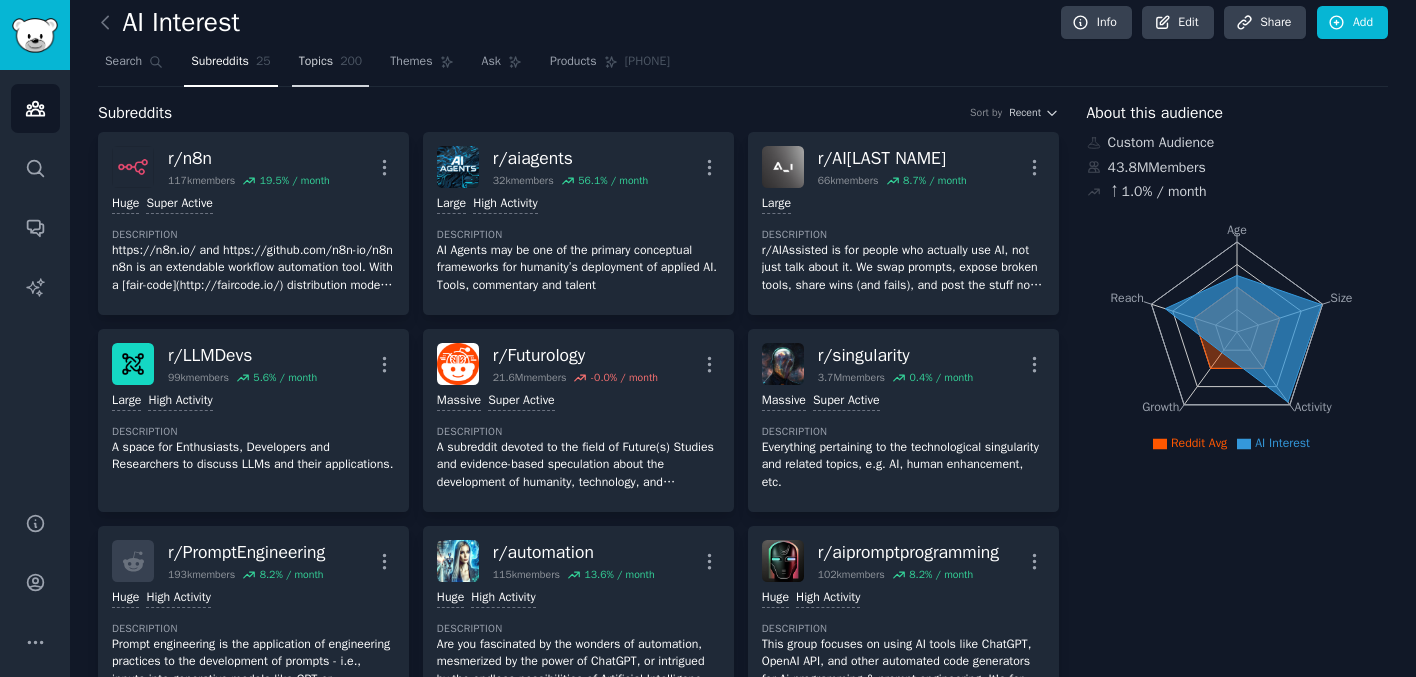 click on "200" 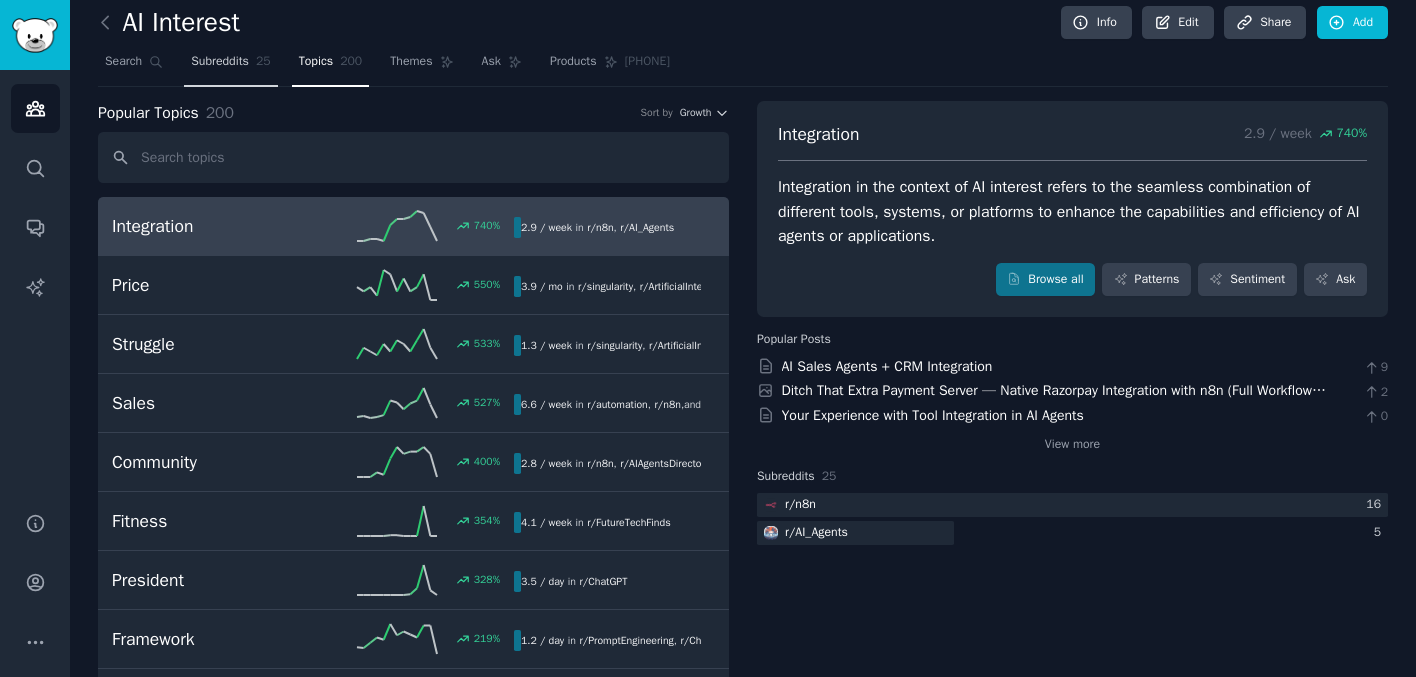 click on "Subreddits" at bounding box center (220, 62) 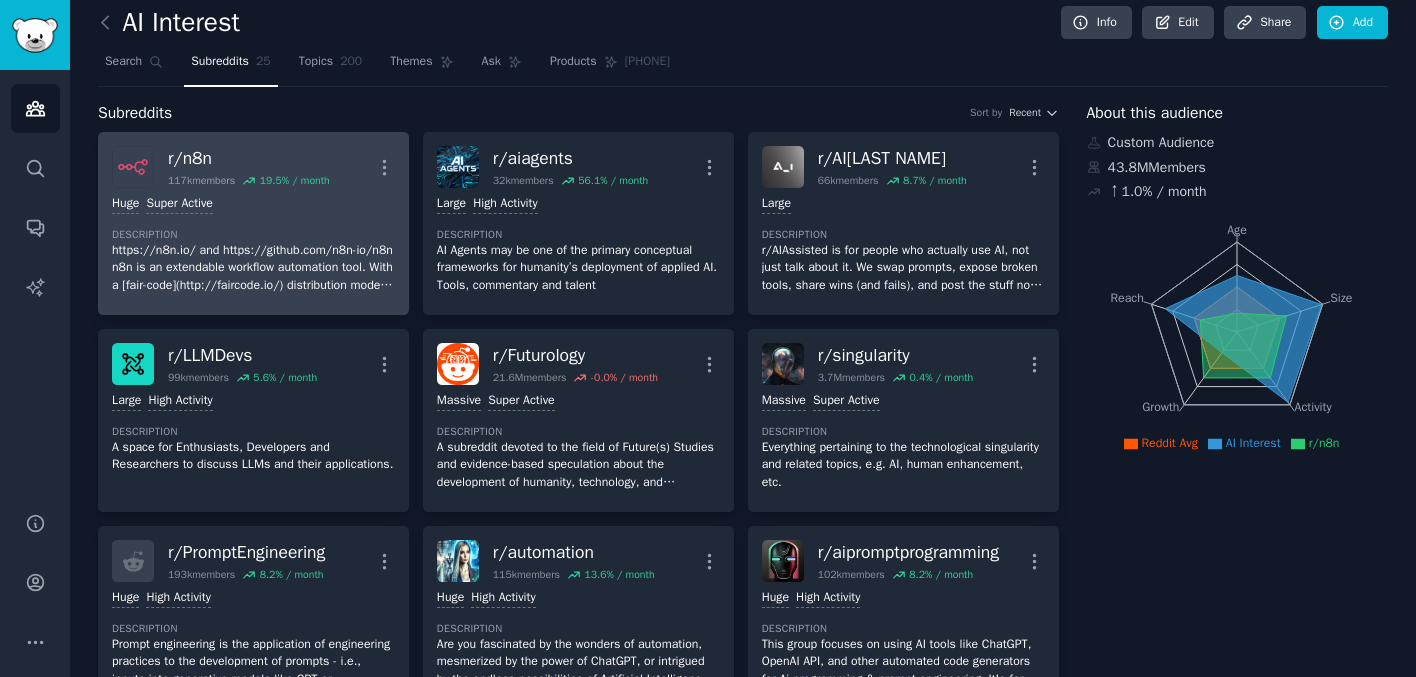 click on "Huge Super Active Description https://n8n.io/ and
https://github.com/n8n-io/n8n
n8n is an extendable workflow automation tool. With a [faircode](http://[DOMAIN]/) distribution model, n8n will always have visible source code, be available to self-host, and allow you to add your own custom functions, logic and apps. n8n's node-based approach makes it highly versatile, enabling you to connect anything to everything." at bounding box center (253, 244) 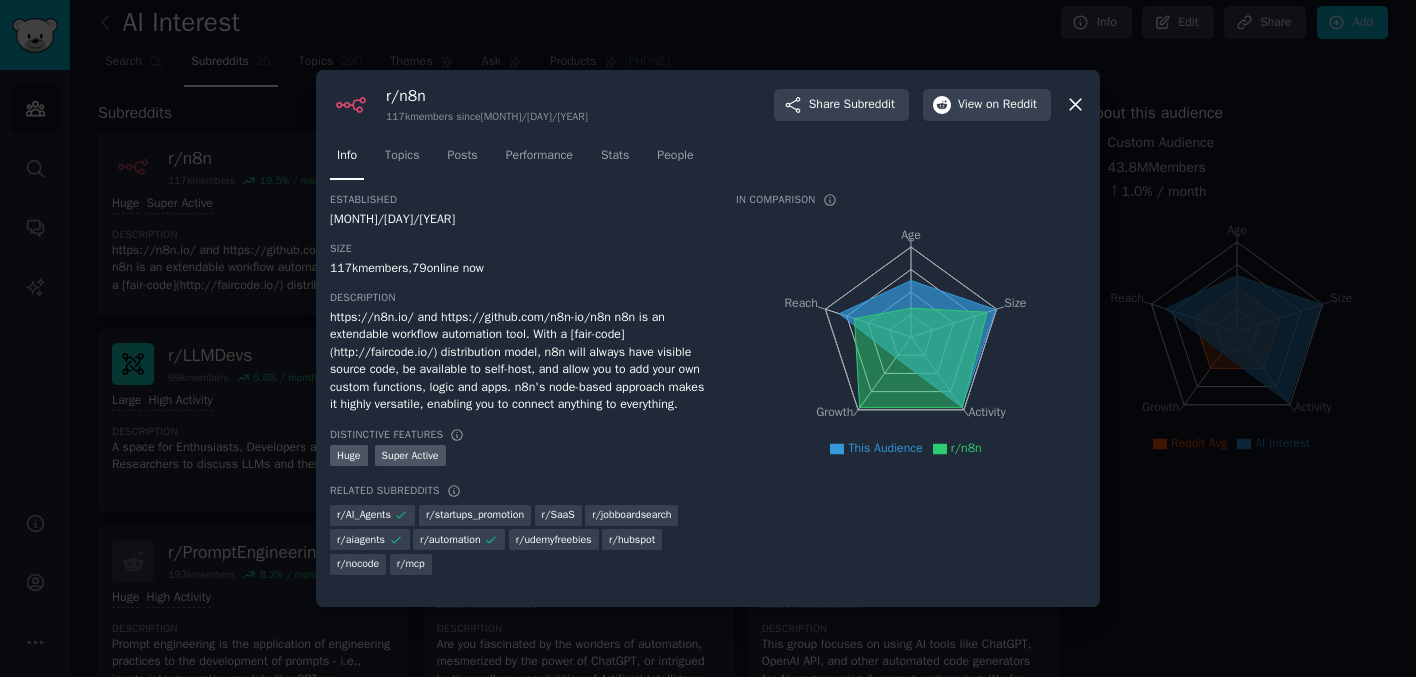 click 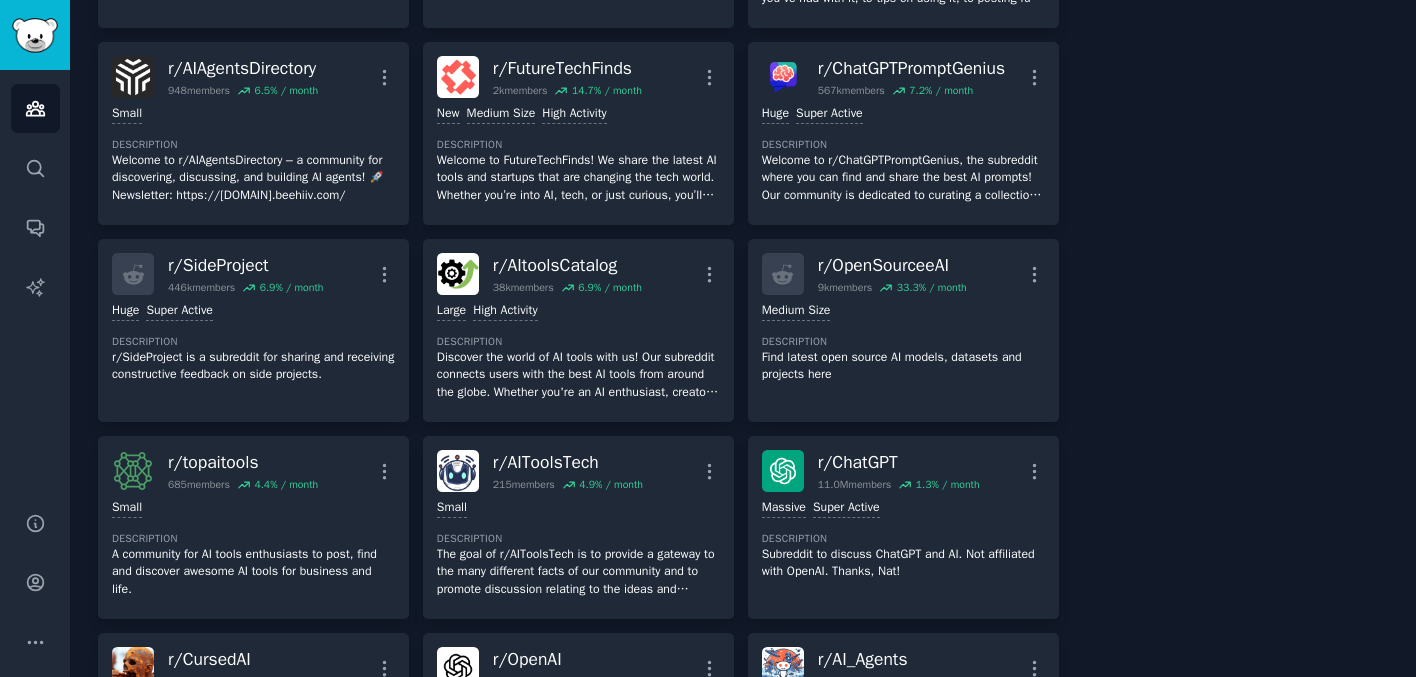 scroll, scrollTop: 0, scrollLeft: 0, axis: both 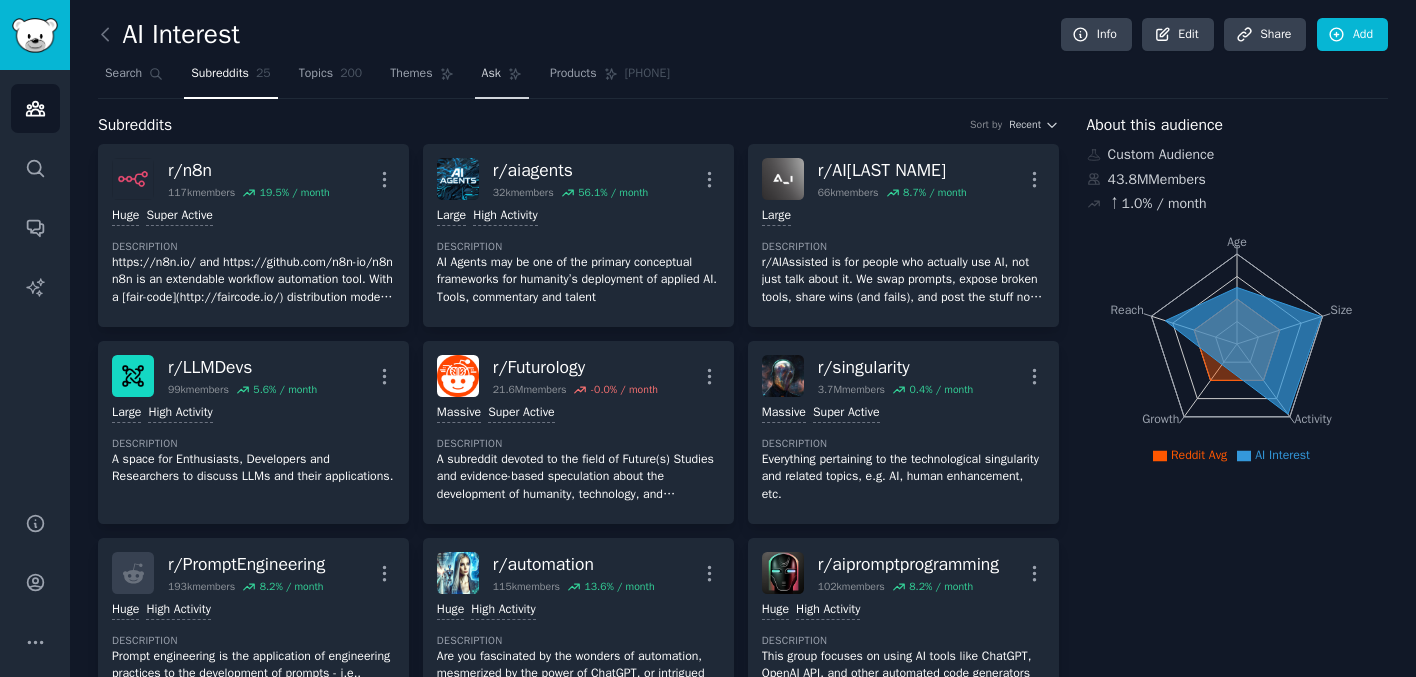 click 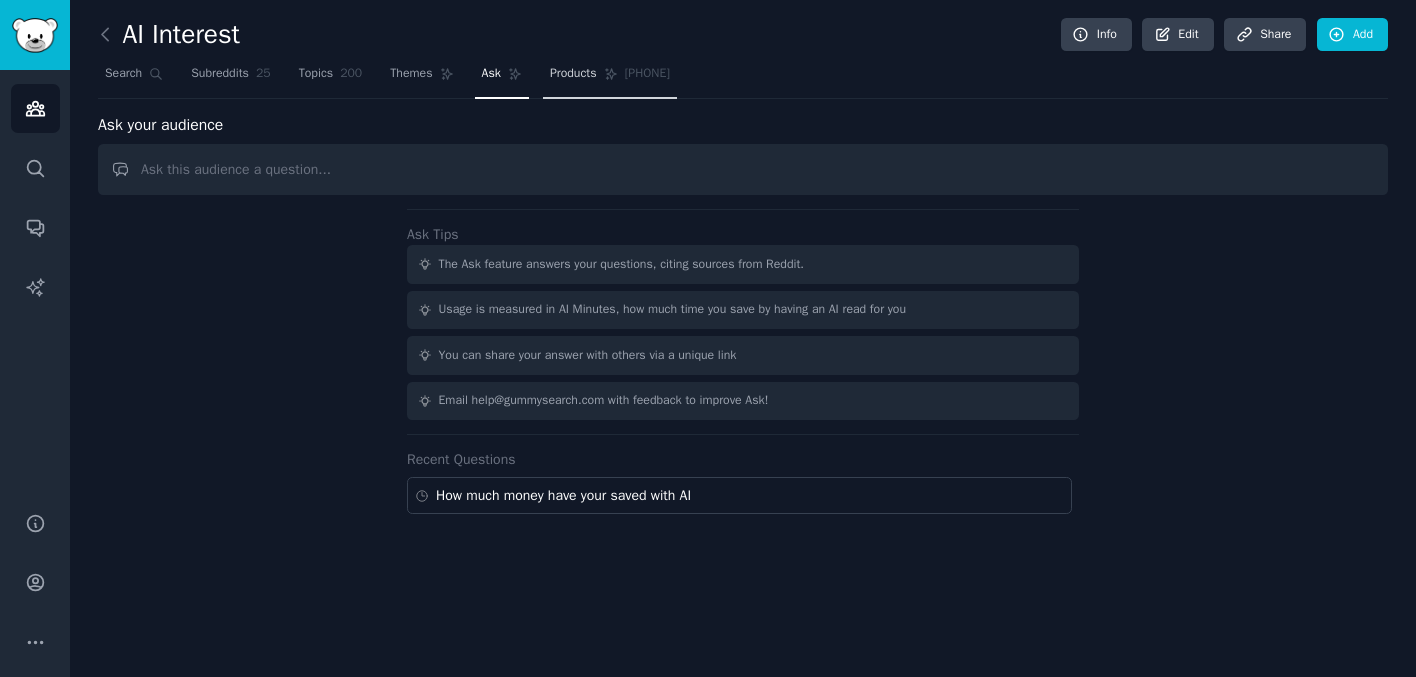 click on "Products" at bounding box center (573, 74) 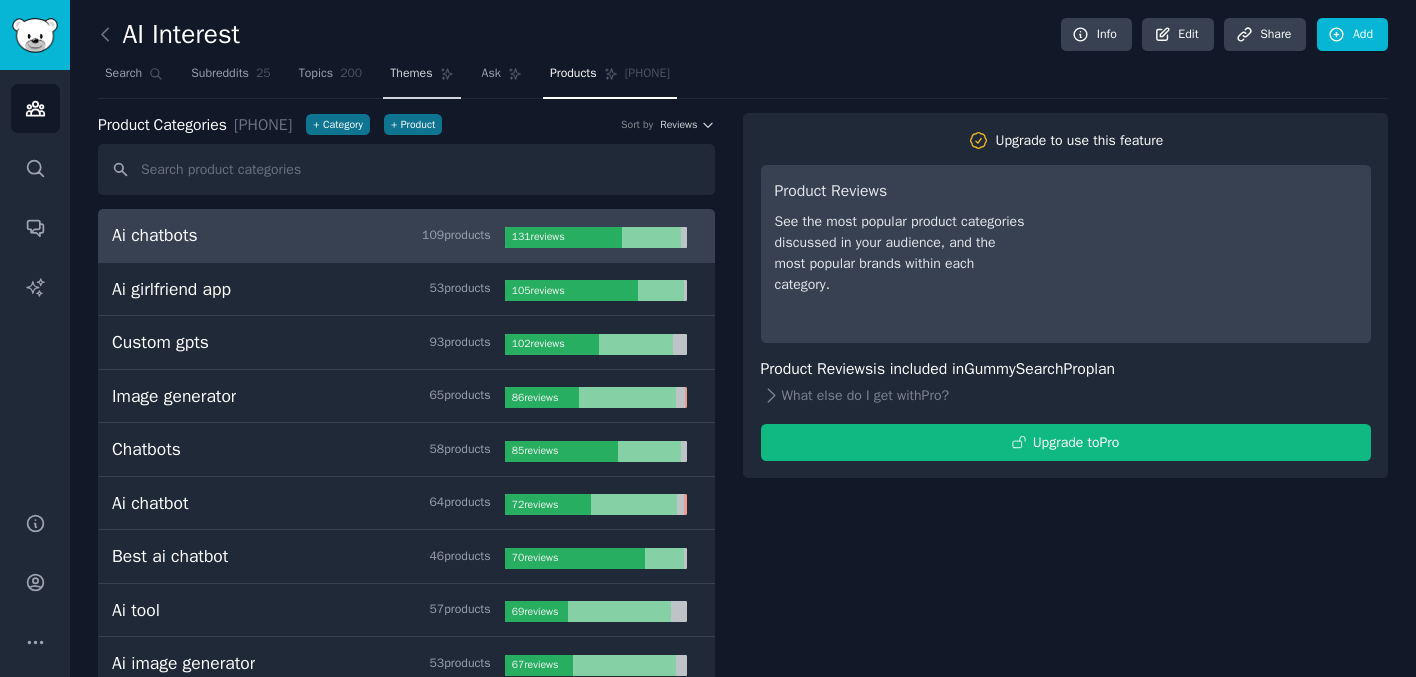 click on "Themes" at bounding box center [411, 74] 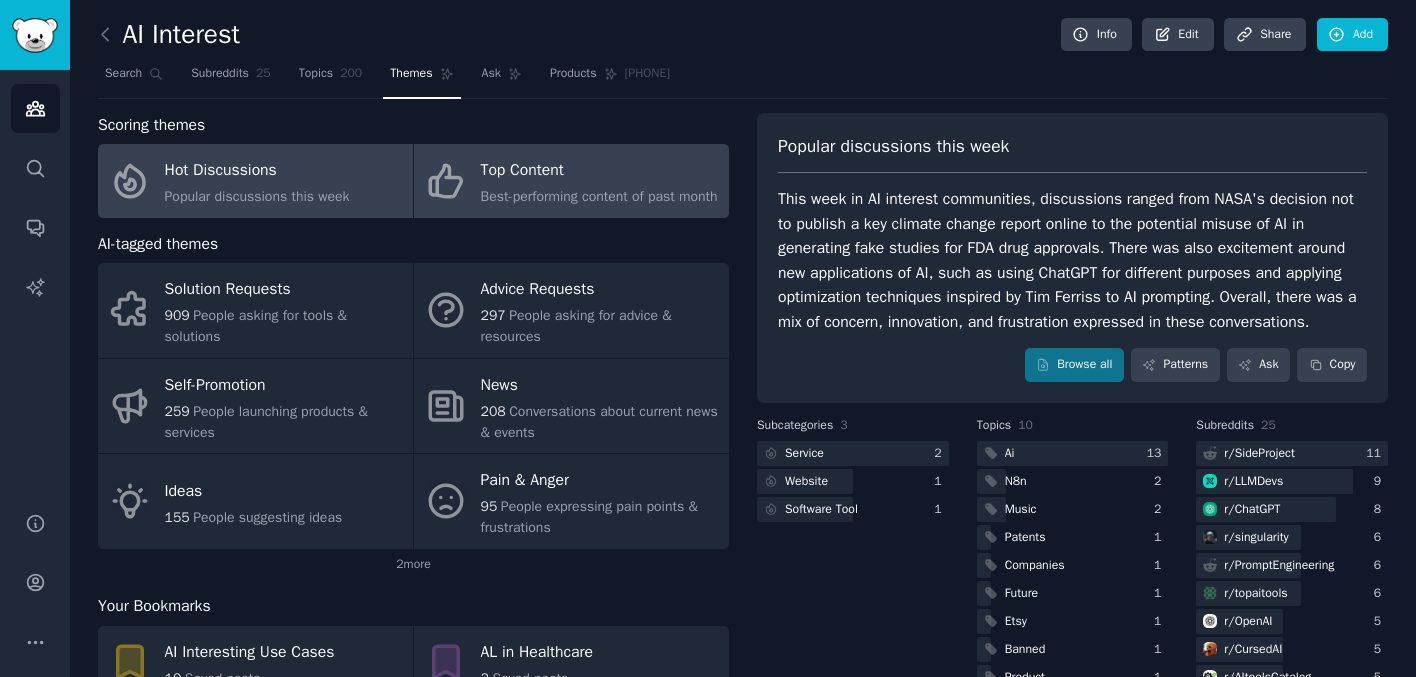 click on "Best-performing content of past month" 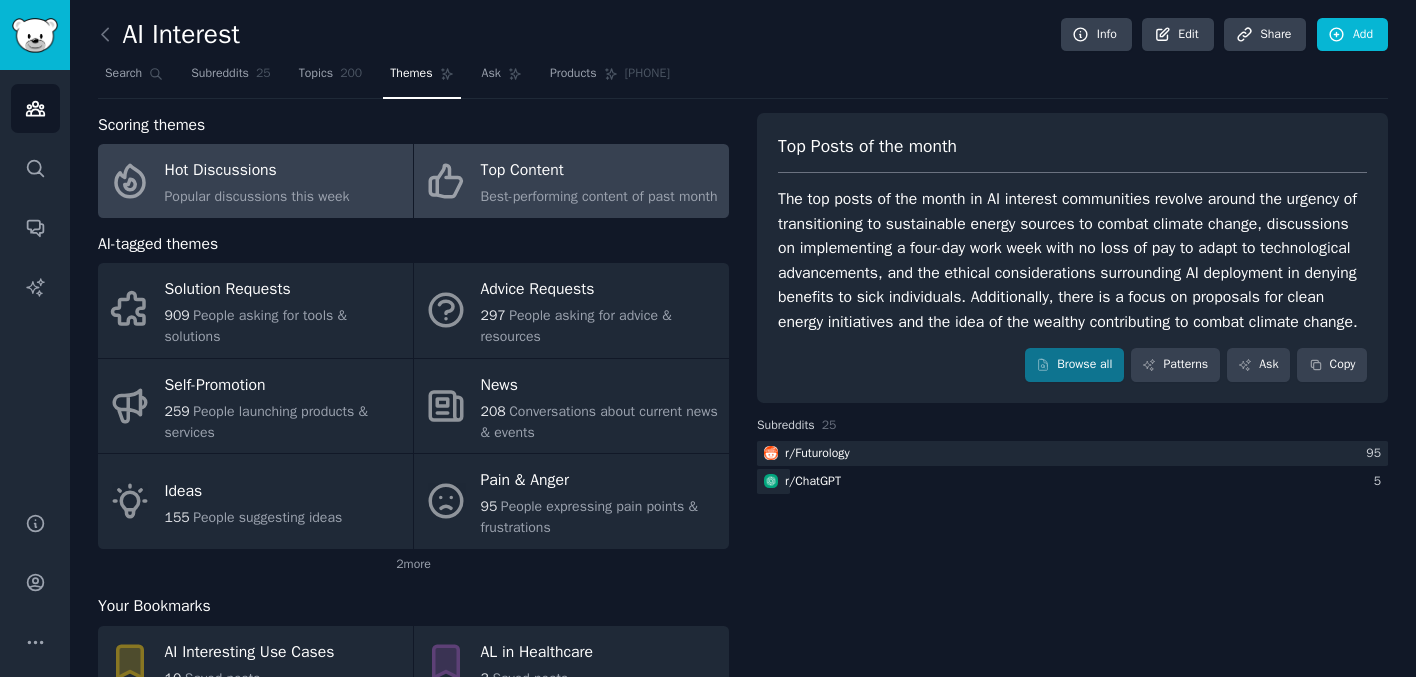 click on "Hot Discussions Popular discussions this week" at bounding box center [255, 181] 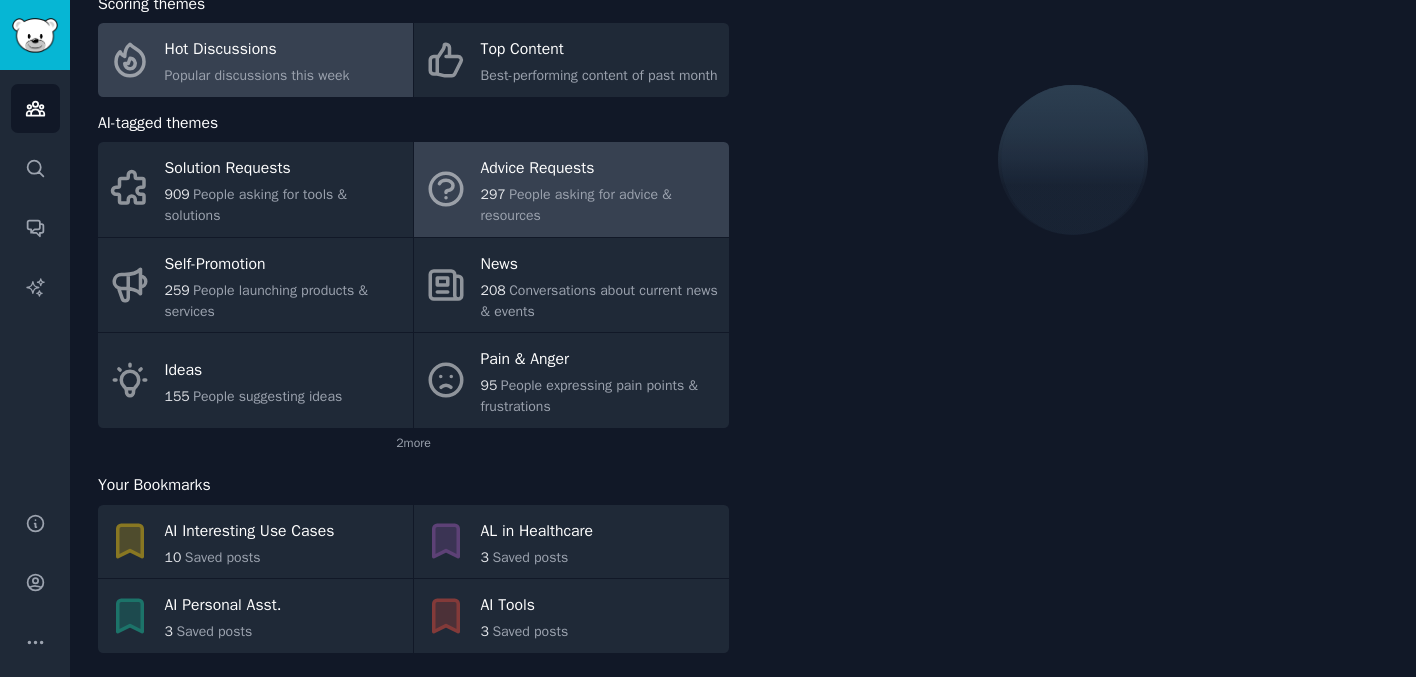 scroll, scrollTop: 159, scrollLeft: 0, axis: vertical 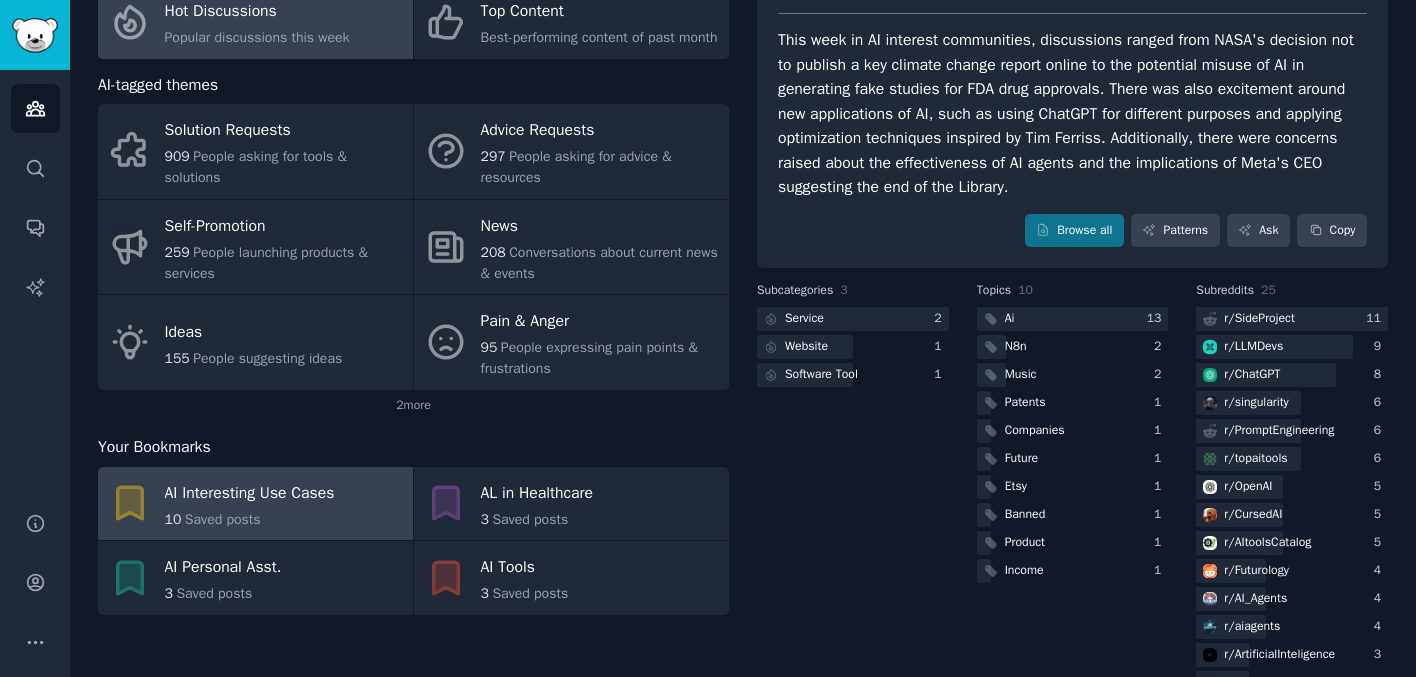 click on "10 Saved posts" at bounding box center [250, 519] 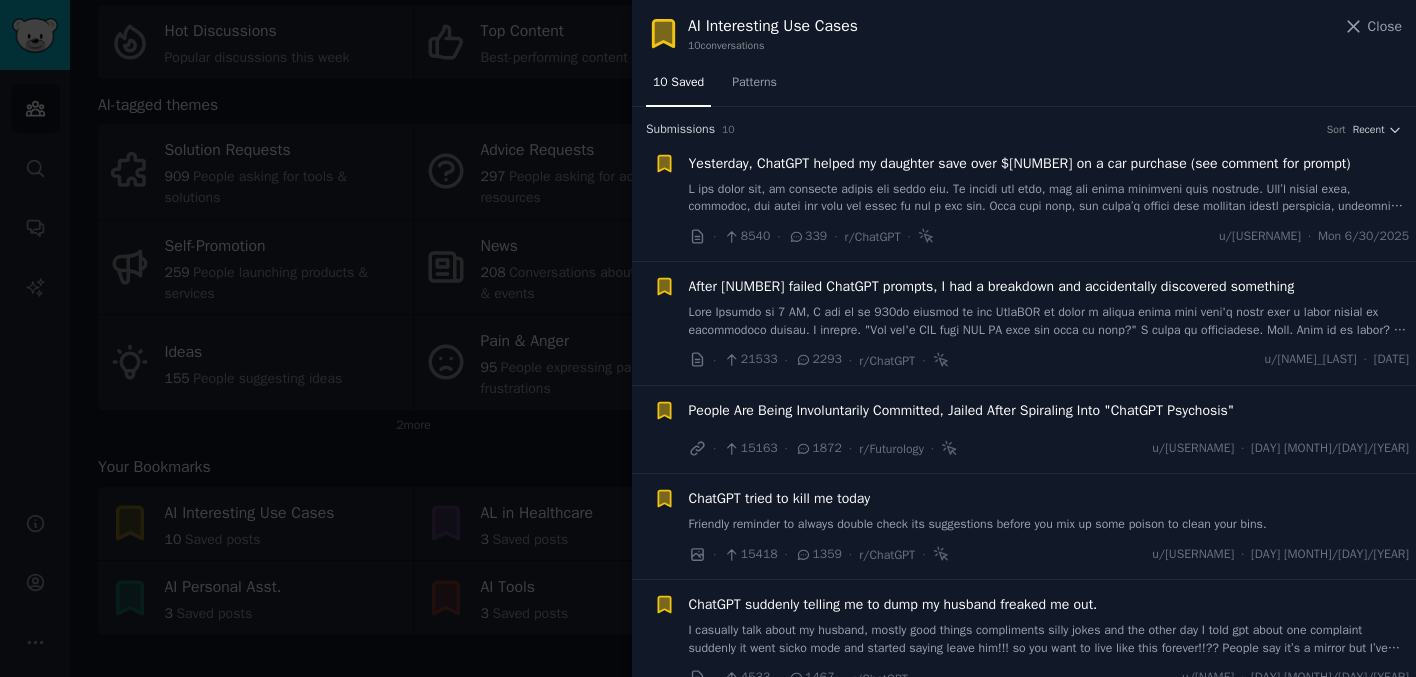 click at bounding box center (708, 338) 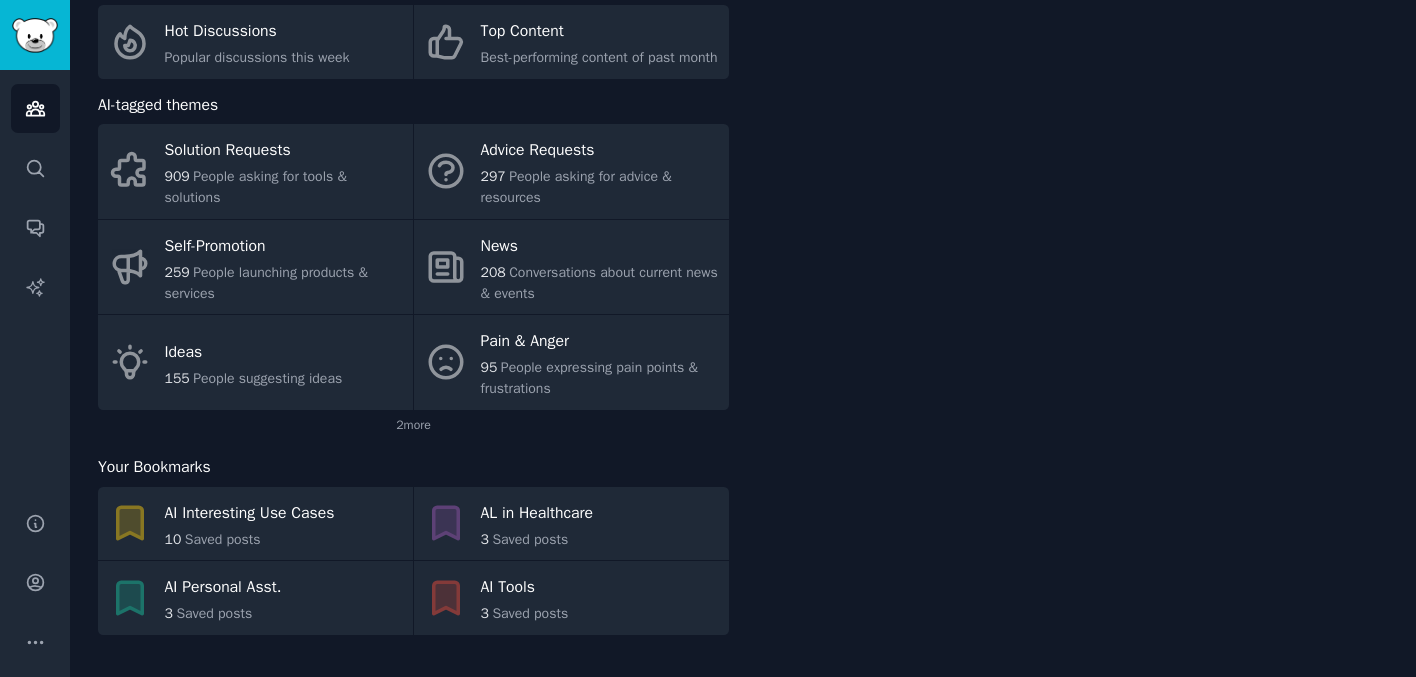 scroll, scrollTop: 0, scrollLeft: 0, axis: both 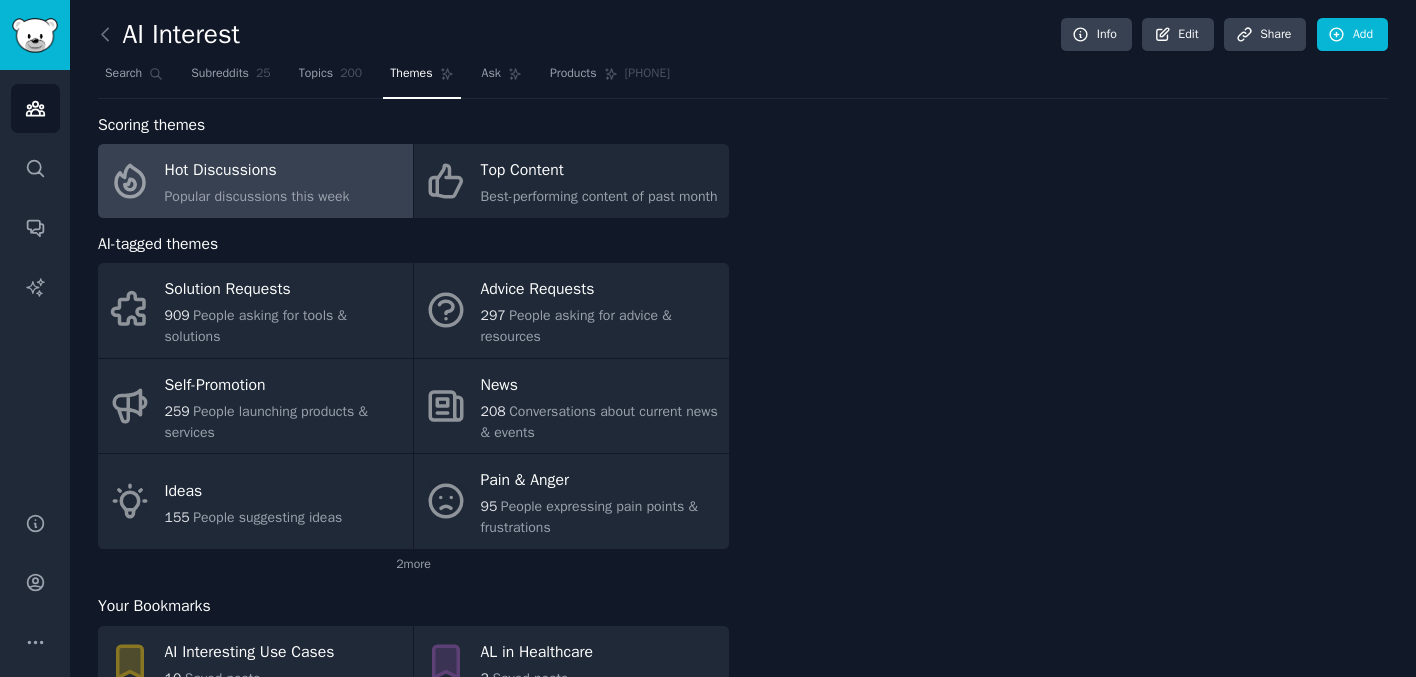 click on "Hot Discussions" at bounding box center [257, 171] 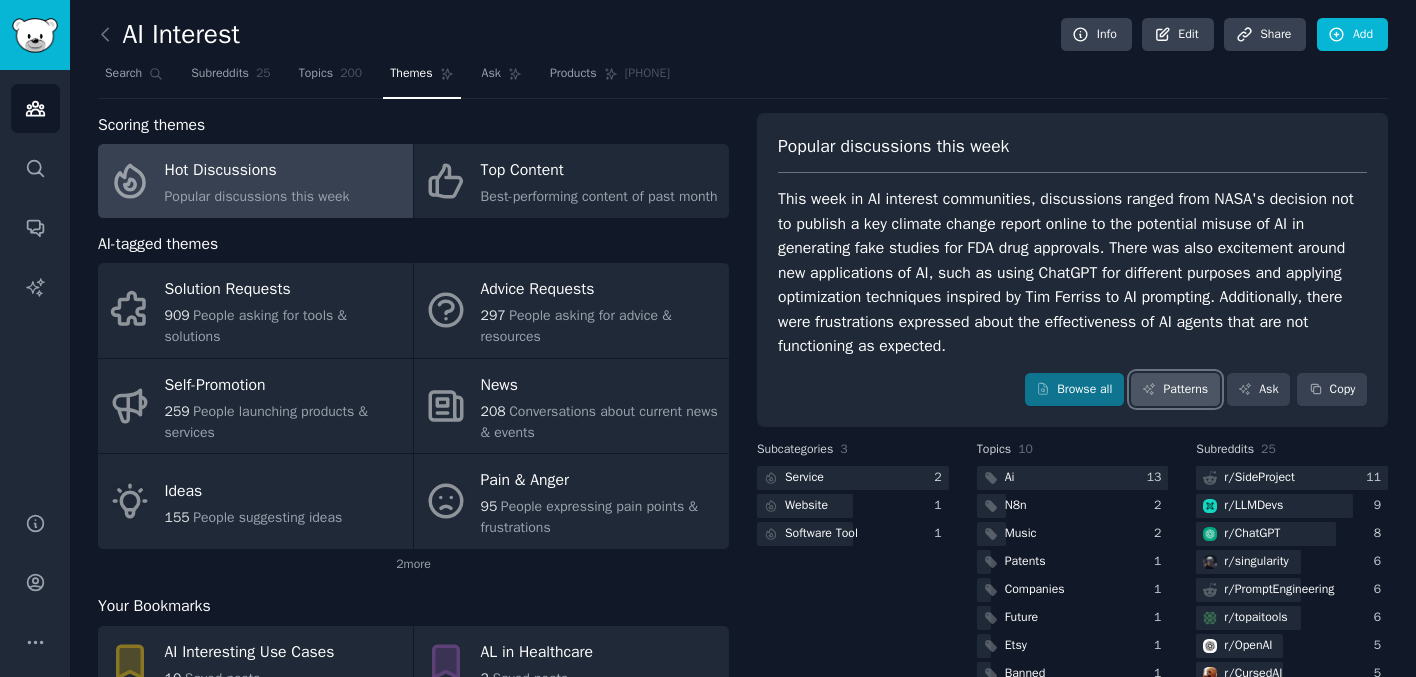 click 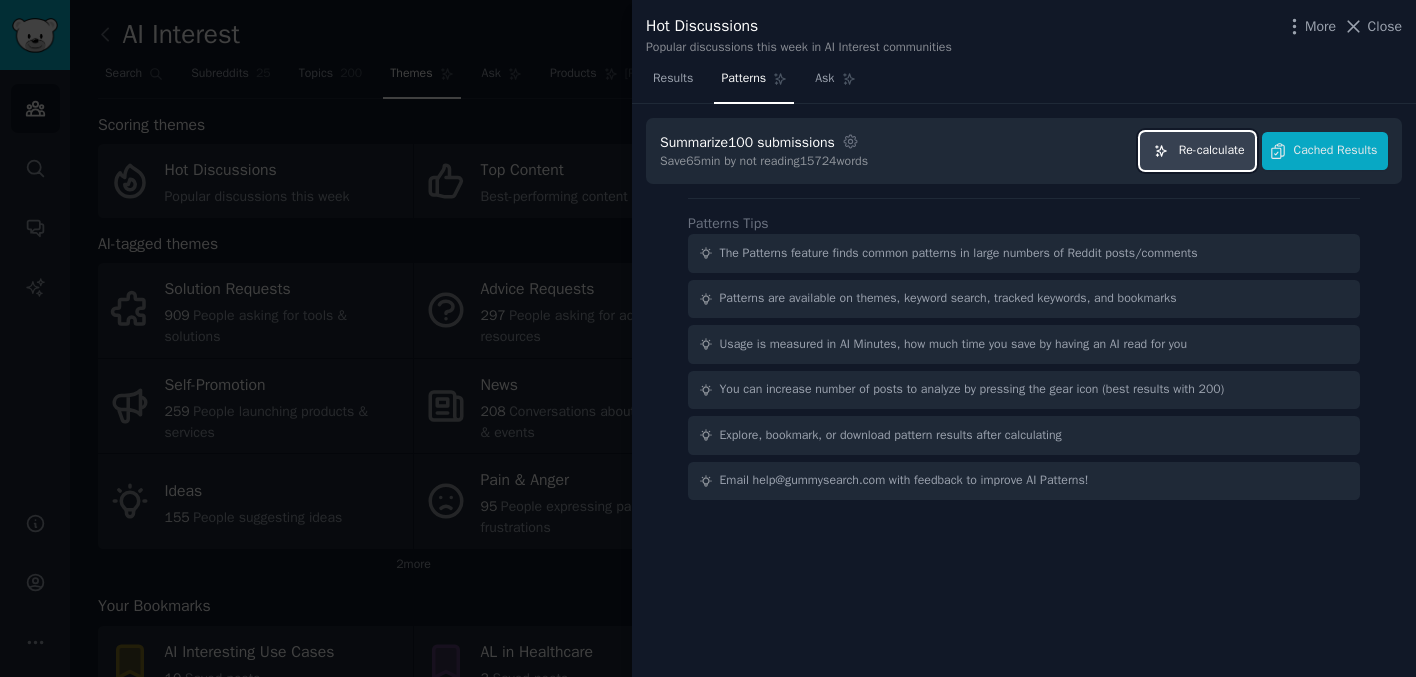 click on "Re-calculate" at bounding box center [1197, 151] 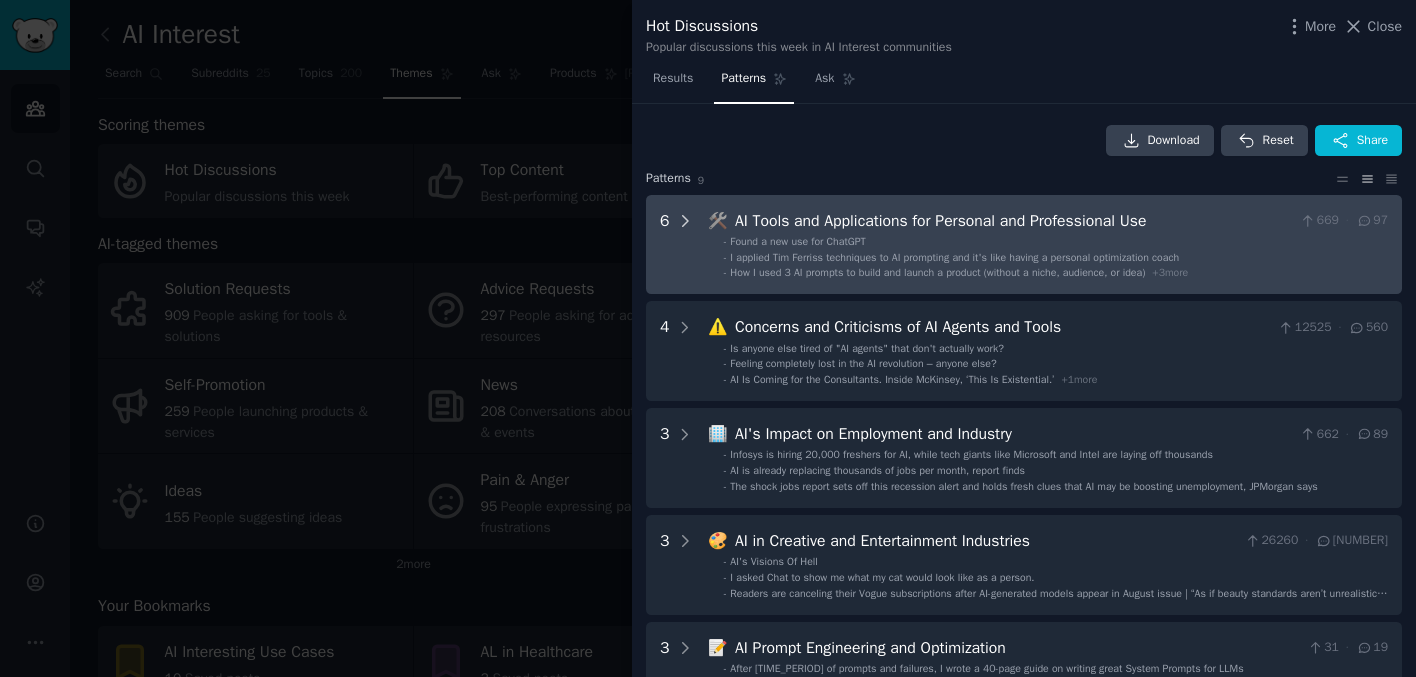 click 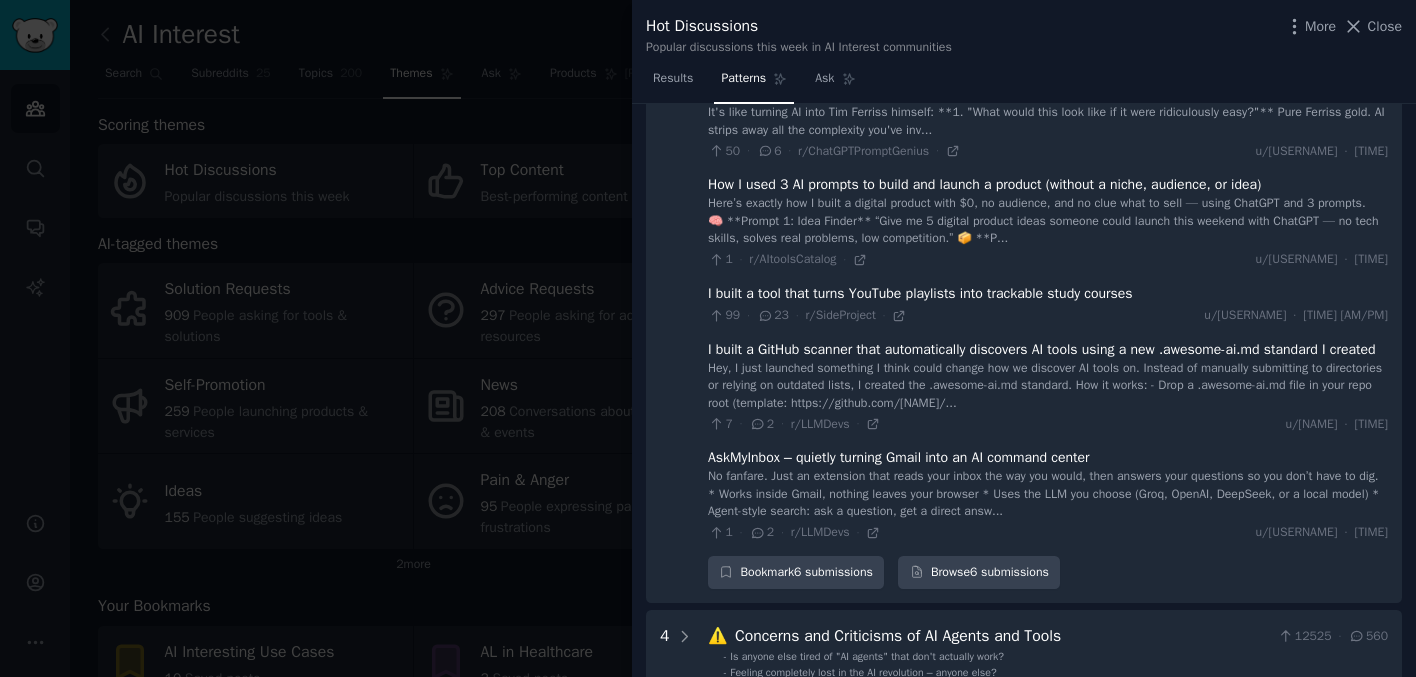scroll, scrollTop: 0, scrollLeft: 0, axis: both 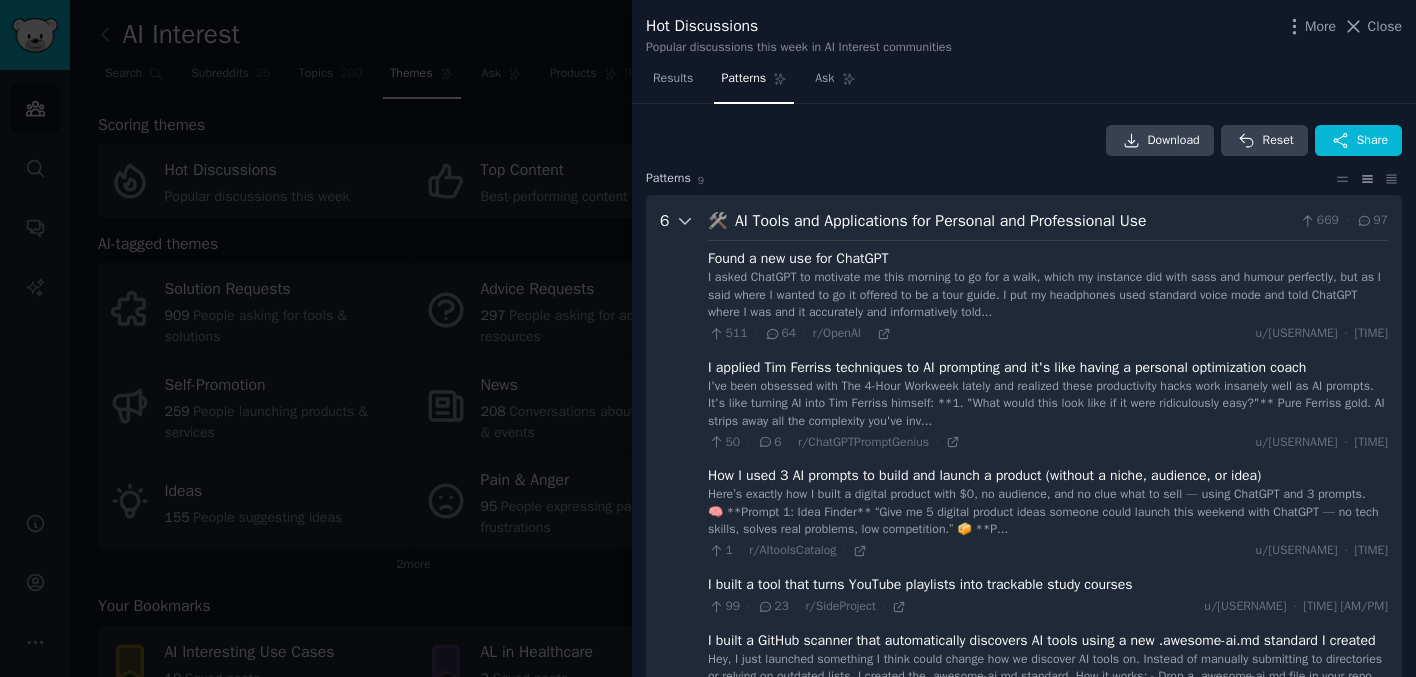 click 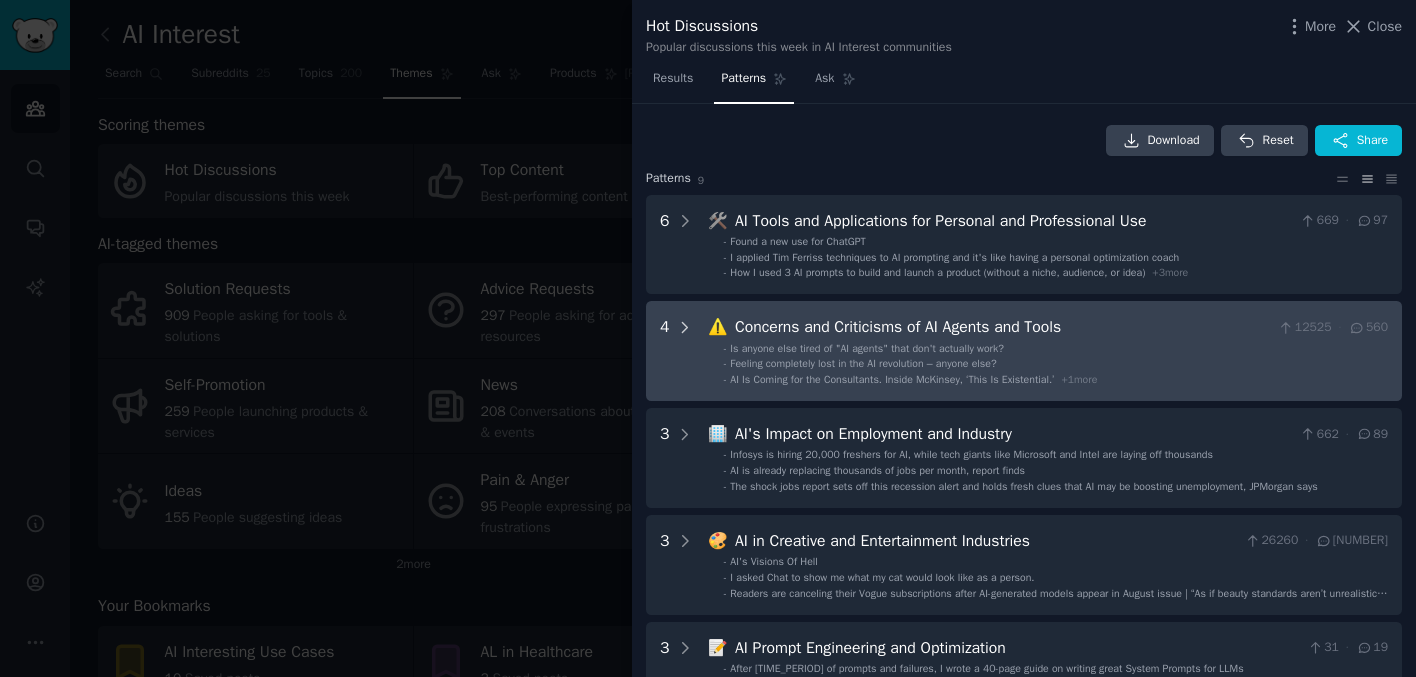 click 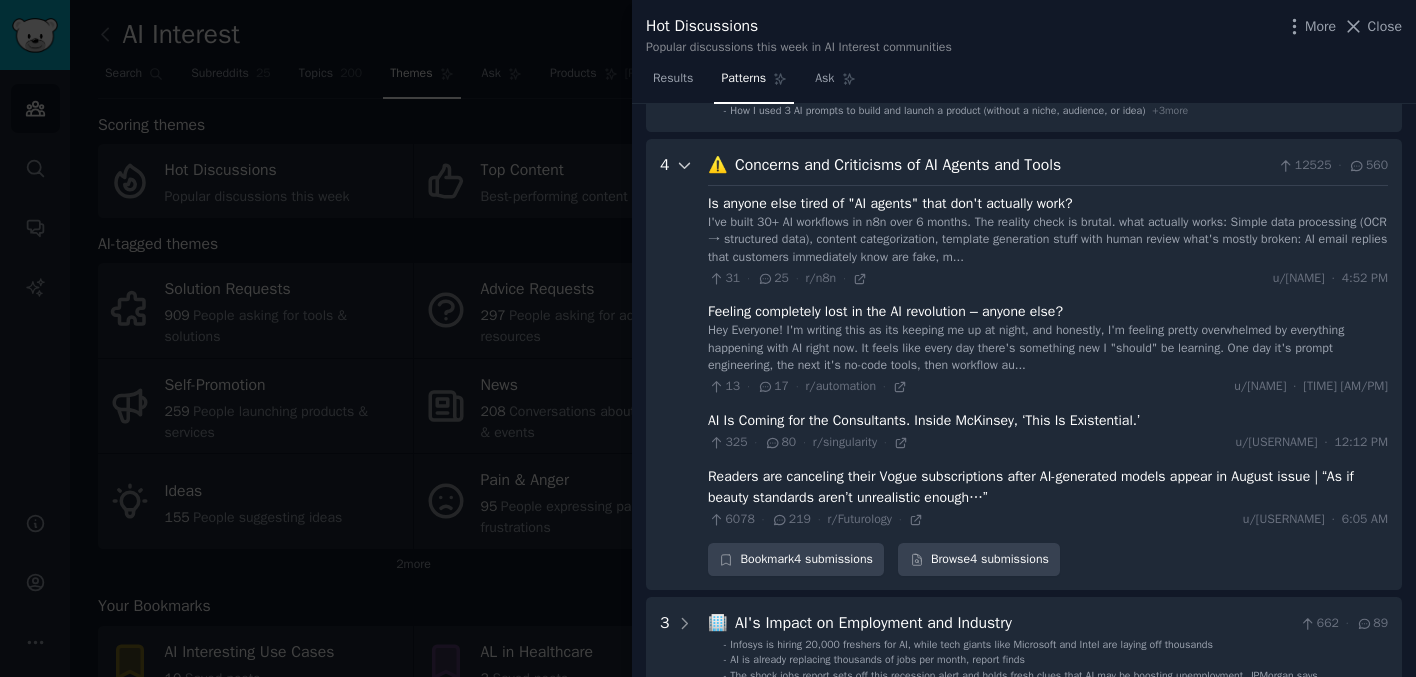 scroll, scrollTop: 198, scrollLeft: 0, axis: vertical 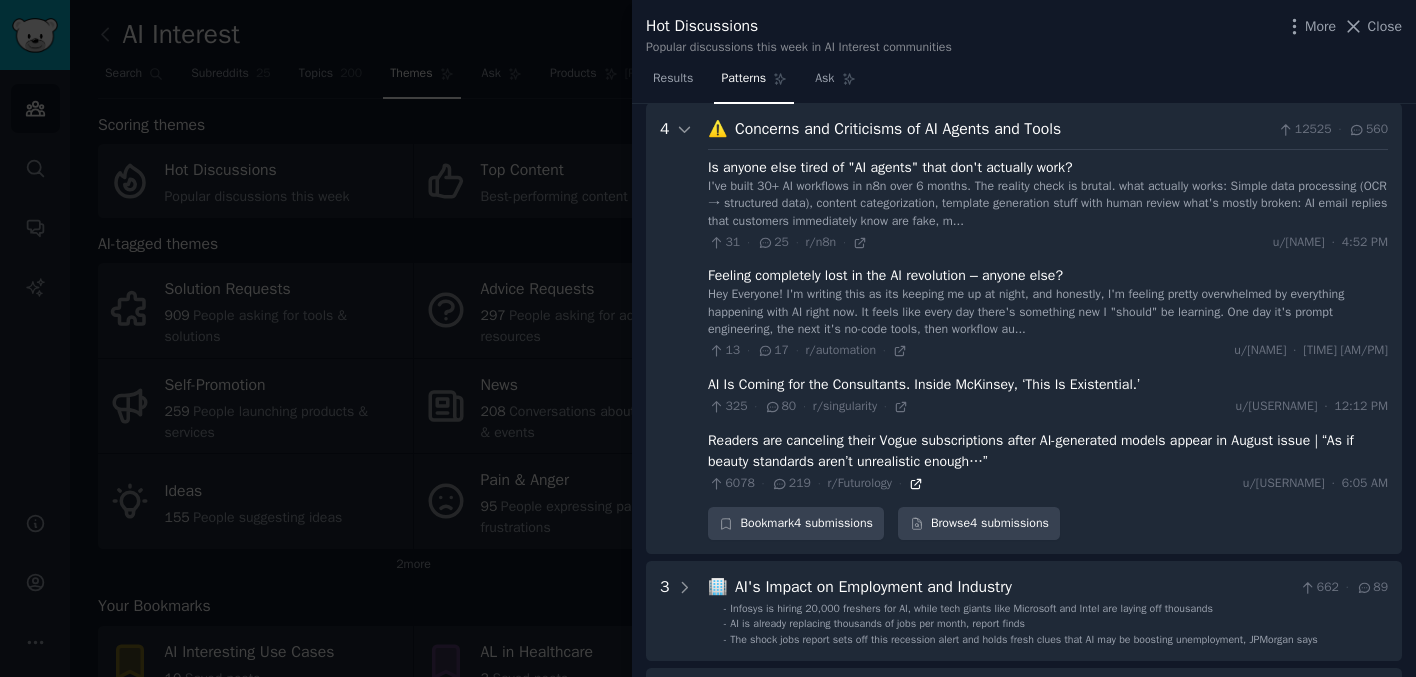 click 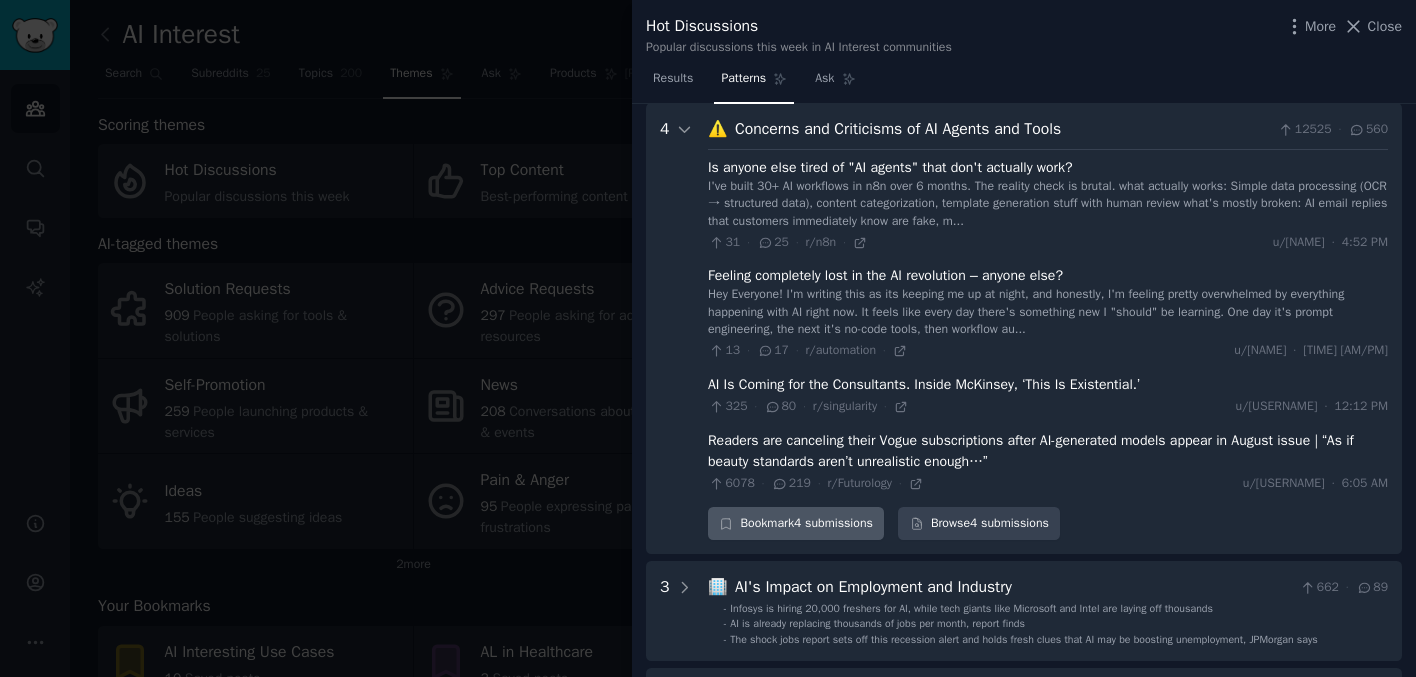 click 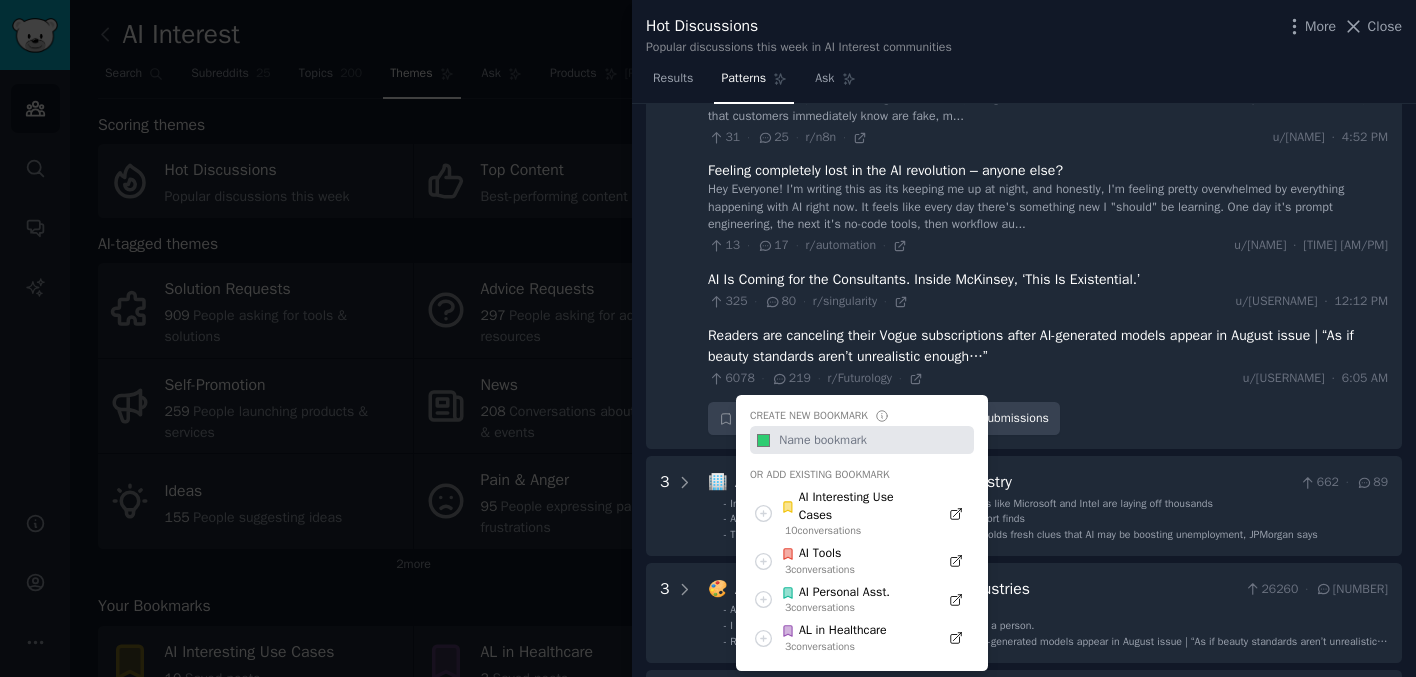 scroll, scrollTop: 306, scrollLeft: 0, axis: vertical 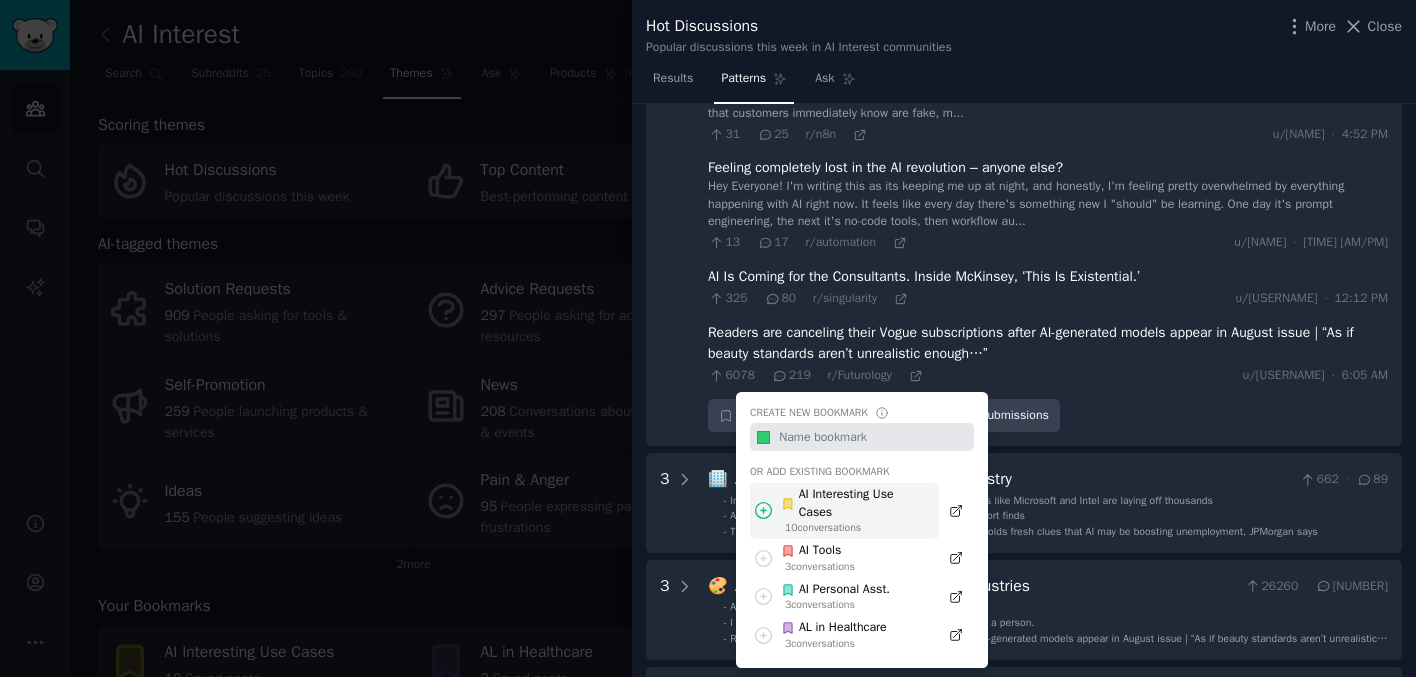 click 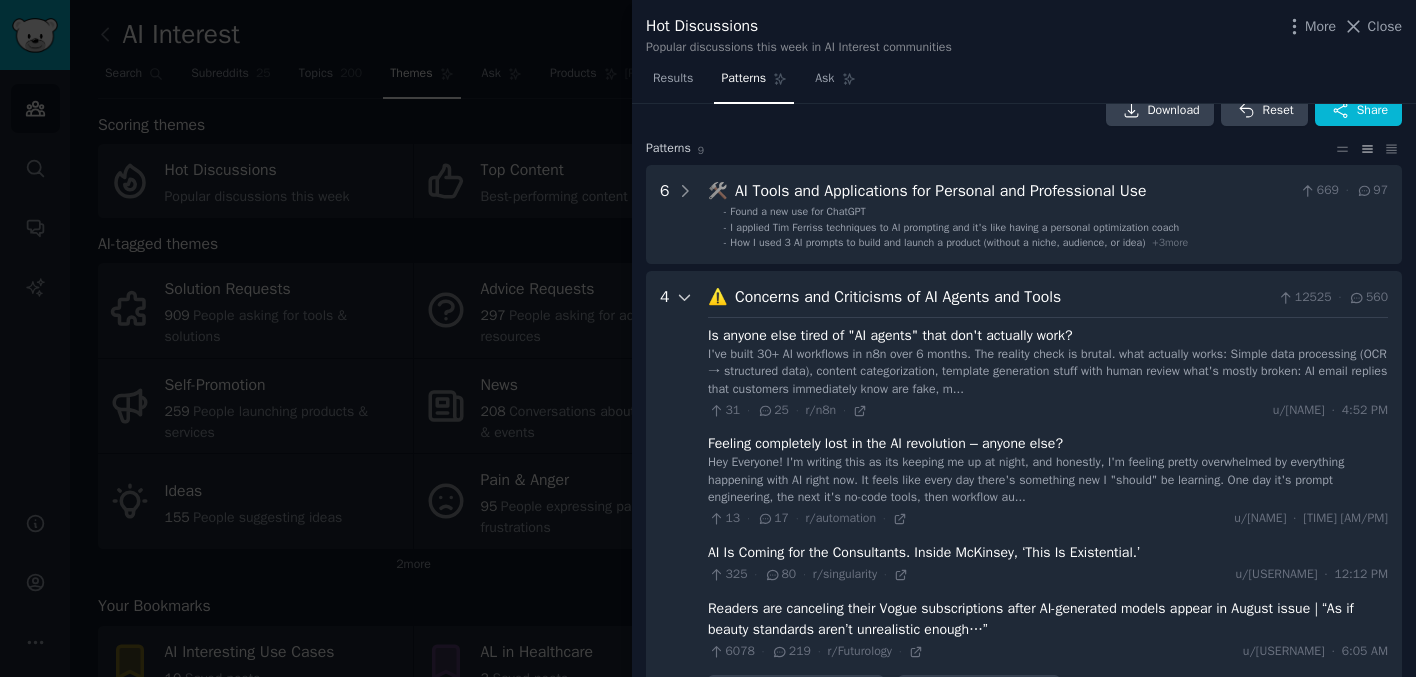 scroll, scrollTop: 36, scrollLeft: 0, axis: vertical 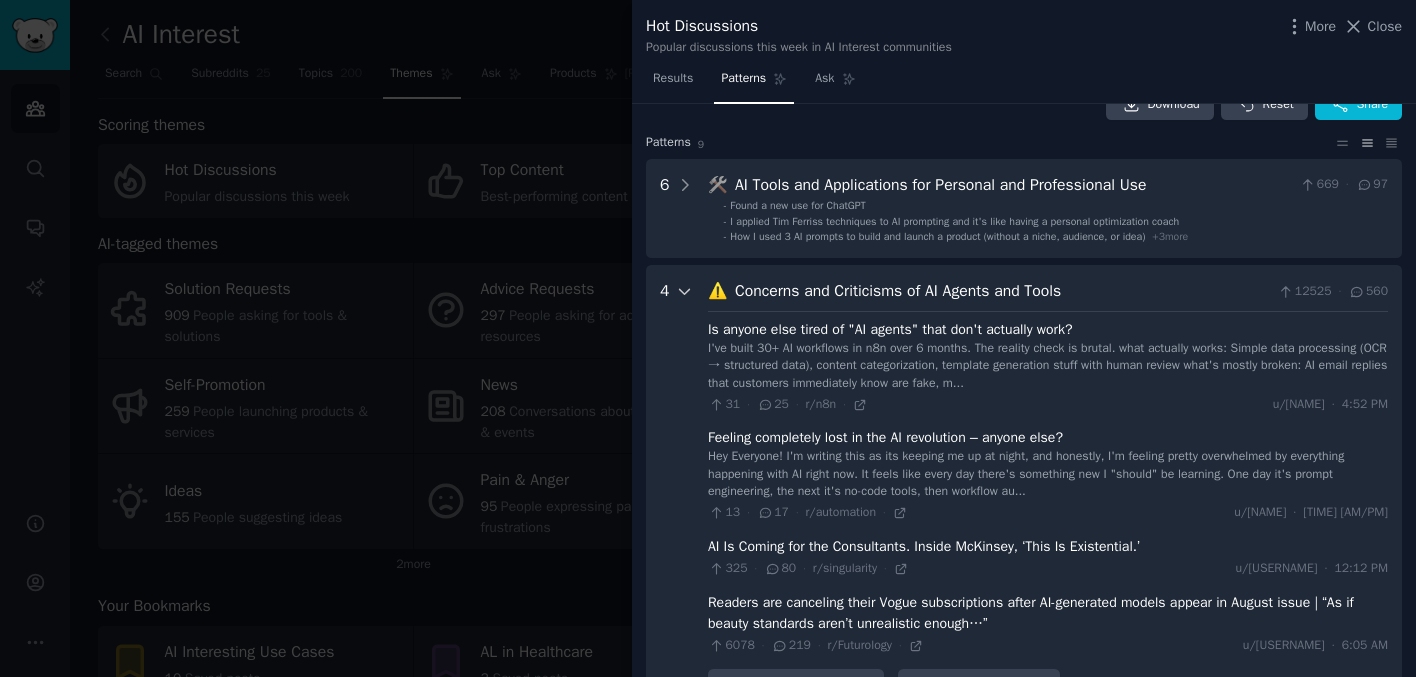 click 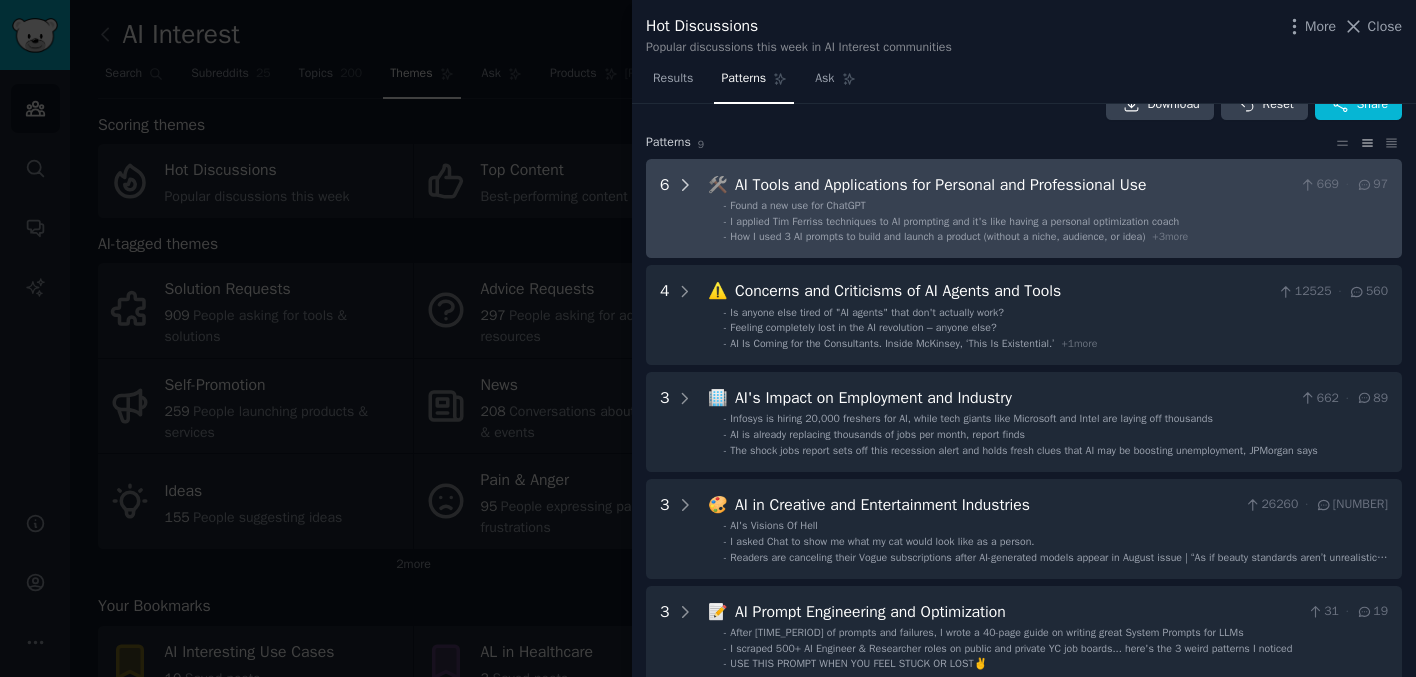 click at bounding box center [685, 209] 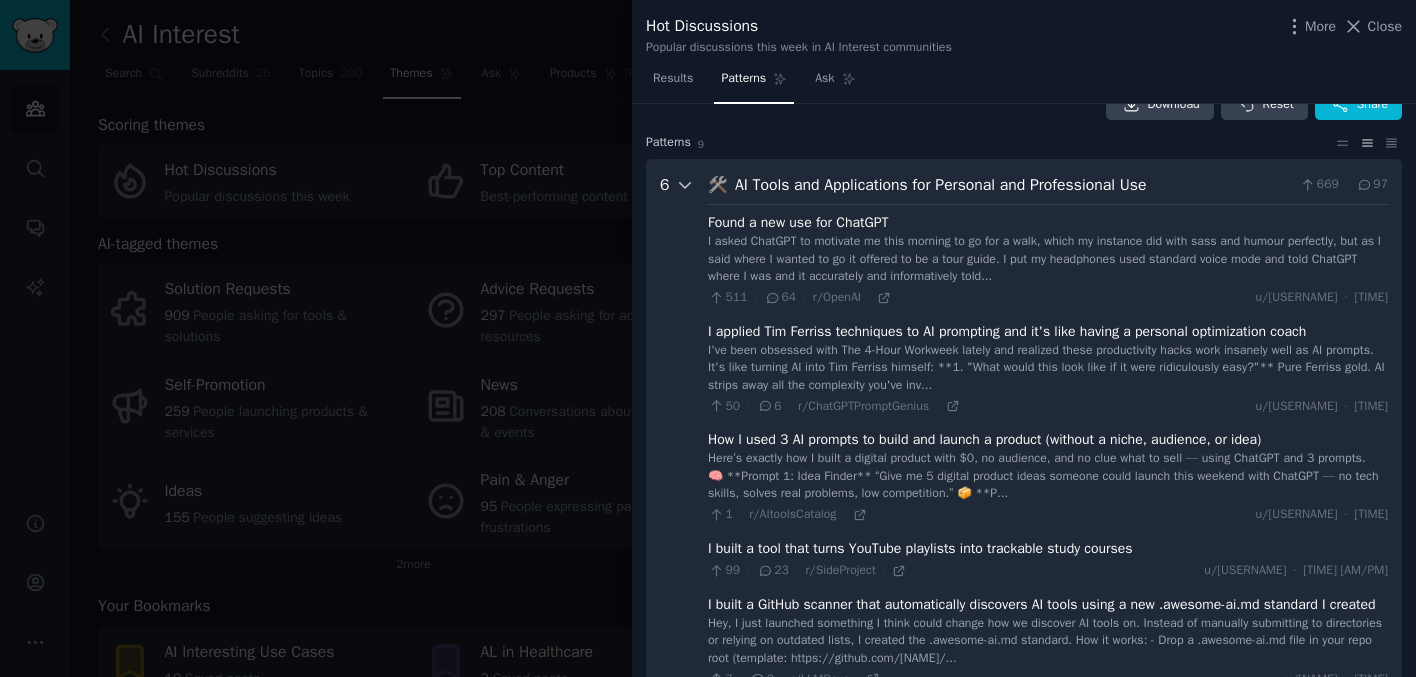 scroll, scrollTop: 0, scrollLeft: 0, axis: both 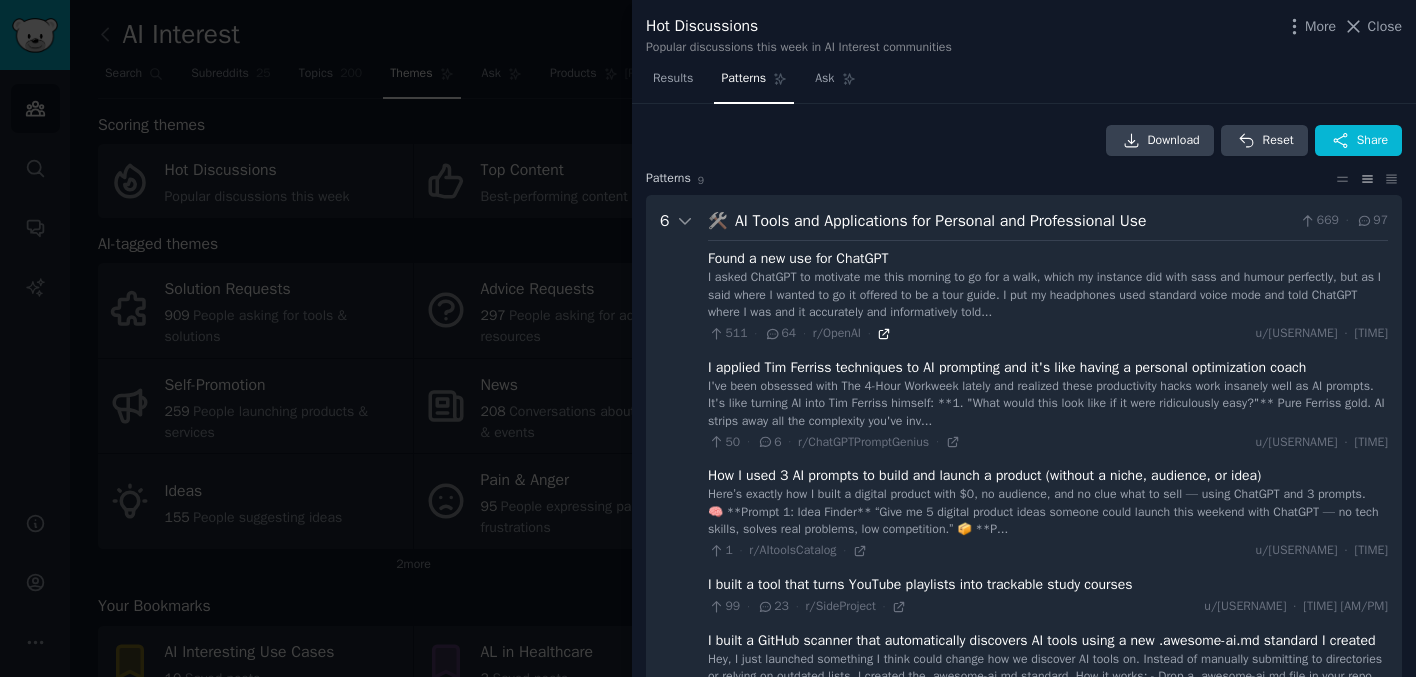 click 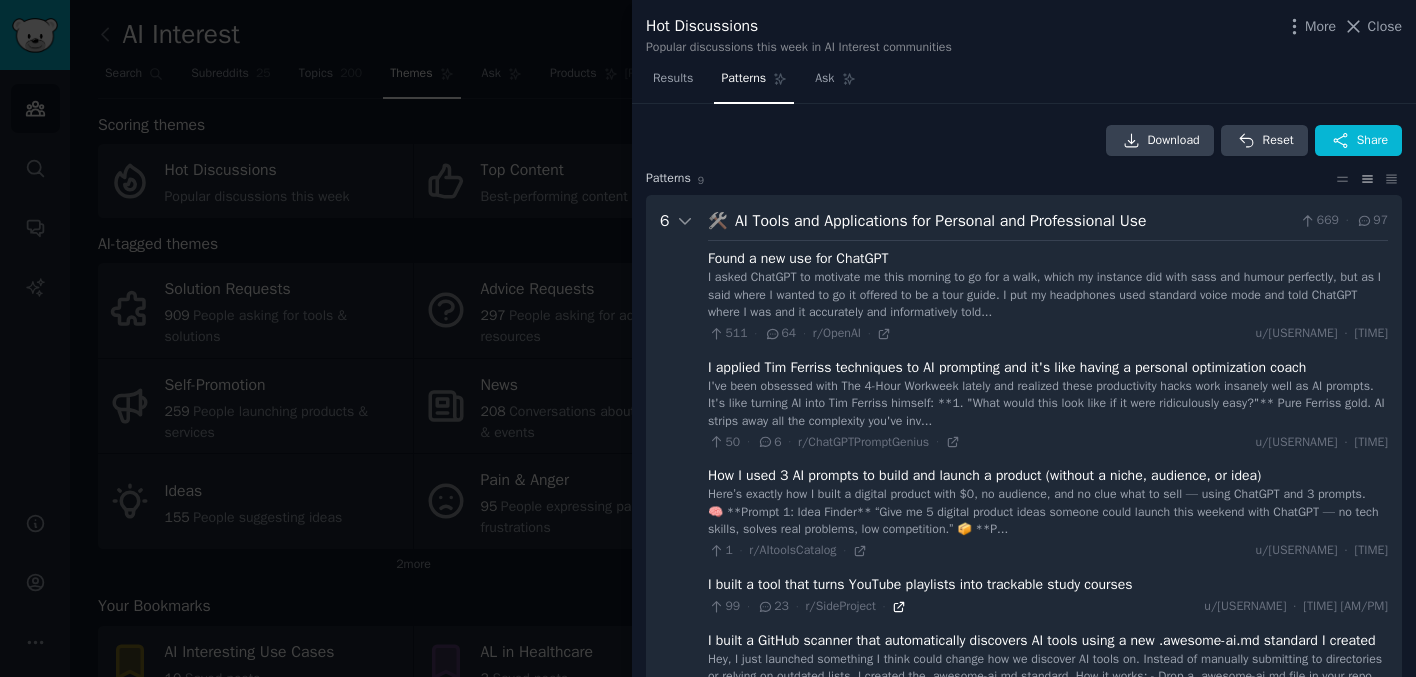 click 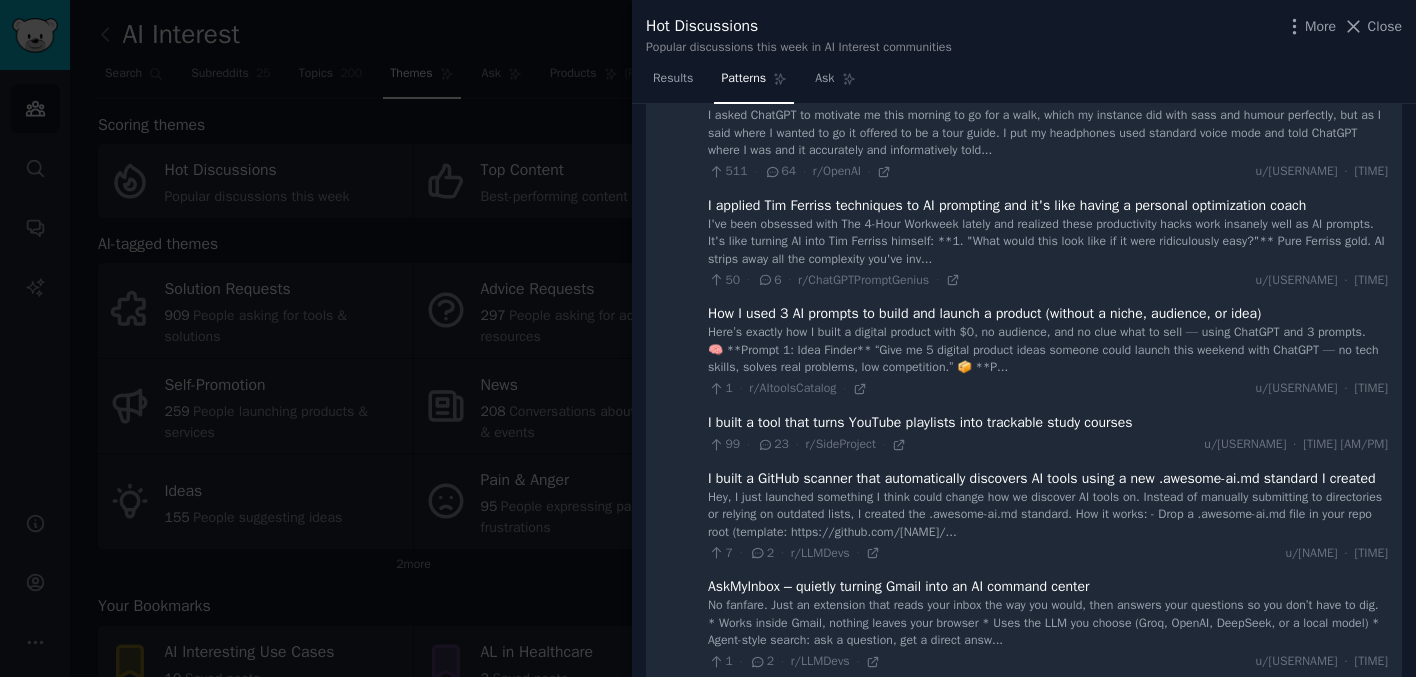 scroll, scrollTop: 0, scrollLeft: 0, axis: both 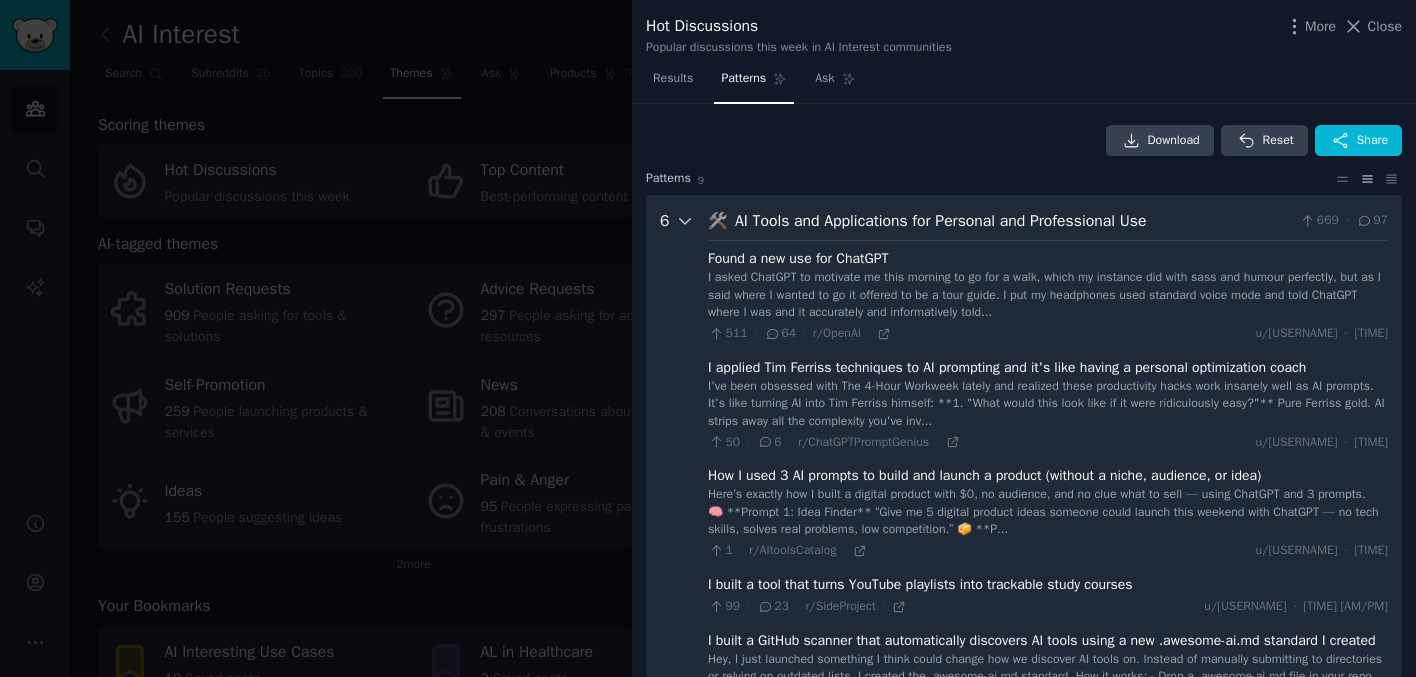 click 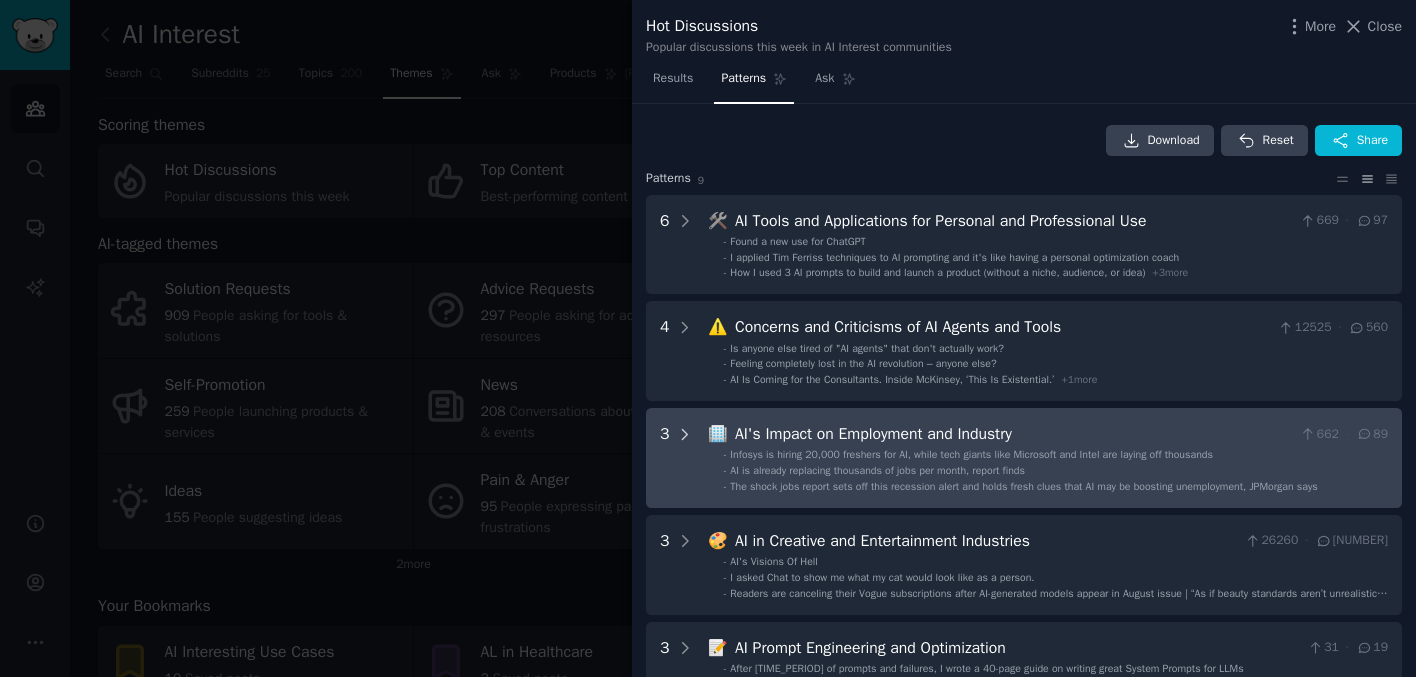 click 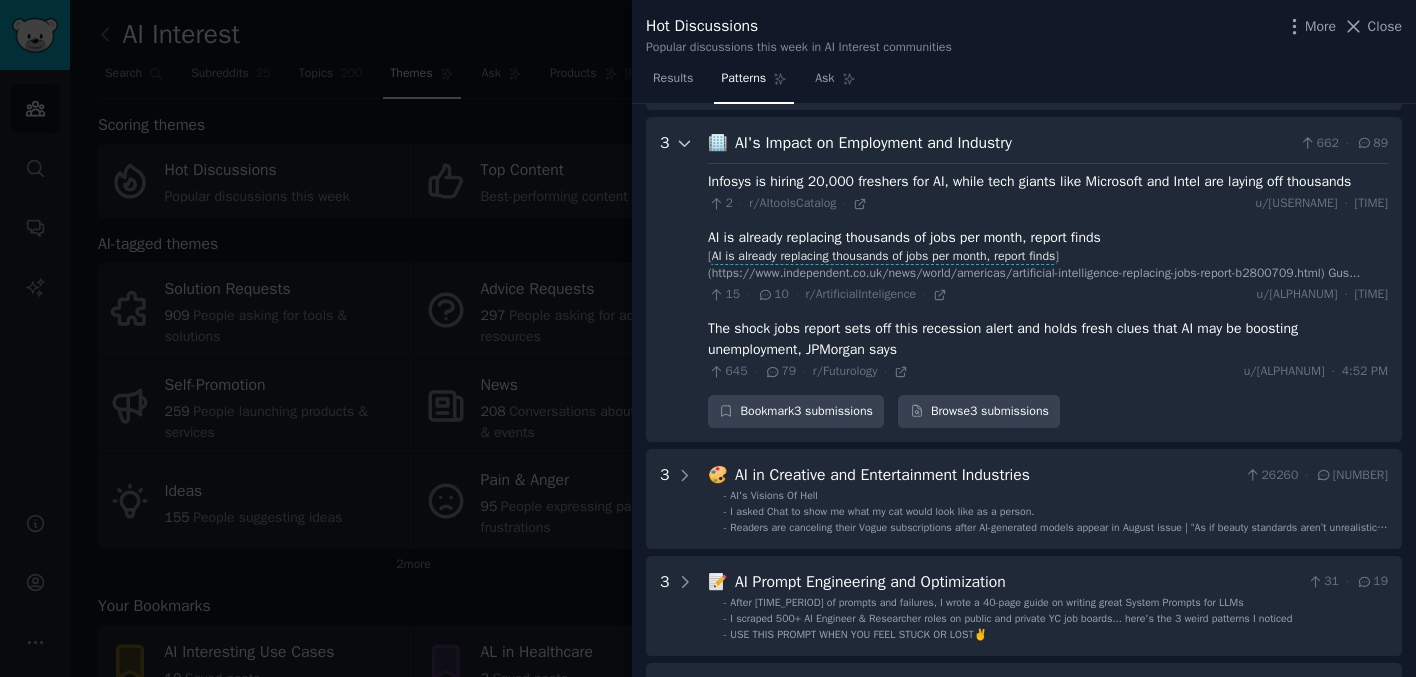 scroll, scrollTop: 304, scrollLeft: 0, axis: vertical 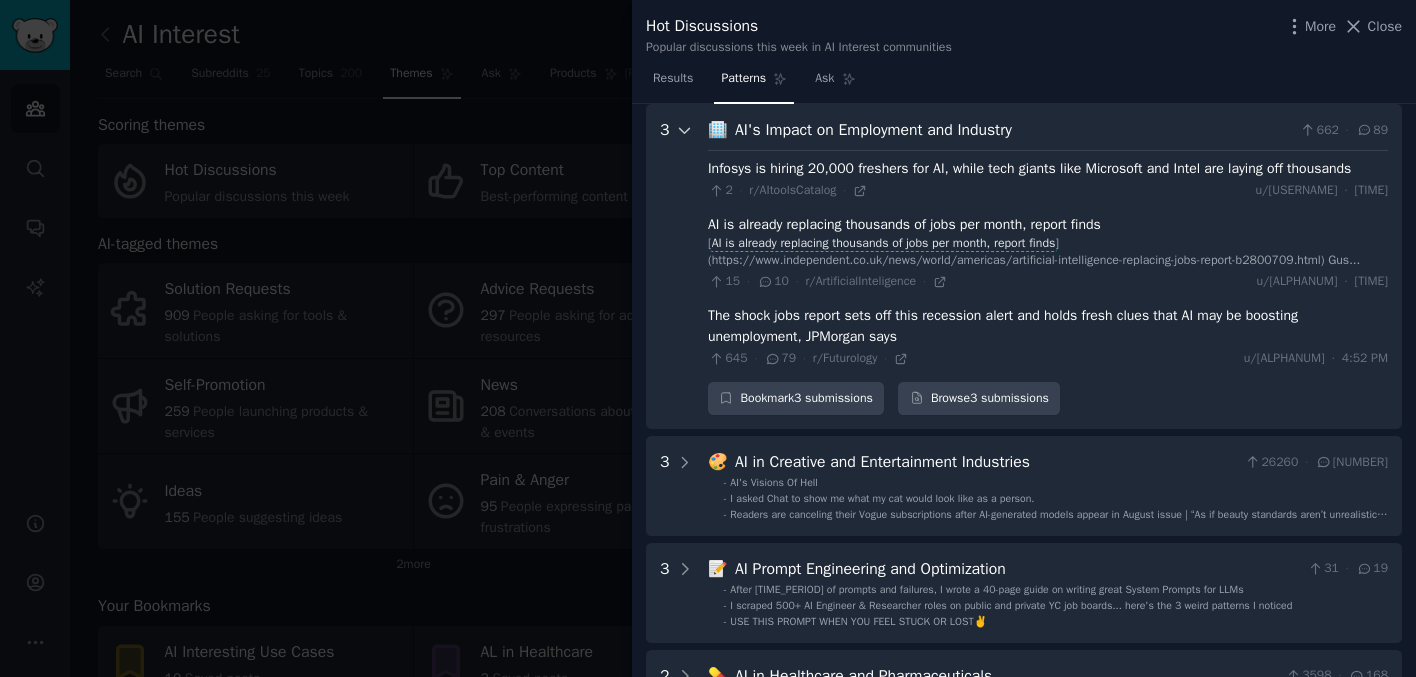 click 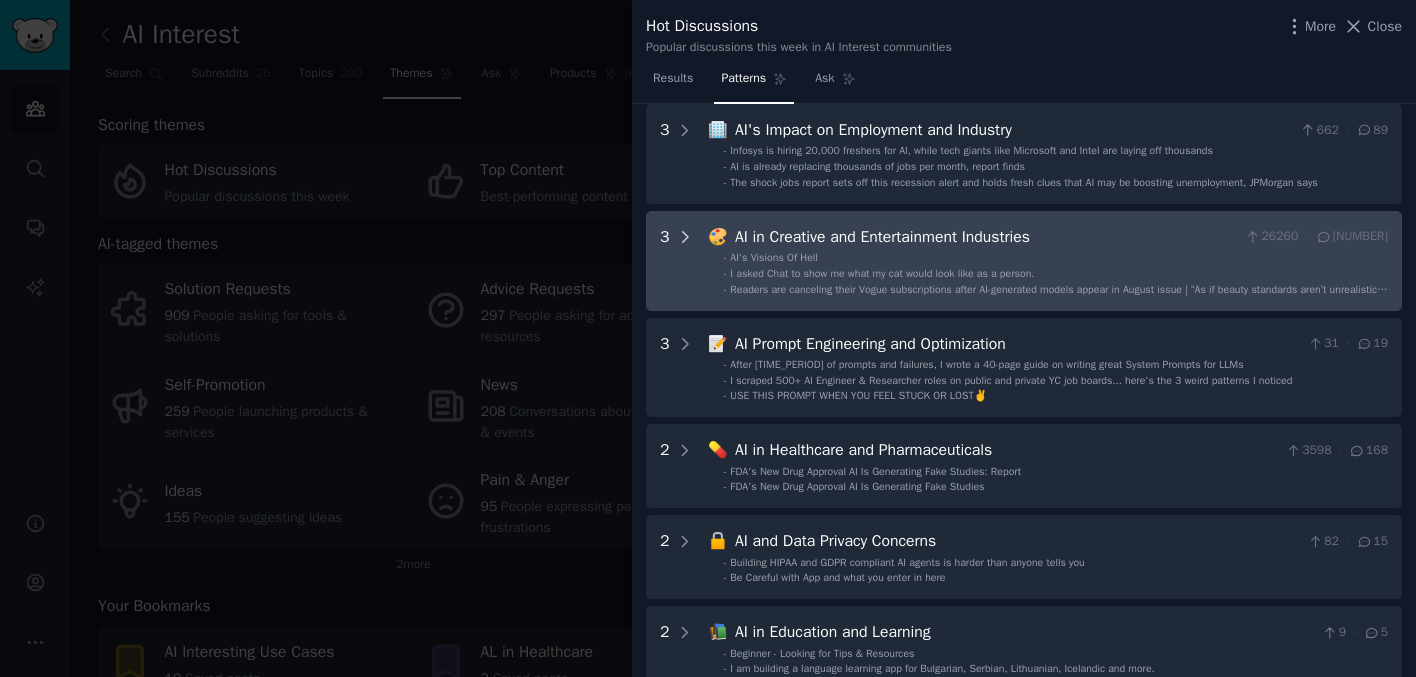 click 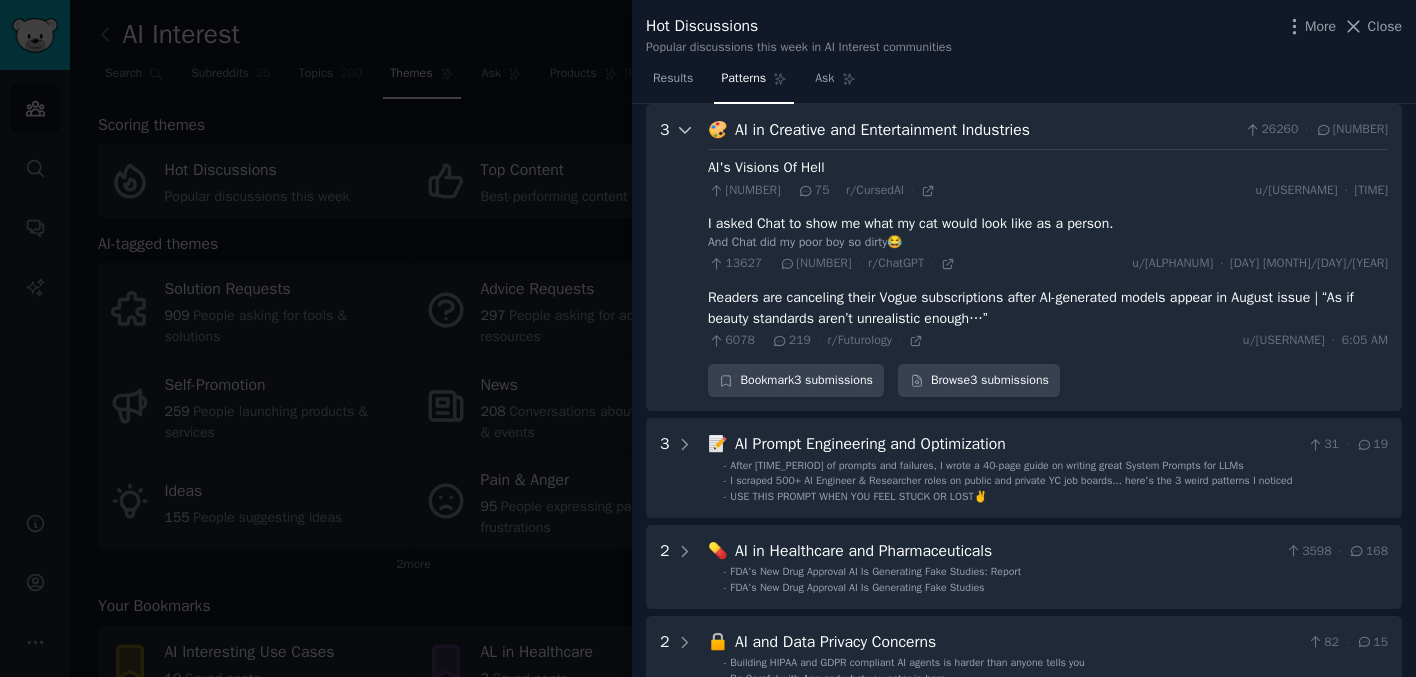 scroll, scrollTop: 411, scrollLeft: 0, axis: vertical 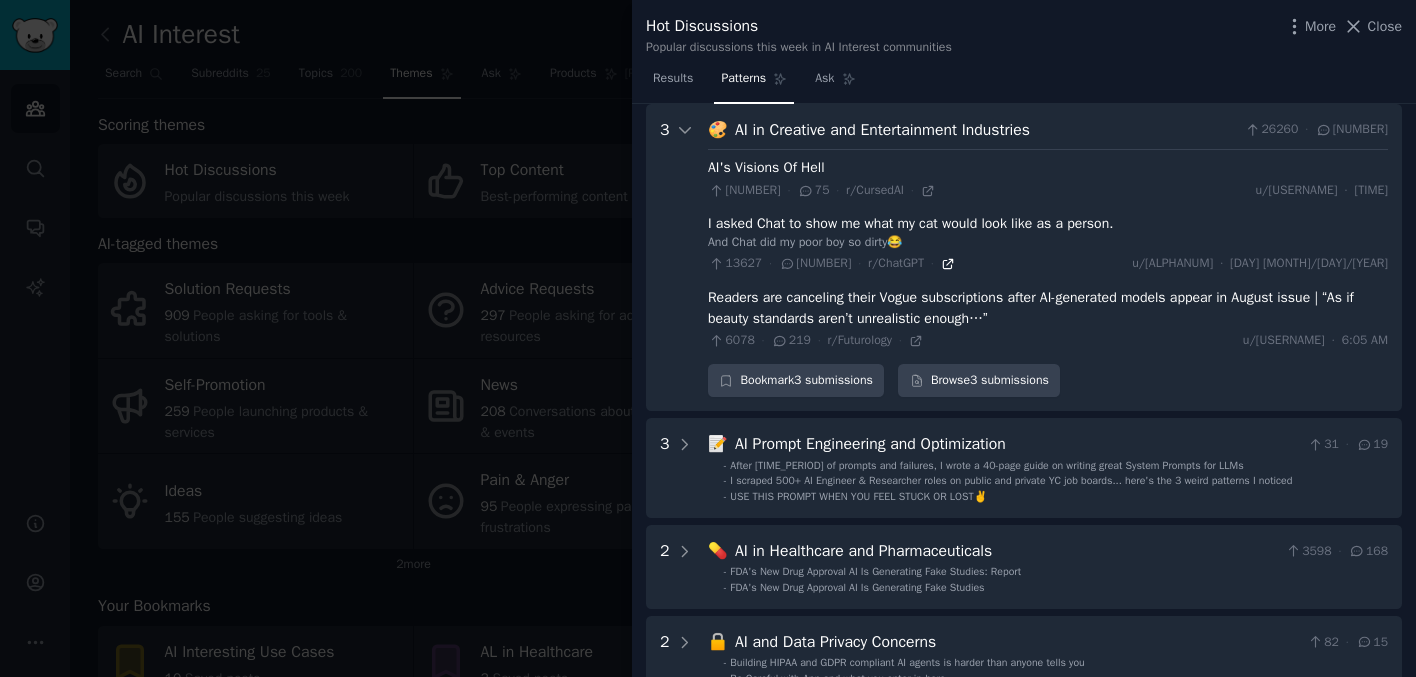 click 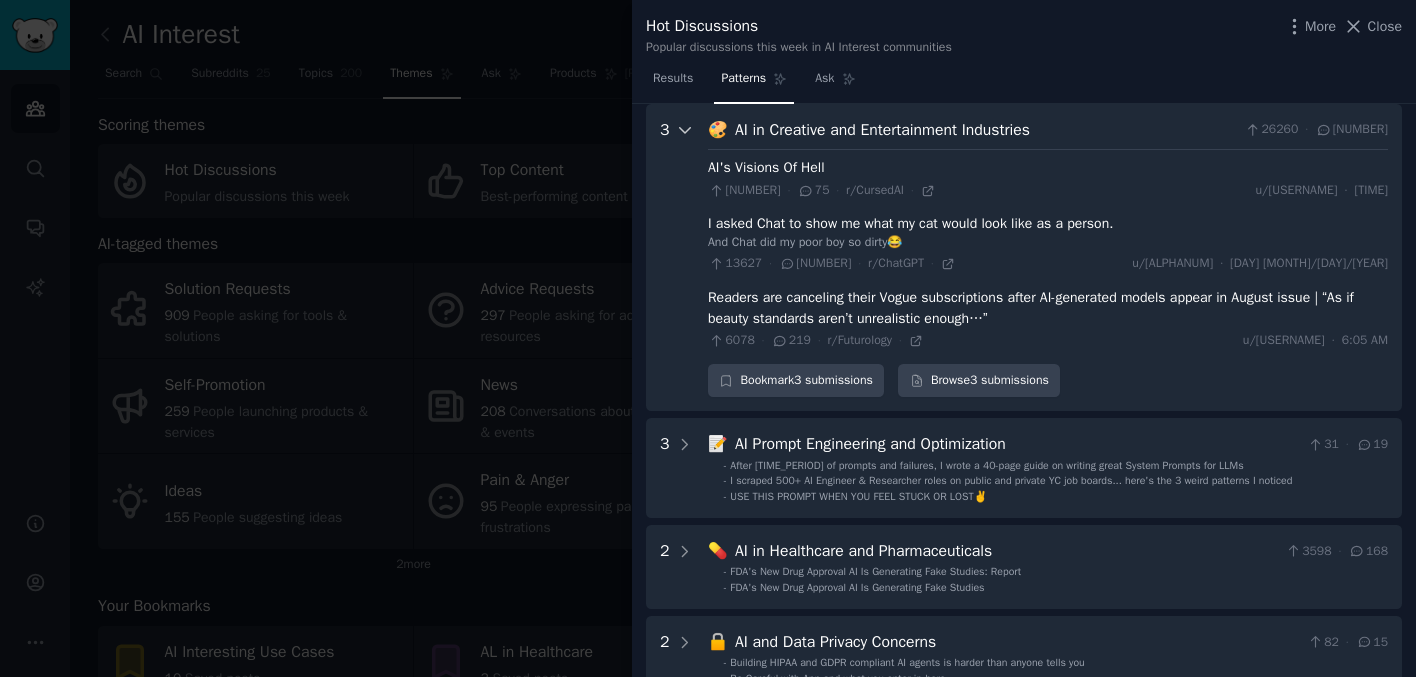 click 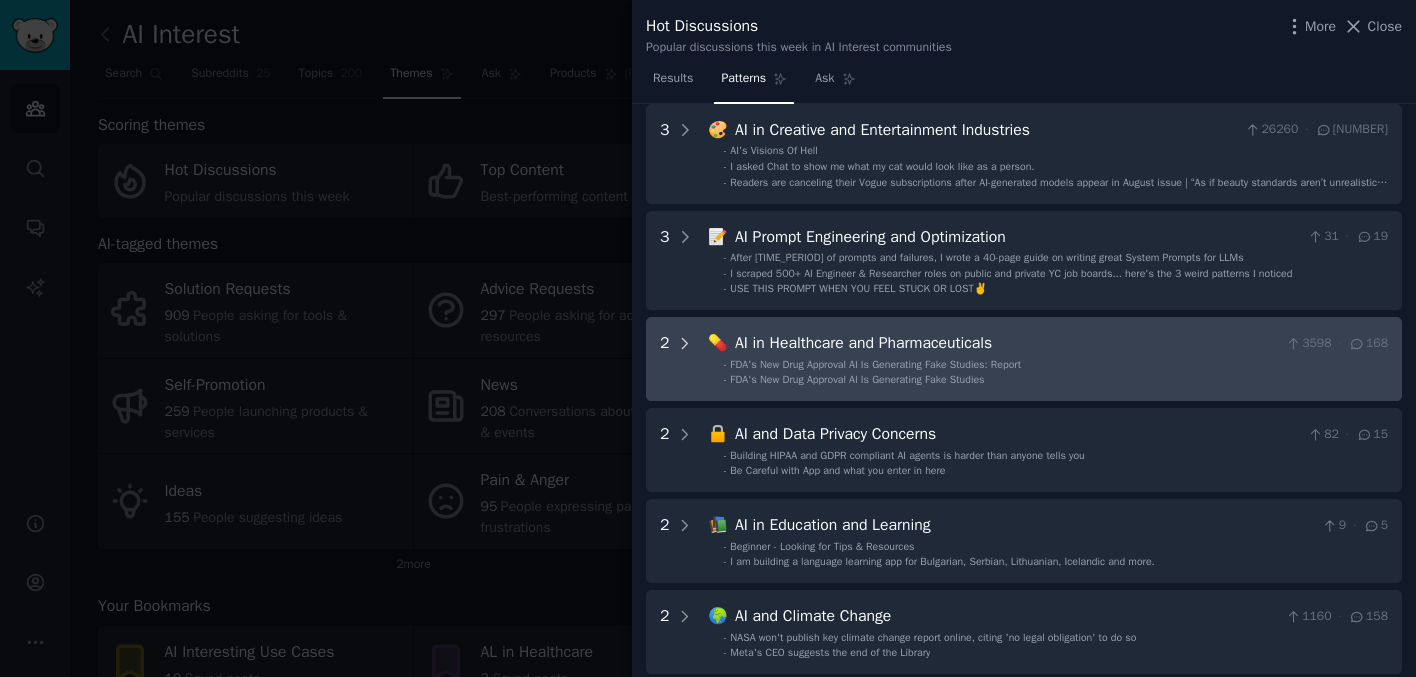 click 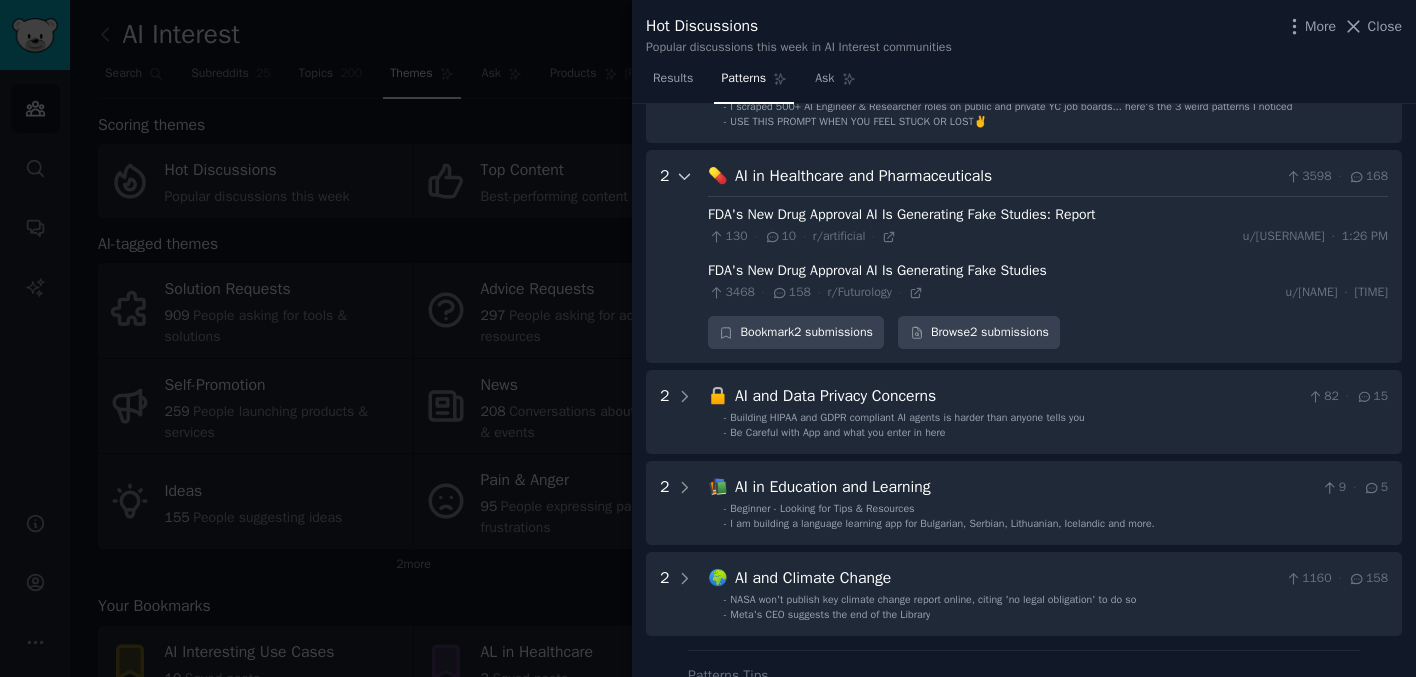 scroll, scrollTop: 625, scrollLeft: 0, axis: vertical 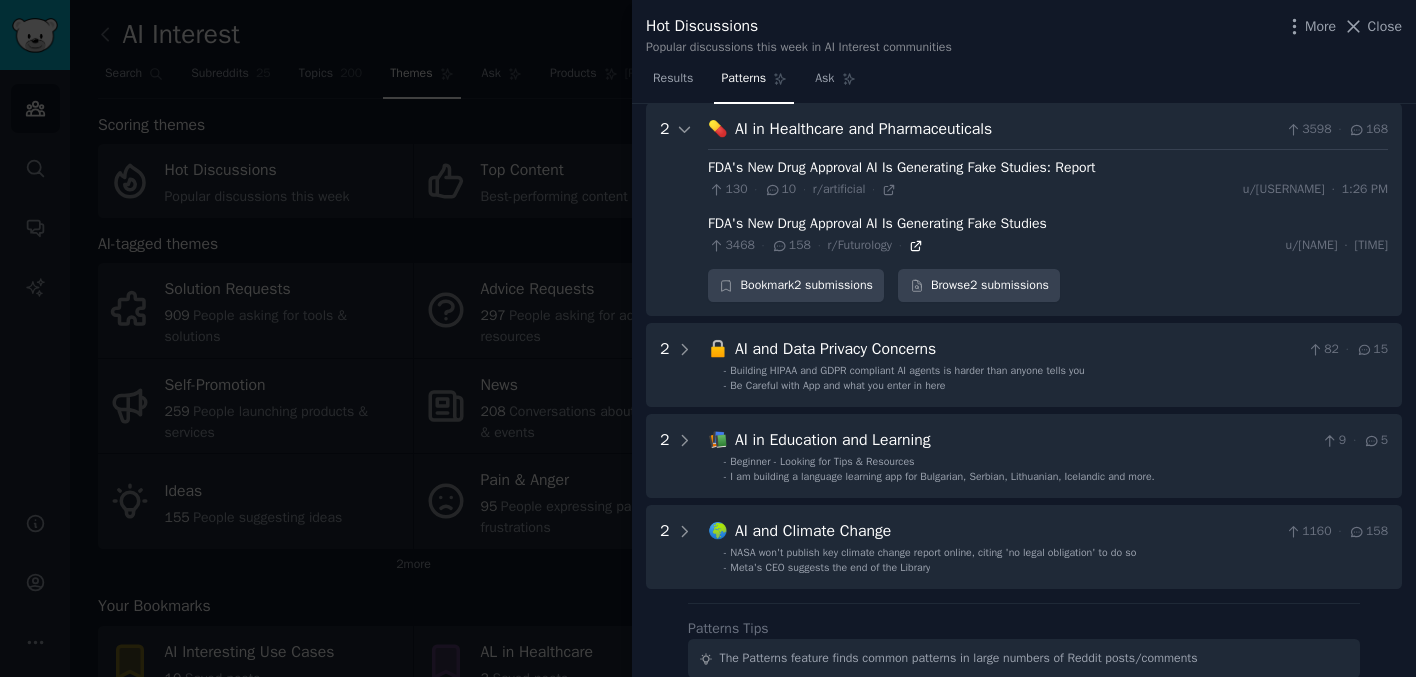 click 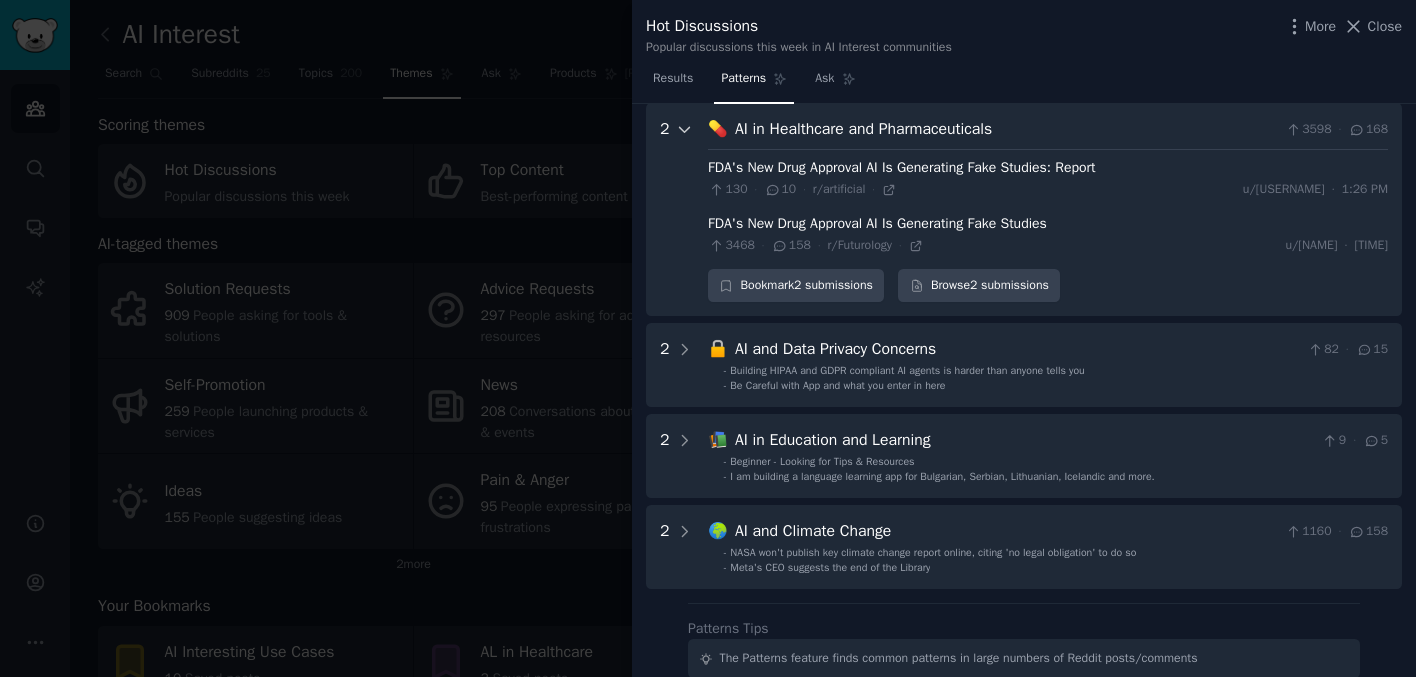 click 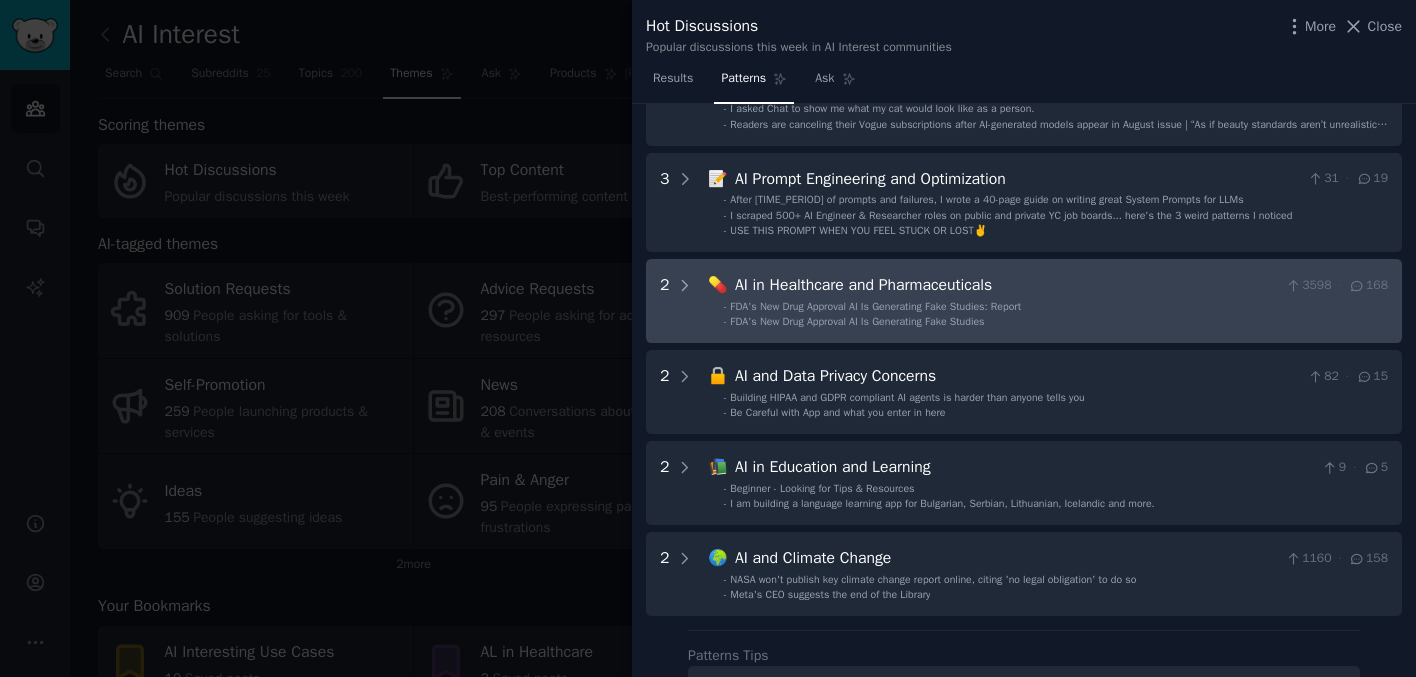 scroll, scrollTop: 470, scrollLeft: 0, axis: vertical 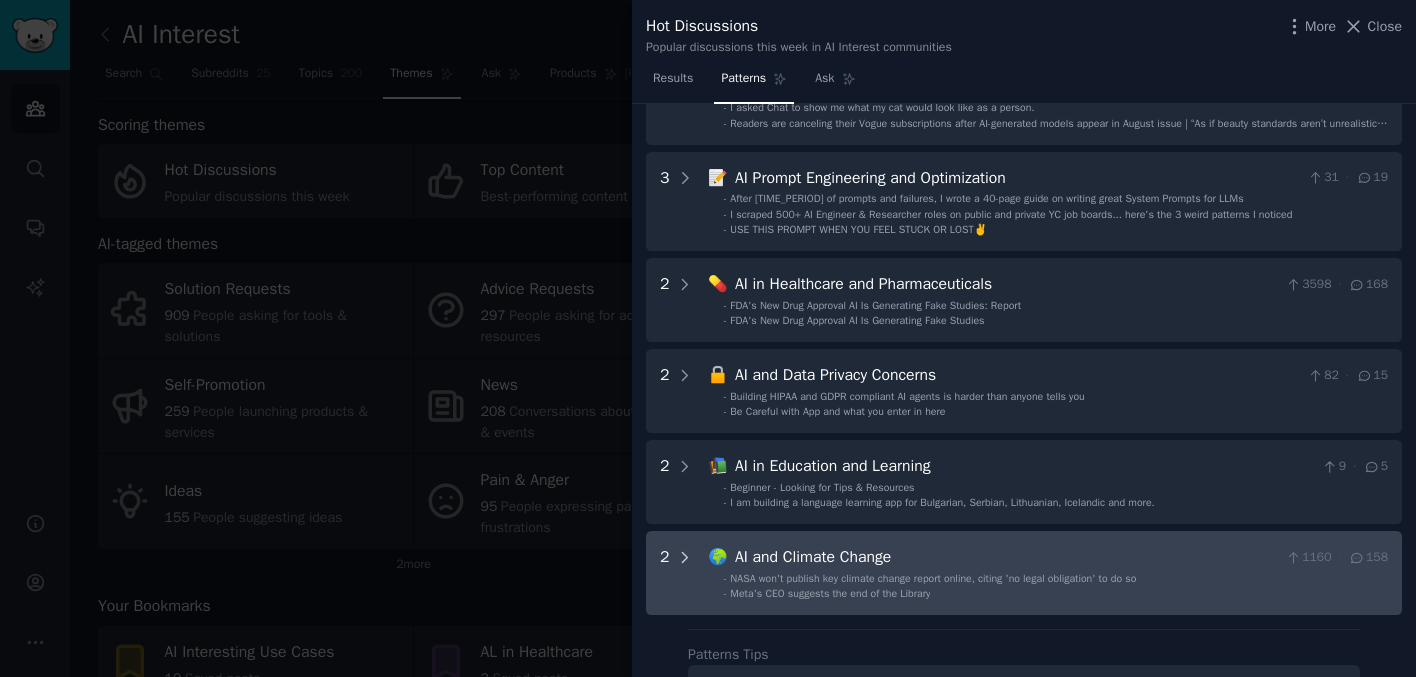 click 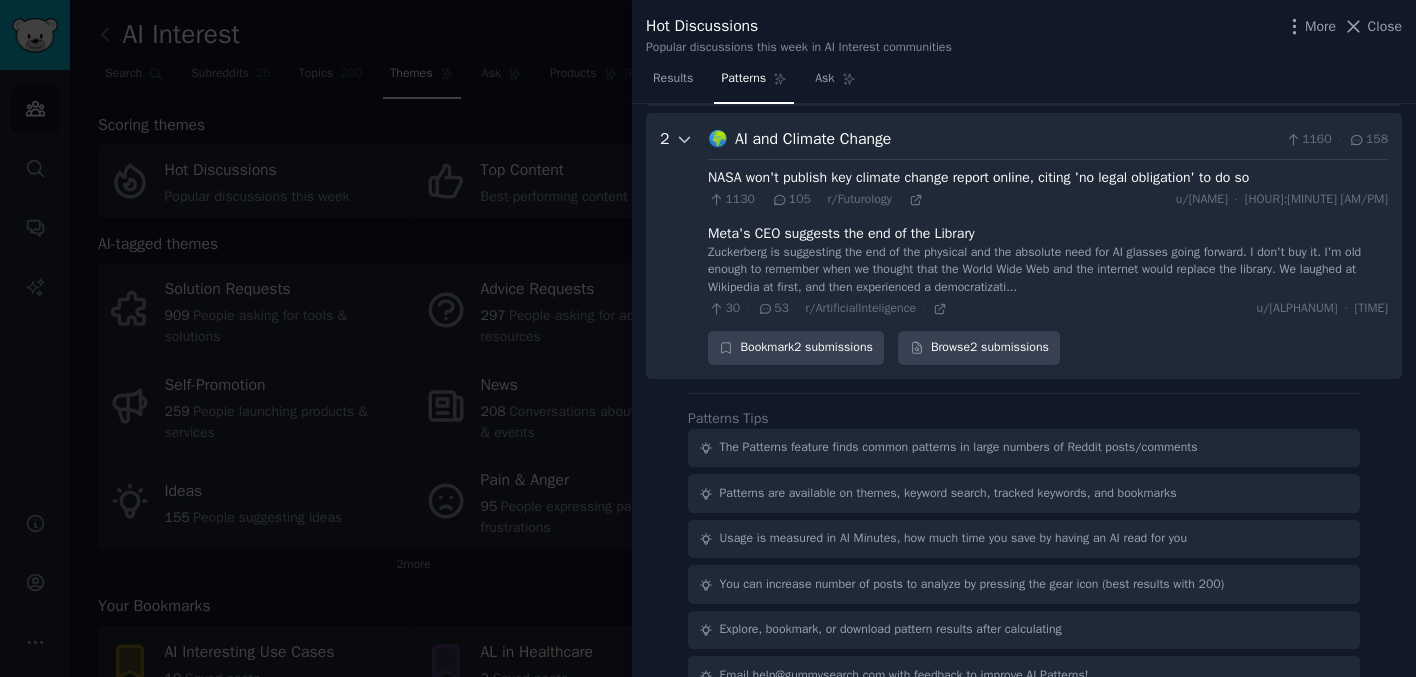 scroll, scrollTop: 898, scrollLeft: 0, axis: vertical 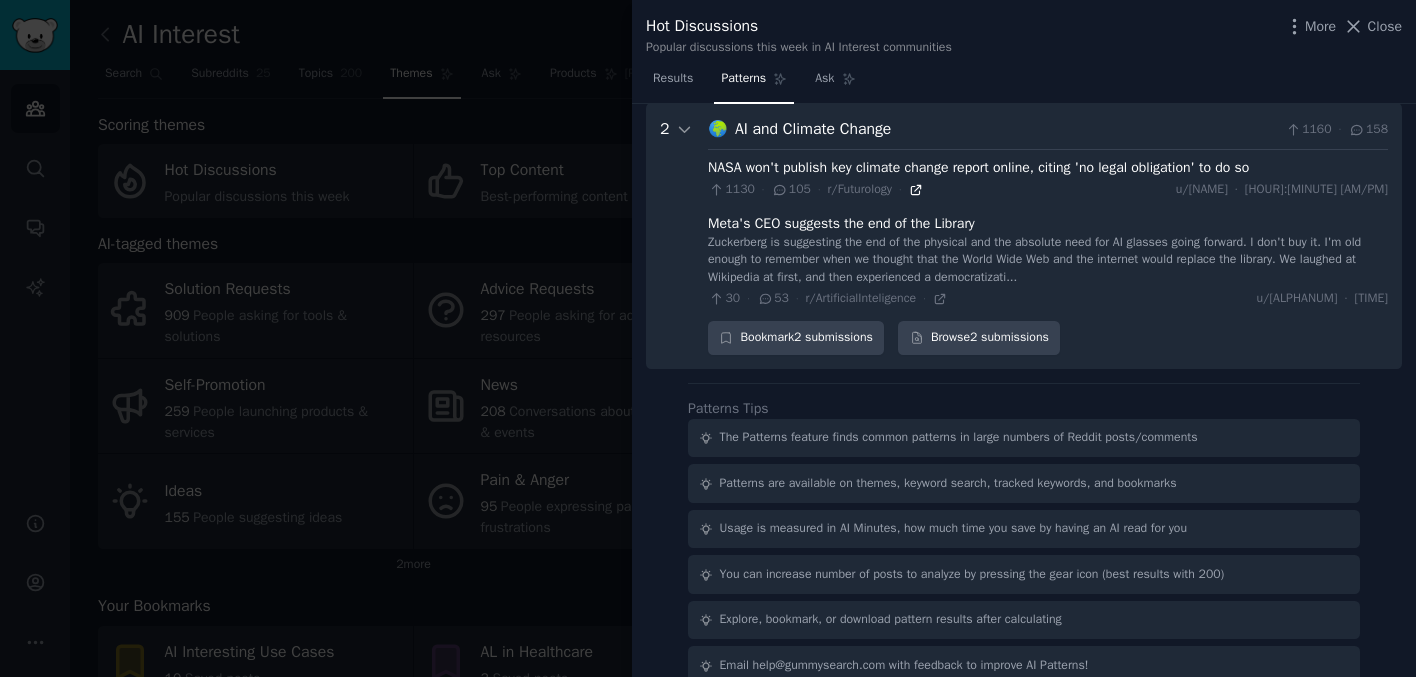 click 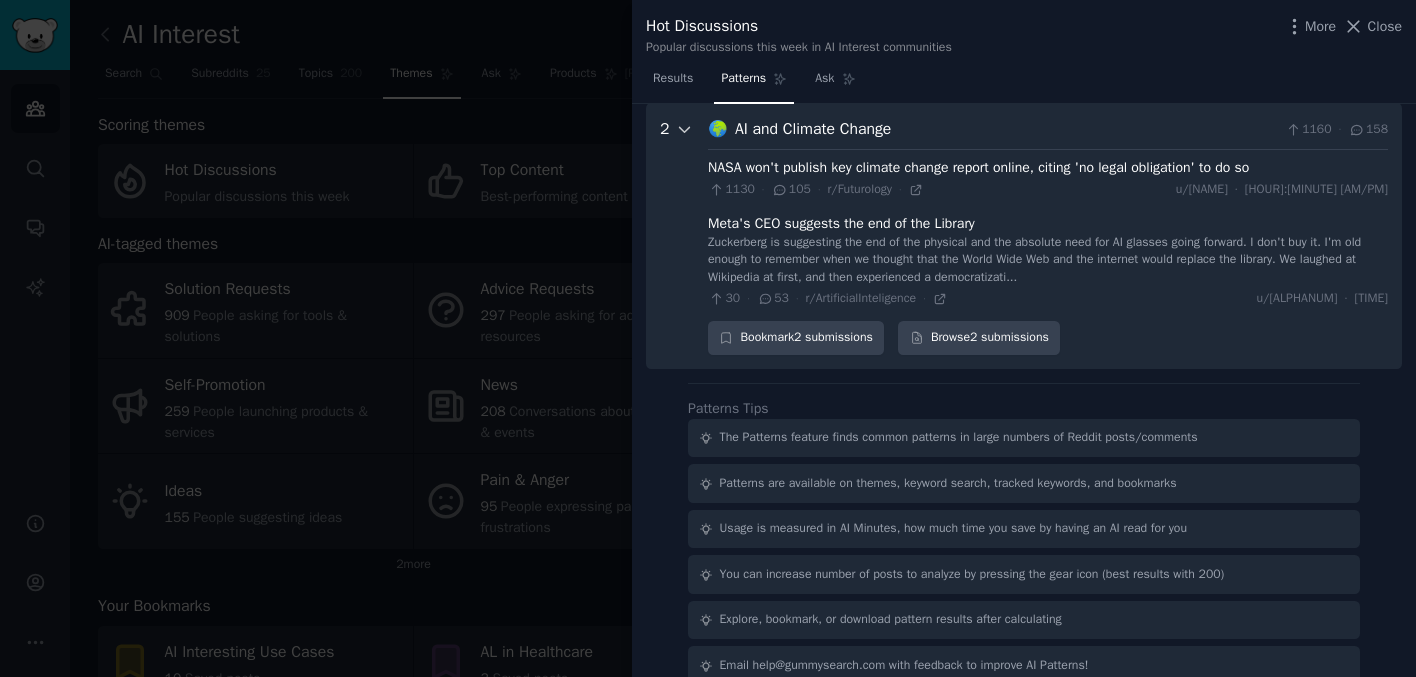 click 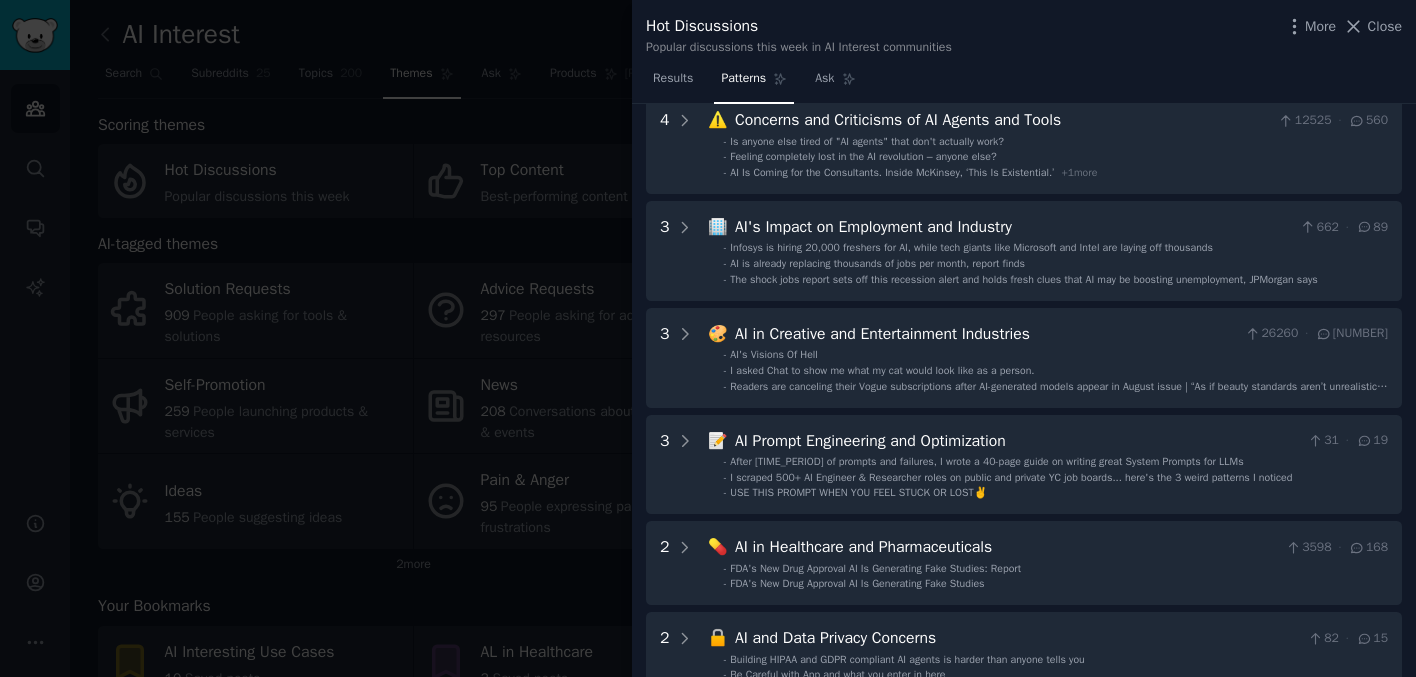 scroll, scrollTop: 745, scrollLeft: 0, axis: vertical 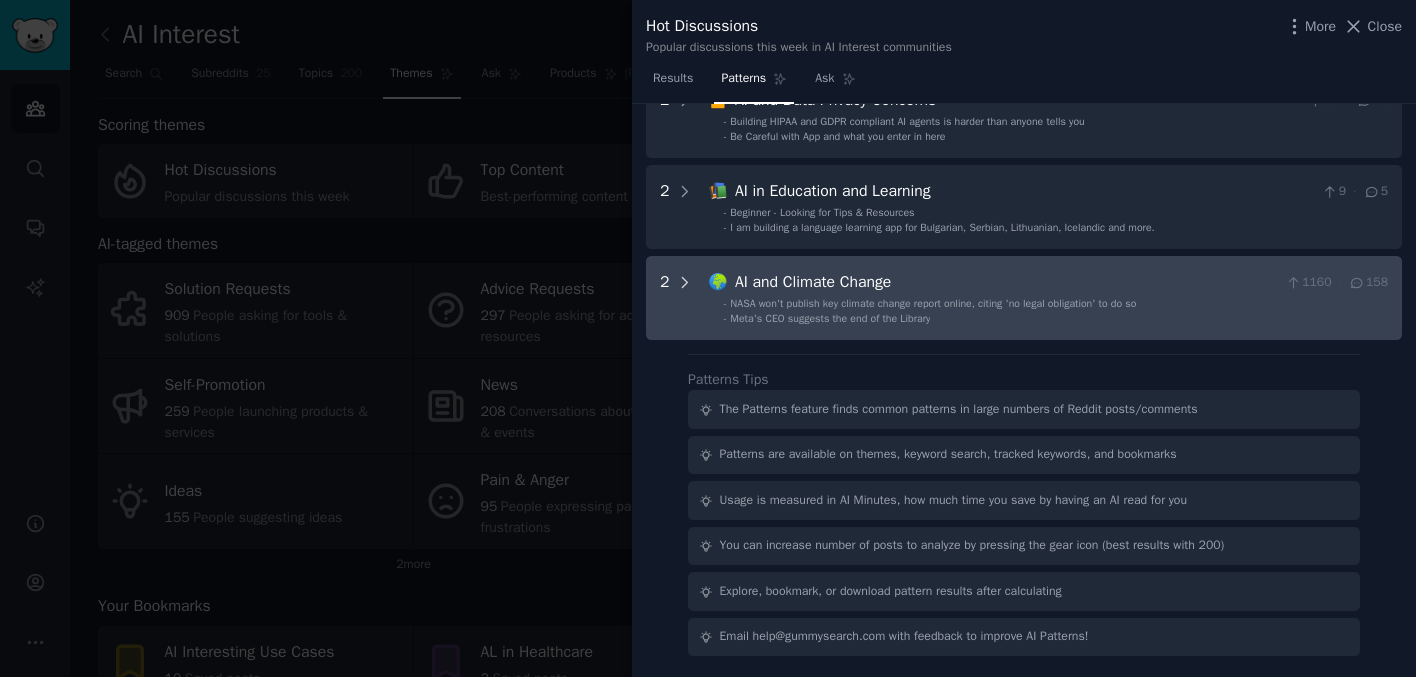 click 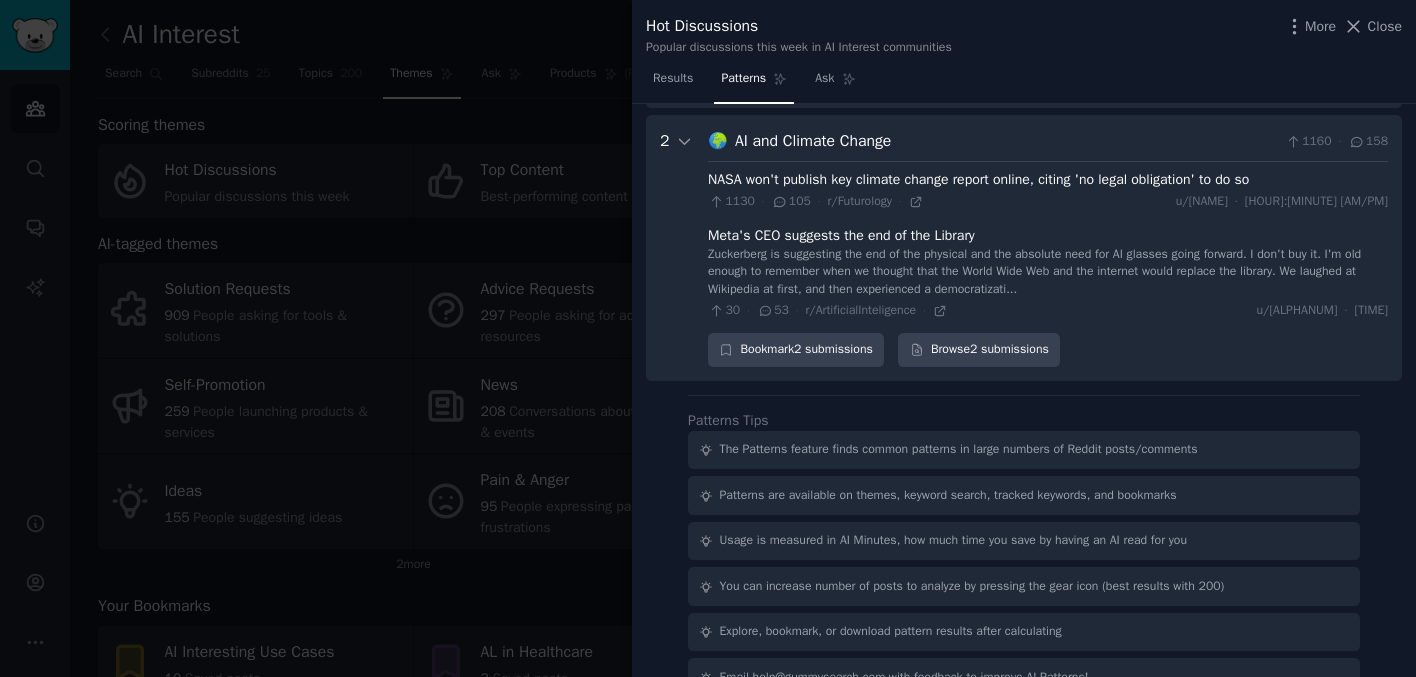scroll, scrollTop: 898, scrollLeft: 0, axis: vertical 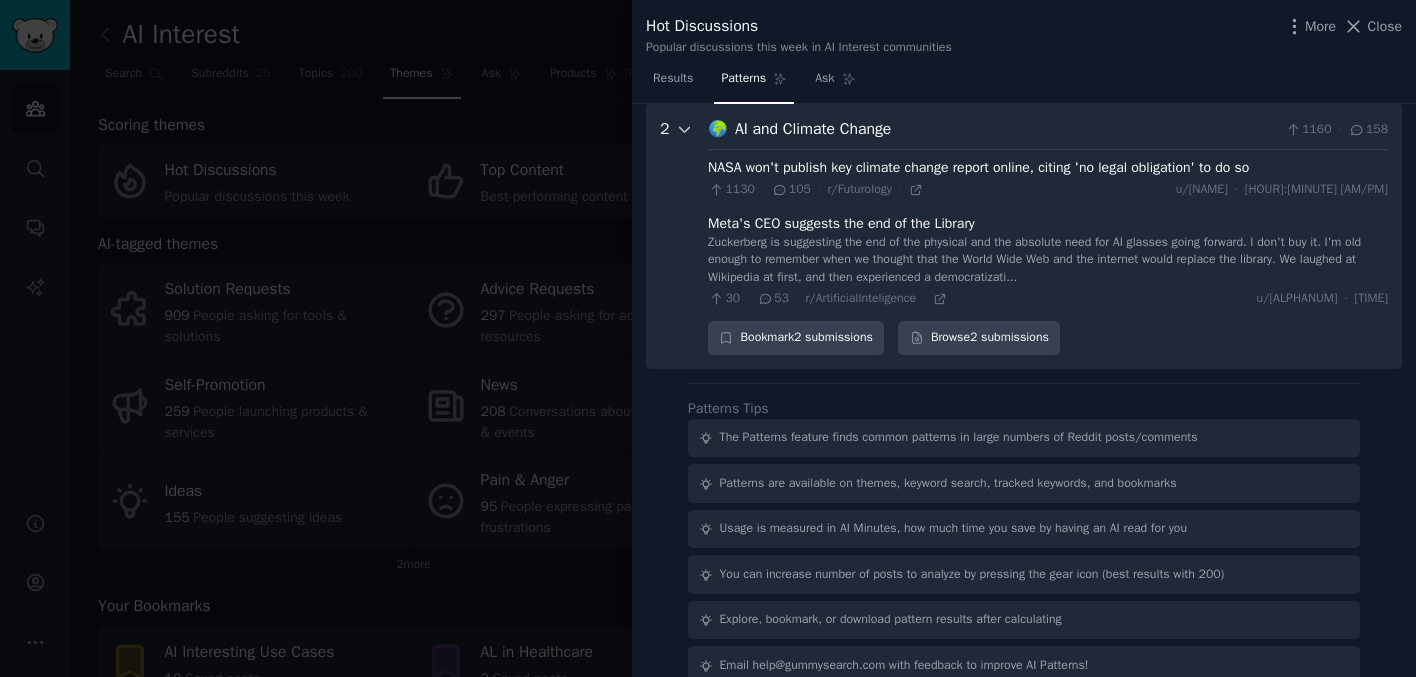 click 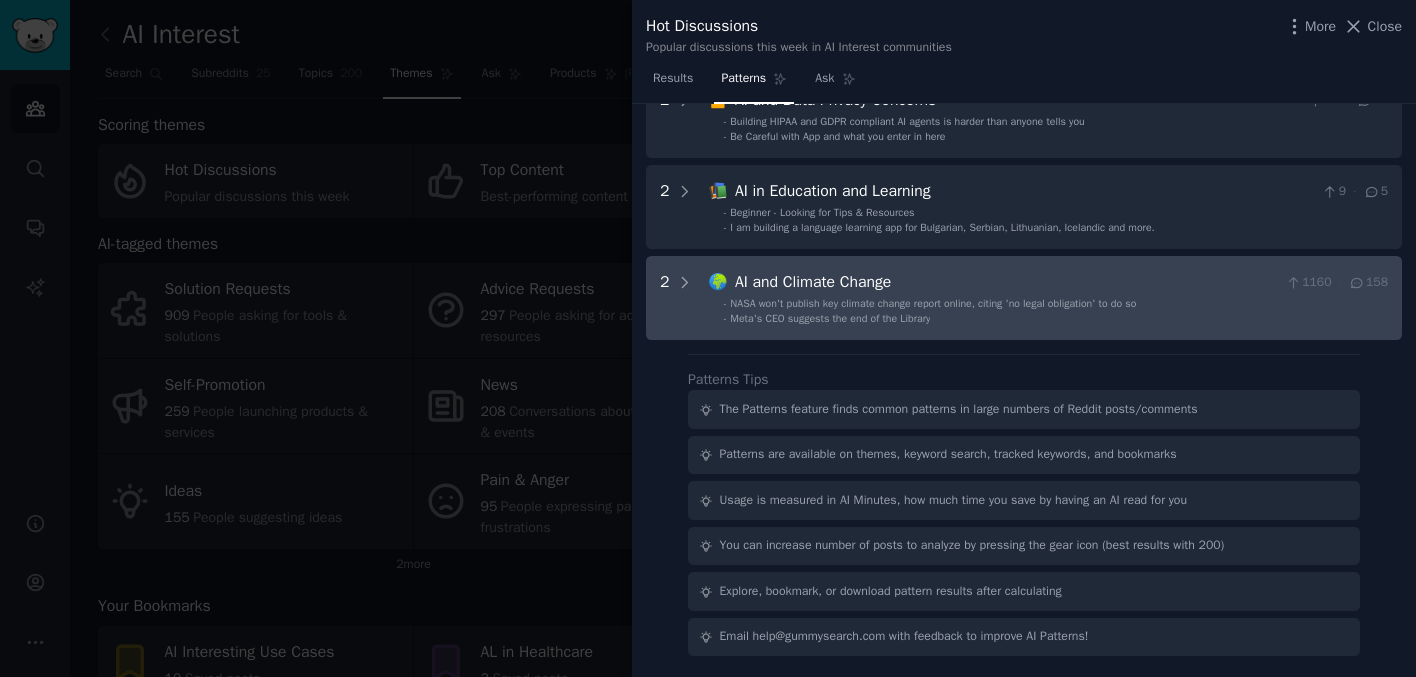 click on "2" at bounding box center [677, 298] 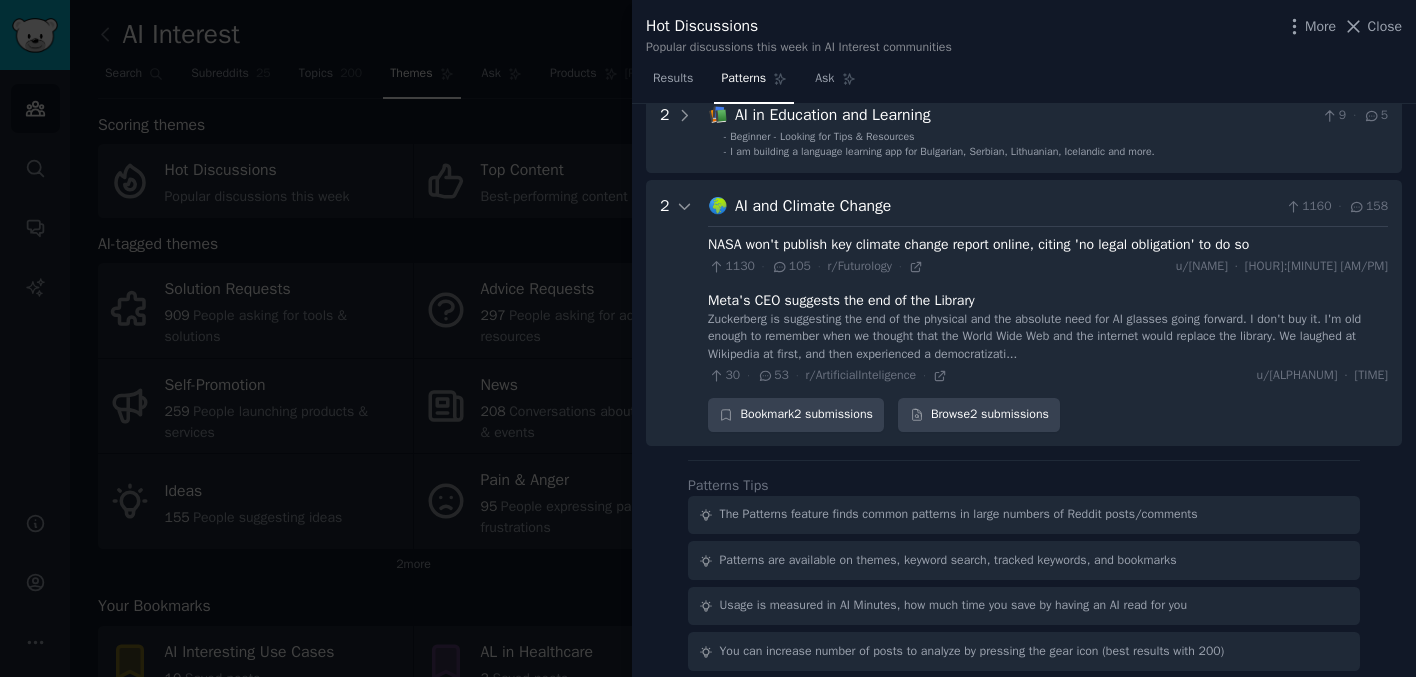 scroll, scrollTop: 813, scrollLeft: 0, axis: vertical 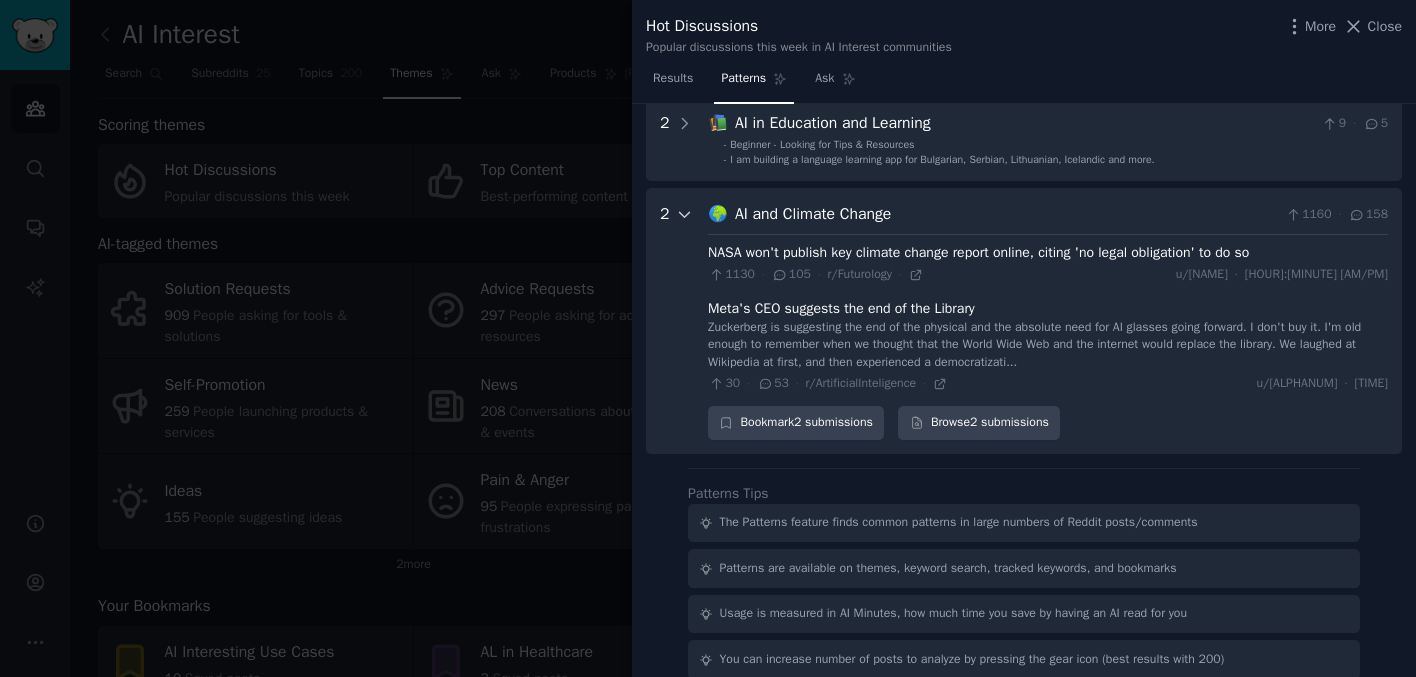 click 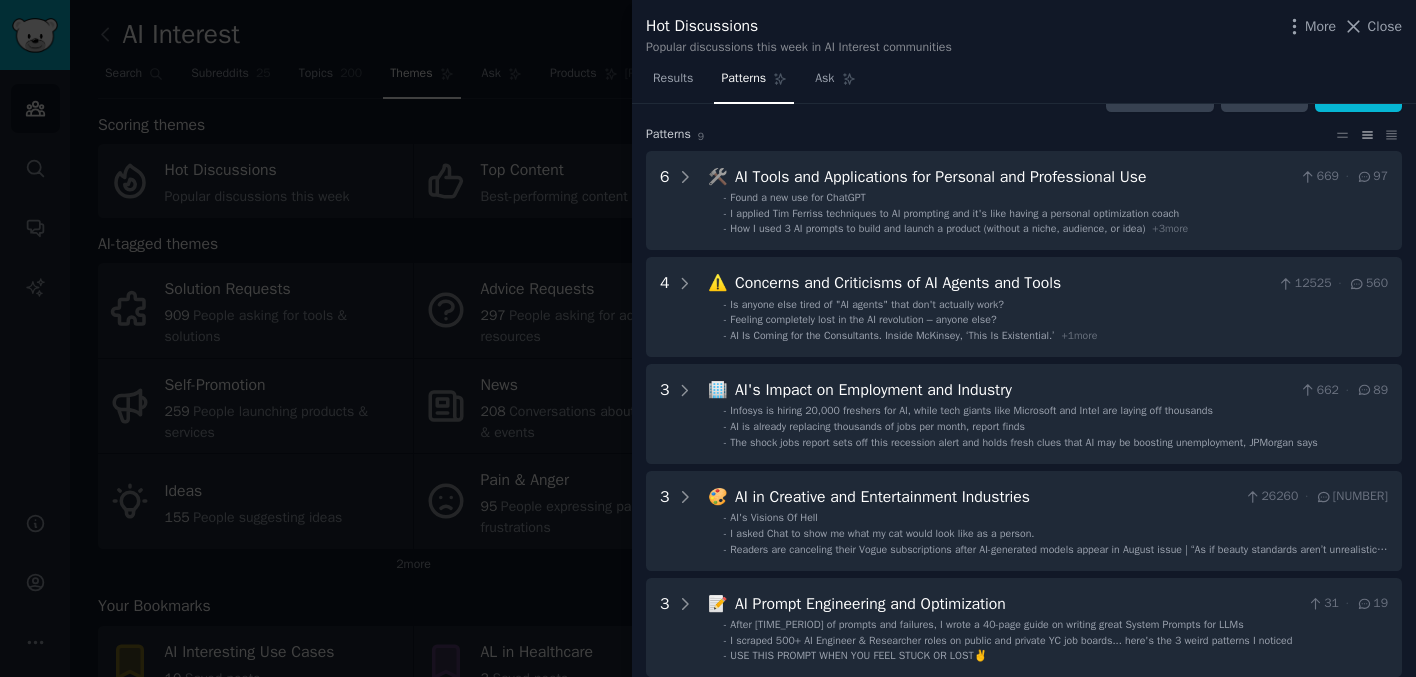 scroll, scrollTop: 0, scrollLeft: 0, axis: both 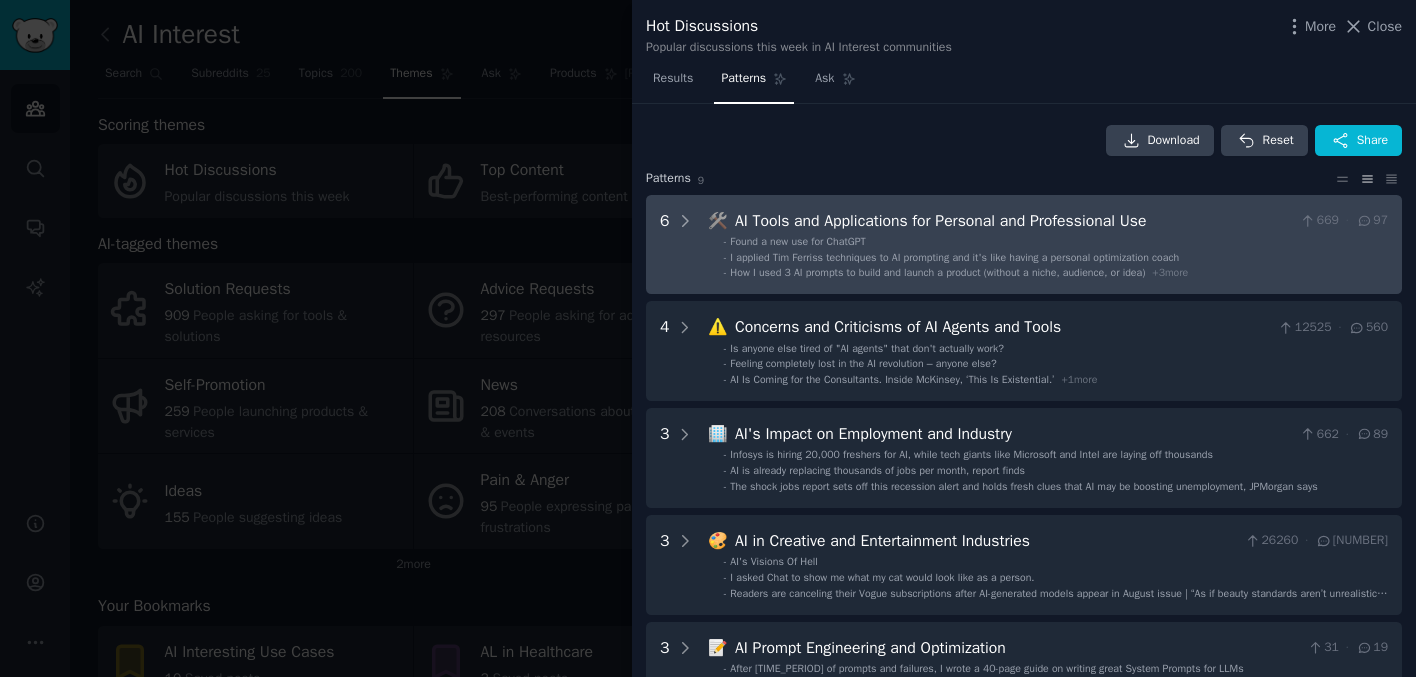 click on "6" at bounding box center [677, 245] 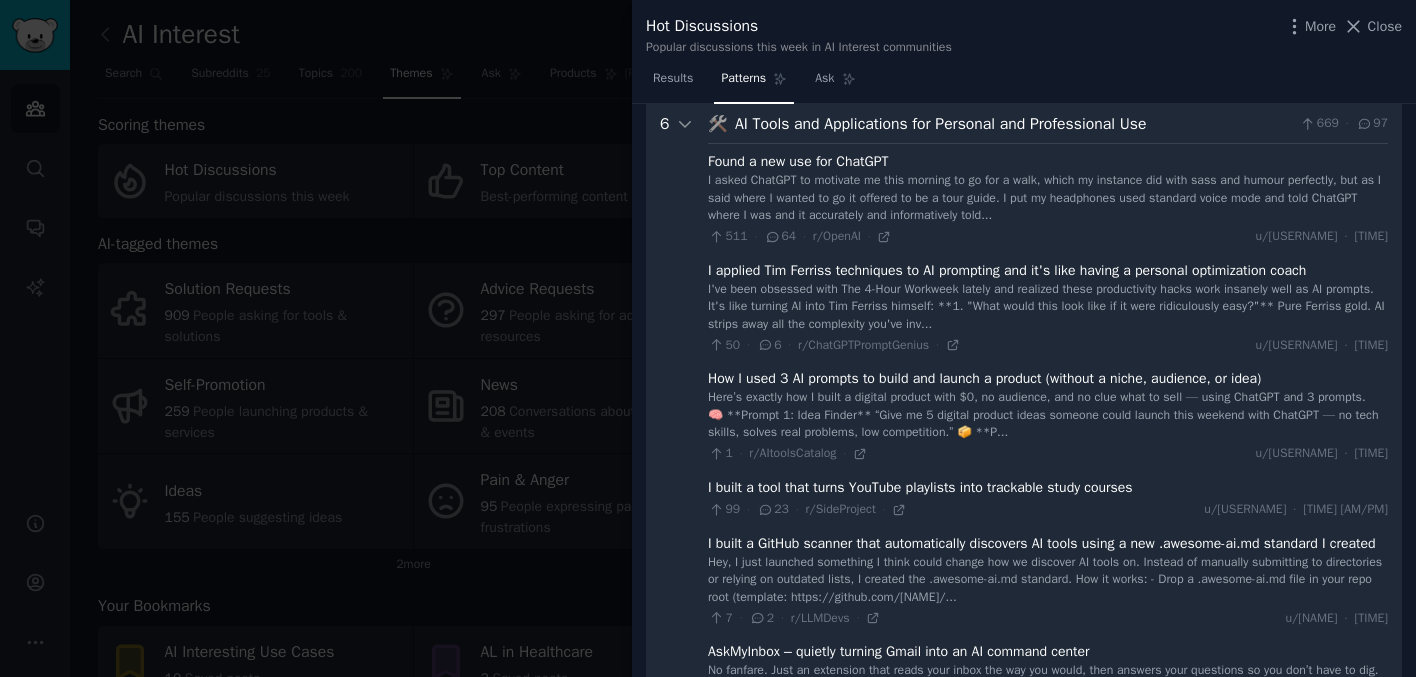scroll, scrollTop: 0, scrollLeft: 0, axis: both 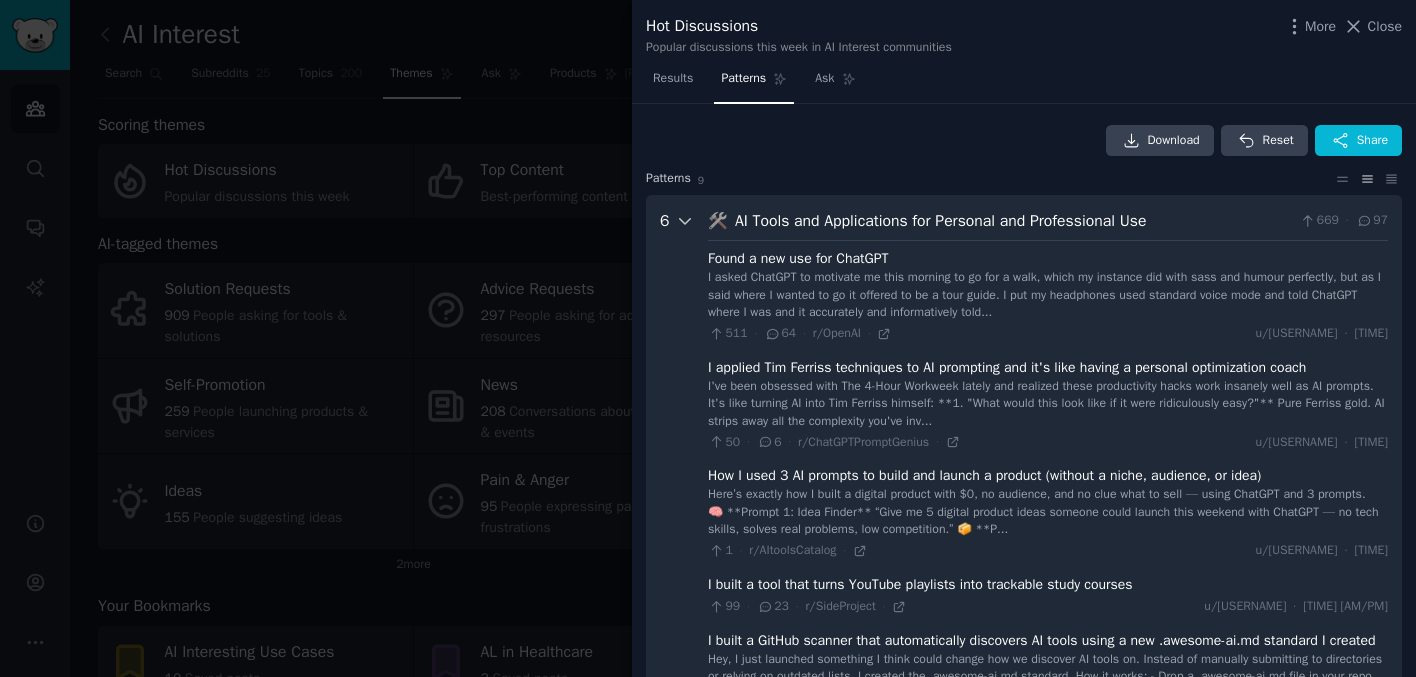 click 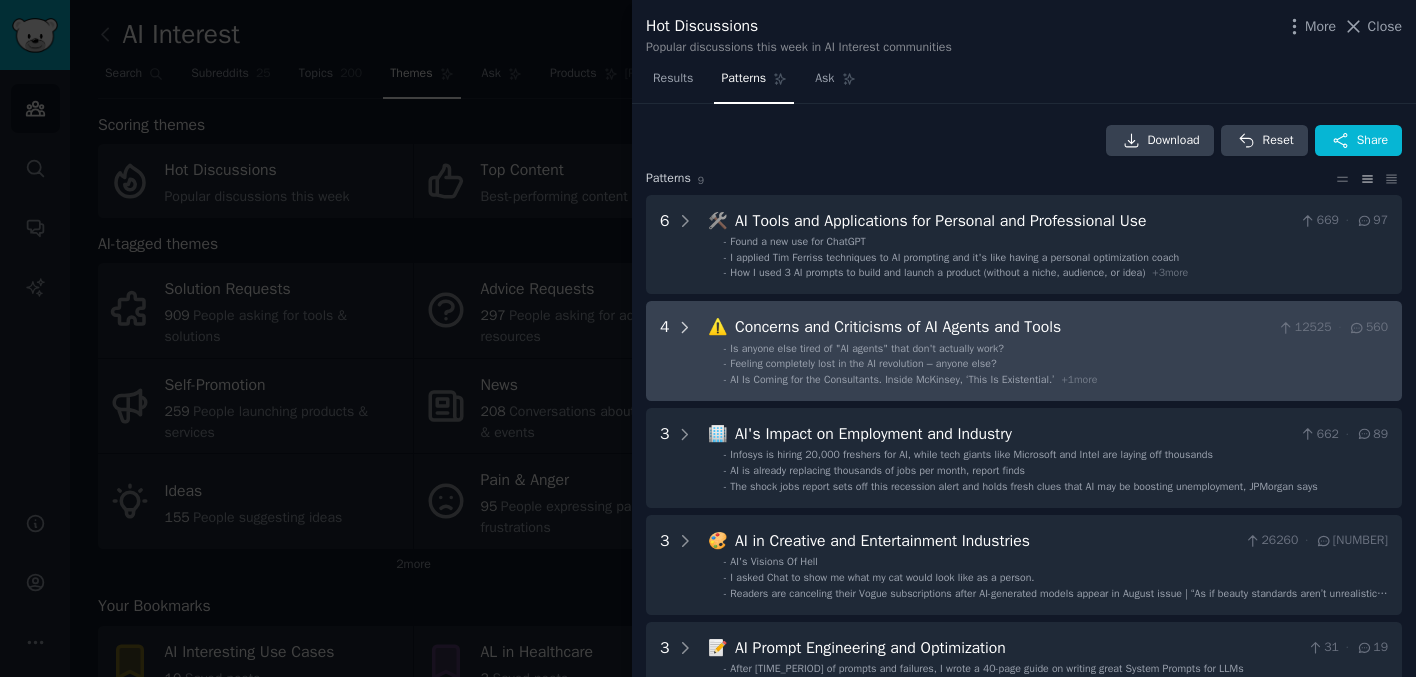 click at bounding box center [685, 351] 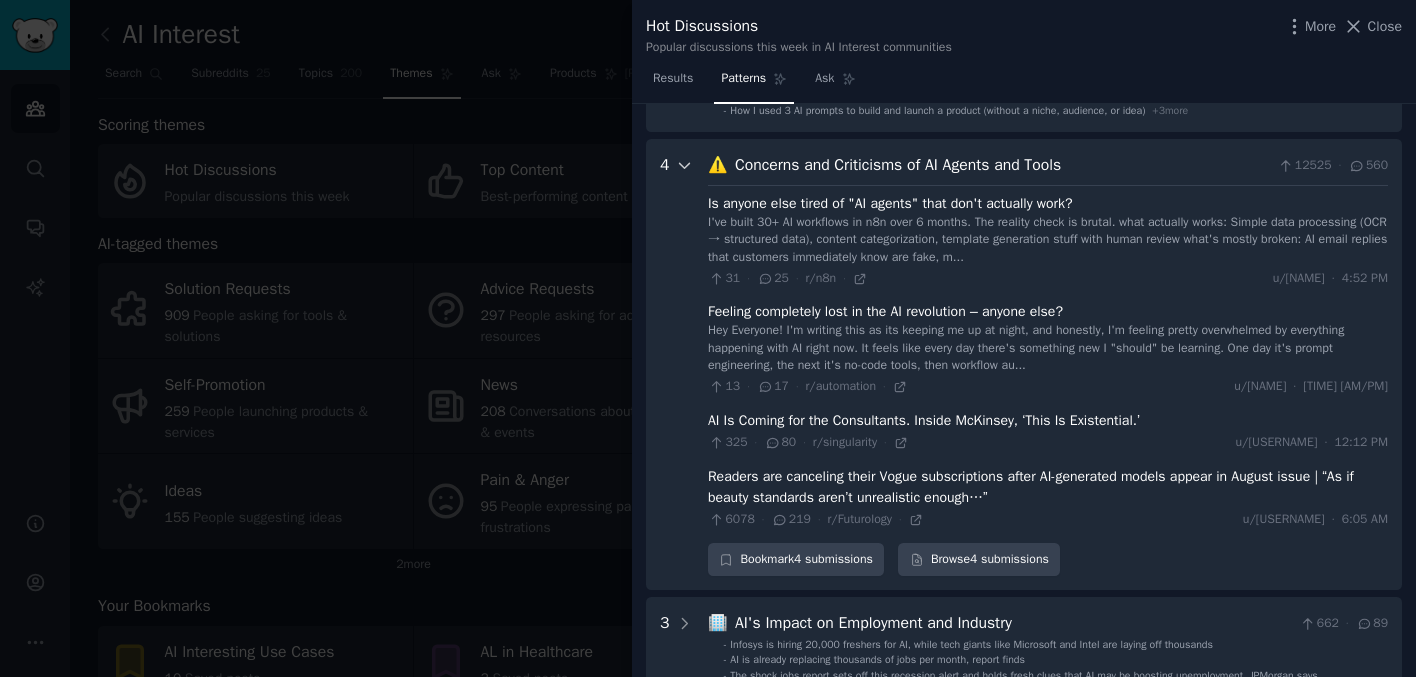 scroll, scrollTop: 198, scrollLeft: 0, axis: vertical 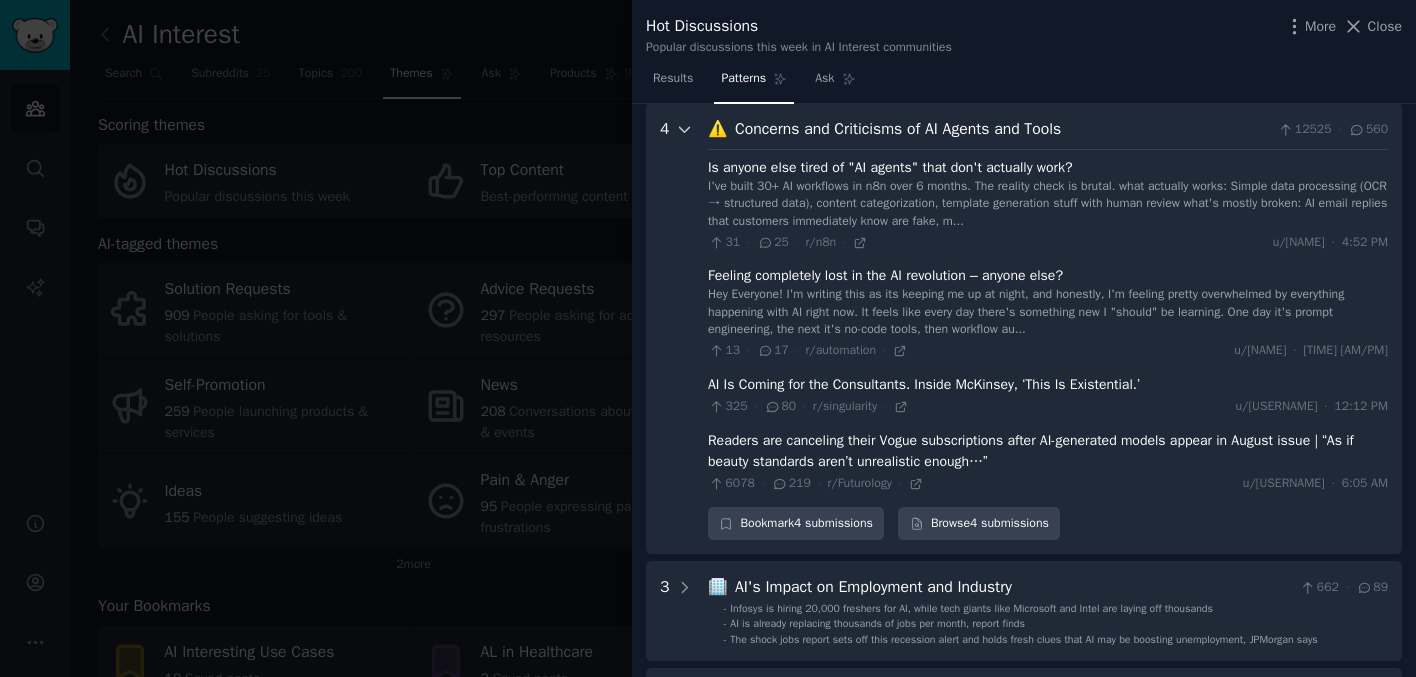 click 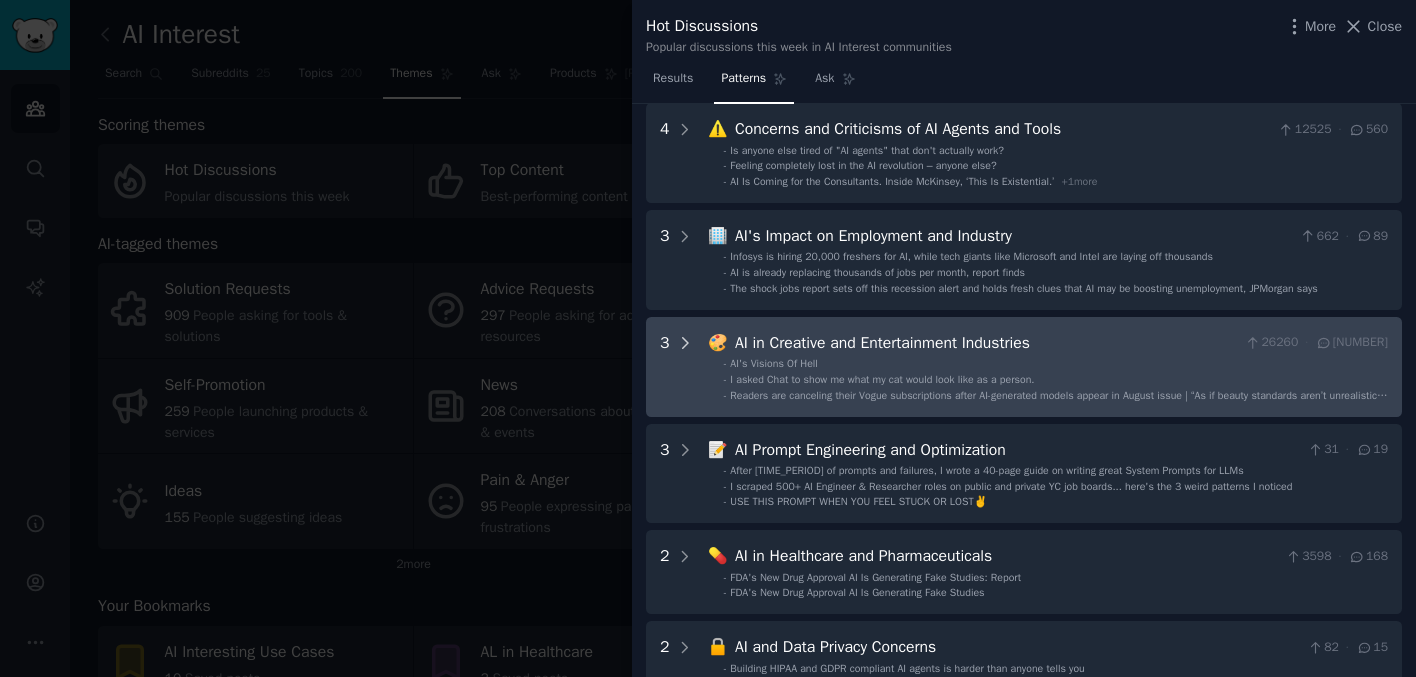 click 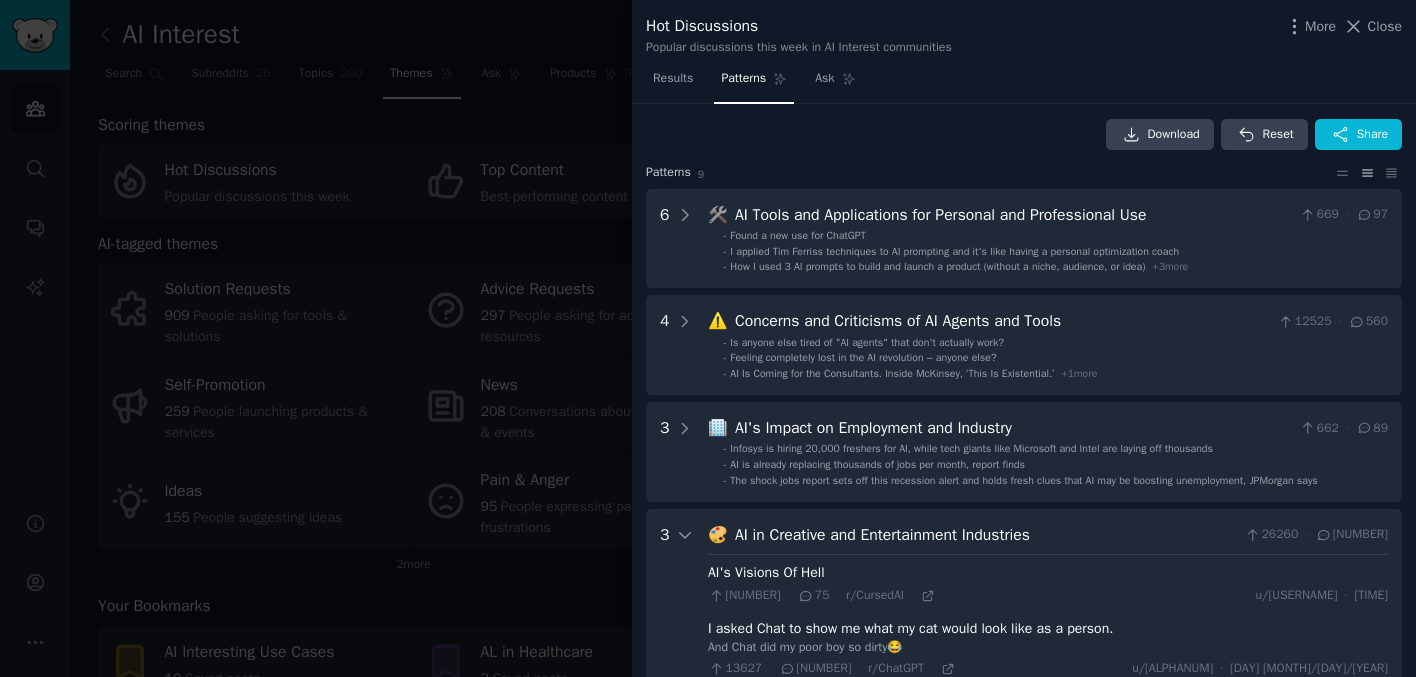 scroll, scrollTop: 0, scrollLeft: 0, axis: both 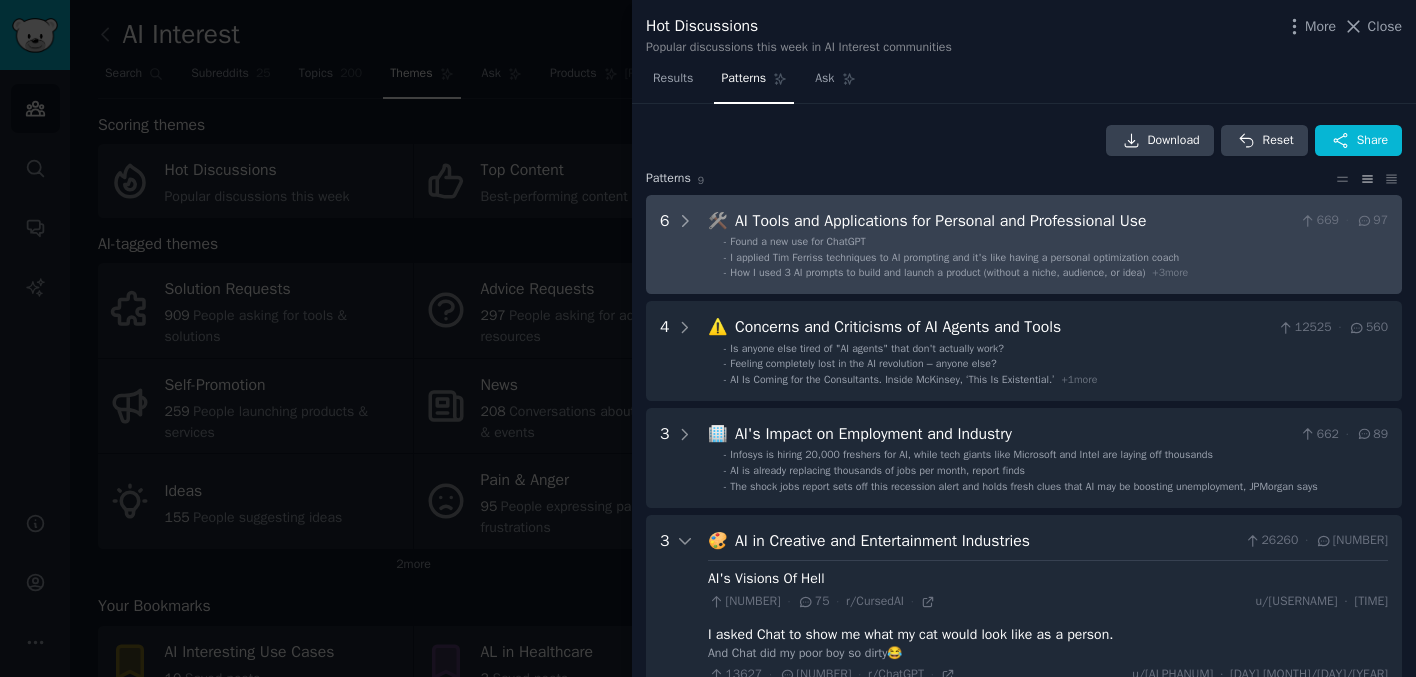 click on "6" at bounding box center (677, 245) 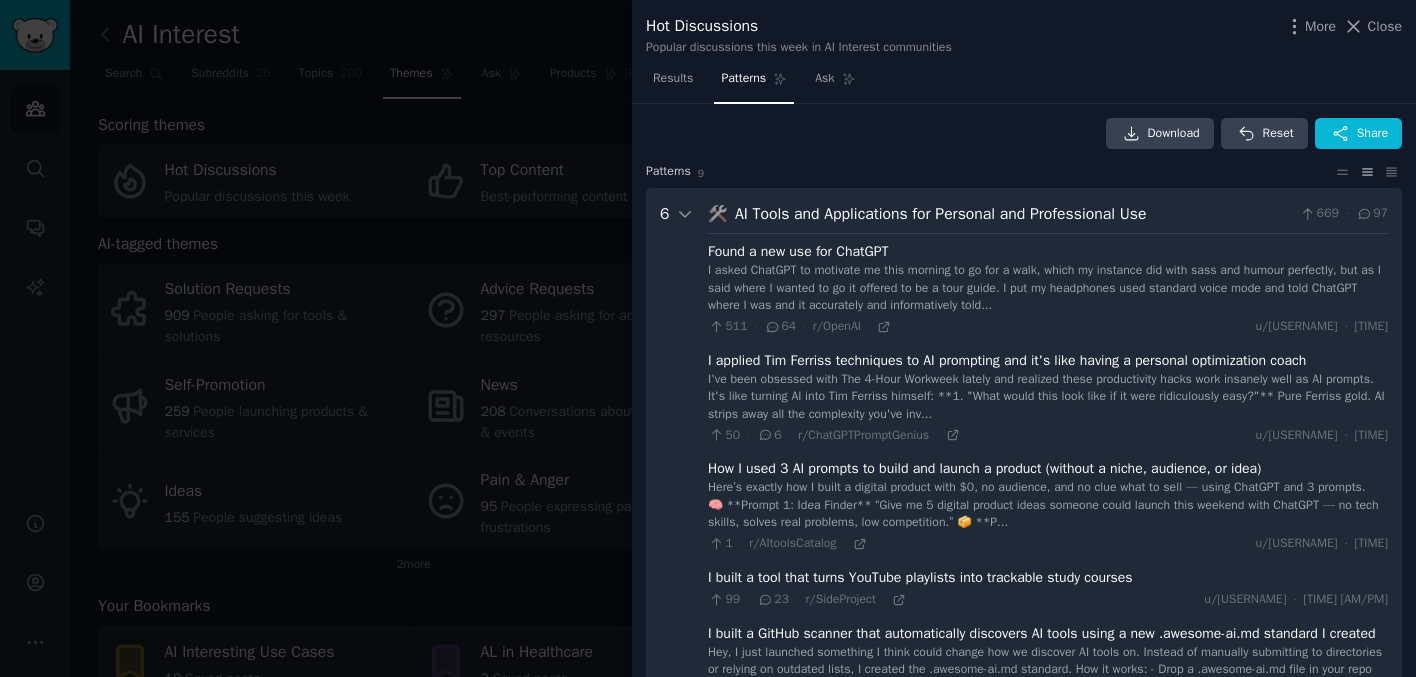 scroll, scrollTop: 0, scrollLeft: 0, axis: both 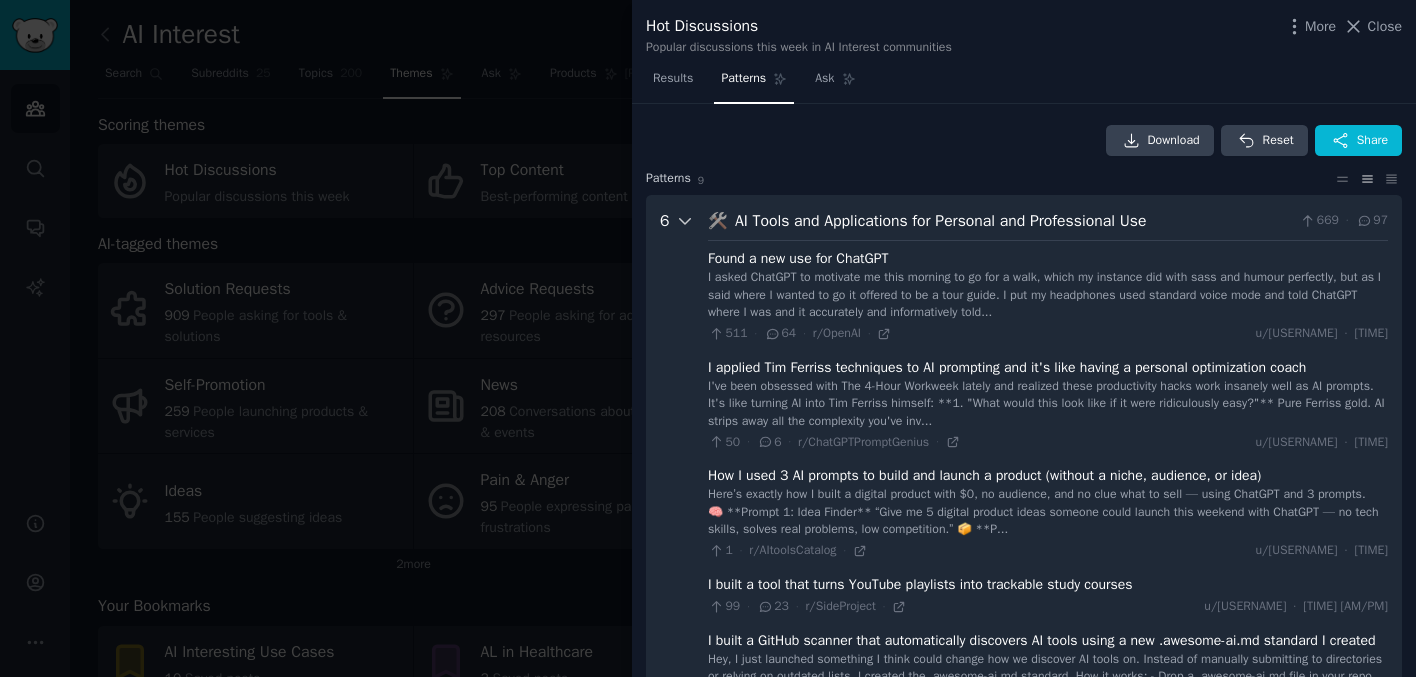 click 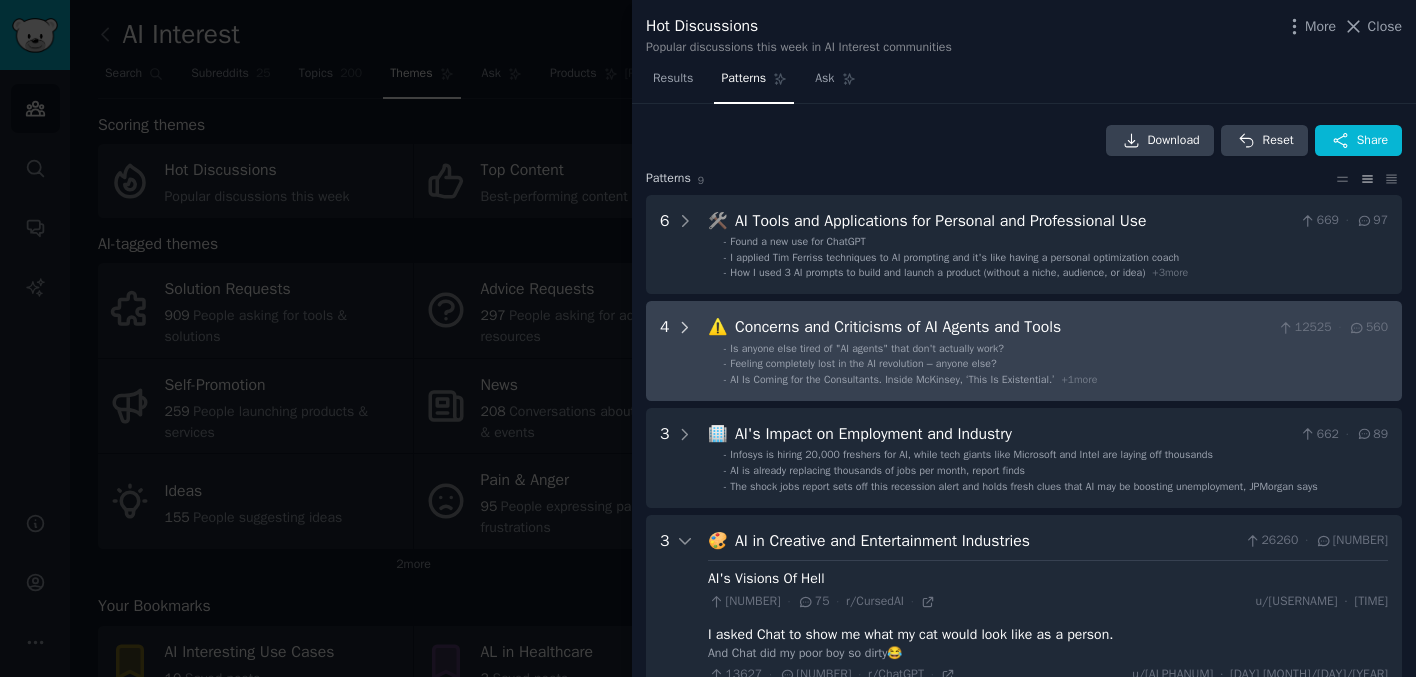 click 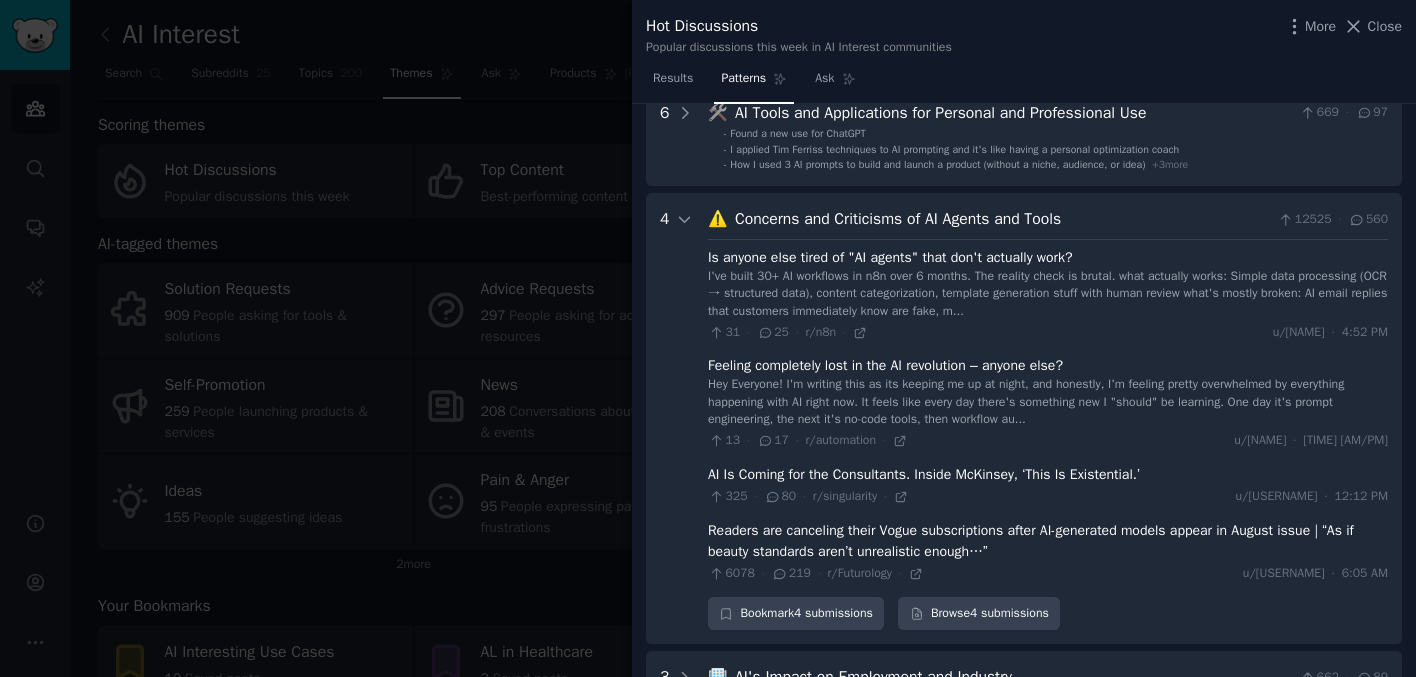 scroll, scrollTop: 120, scrollLeft: 0, axis: vertical 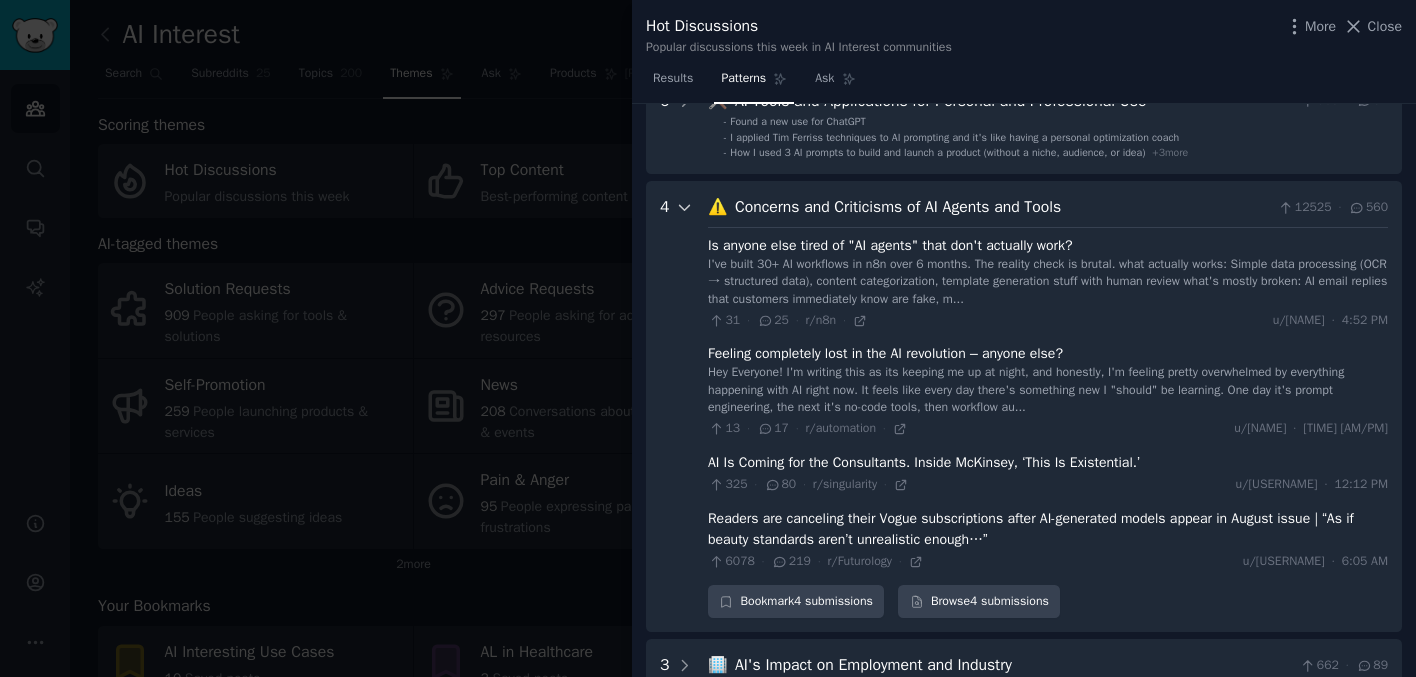 click 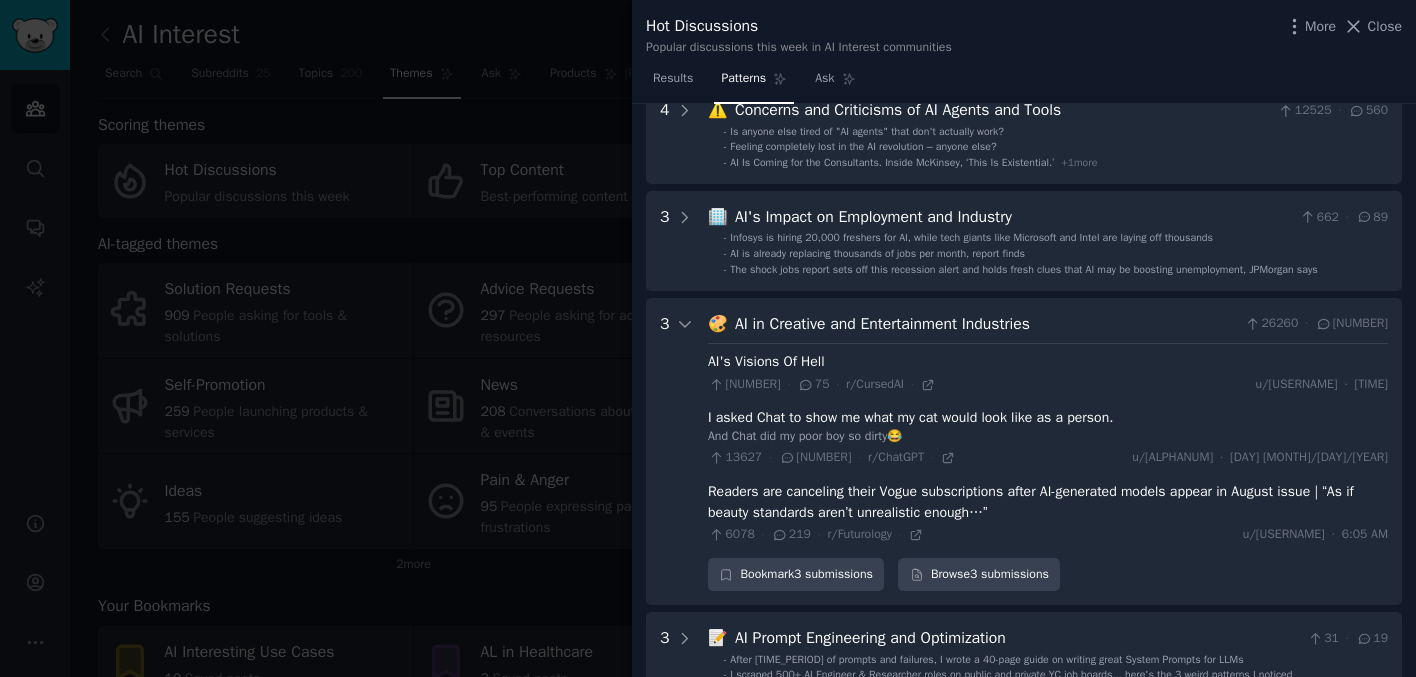 scroll, scrollTop: 218, scrollLeft: 0, axis: vertical 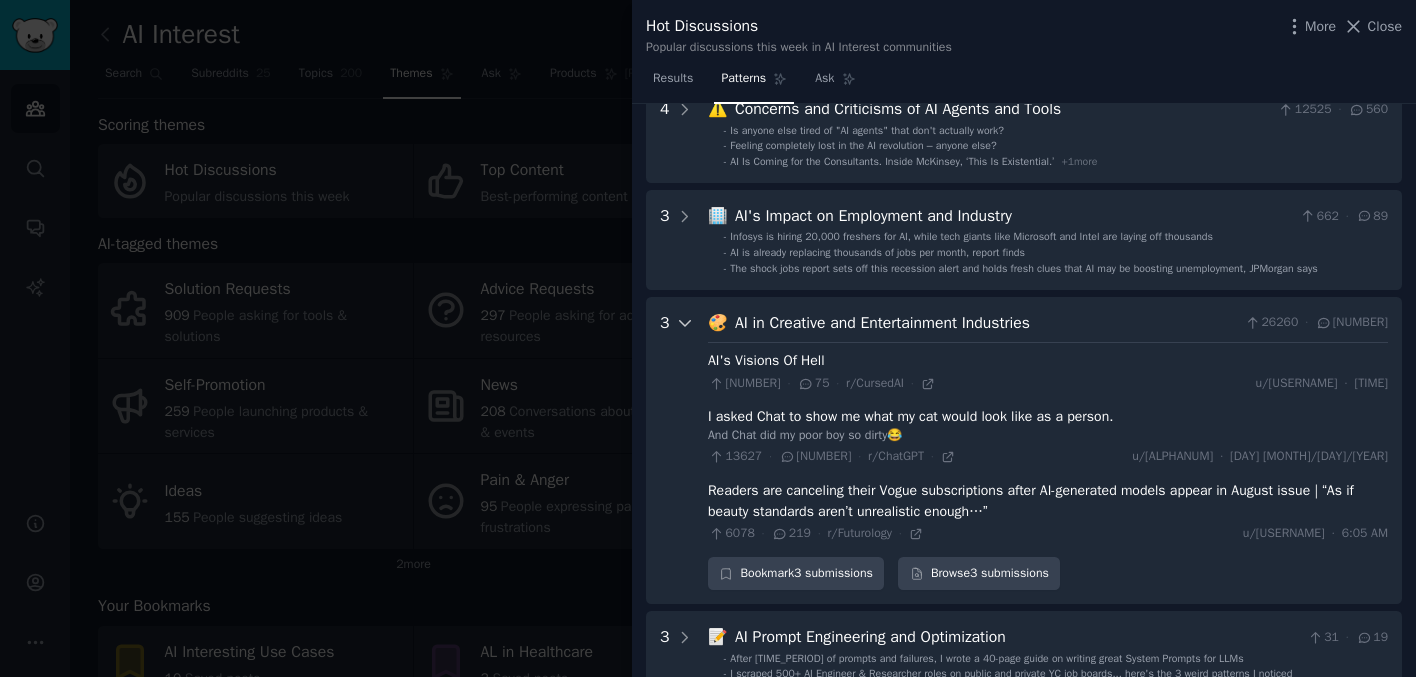 click 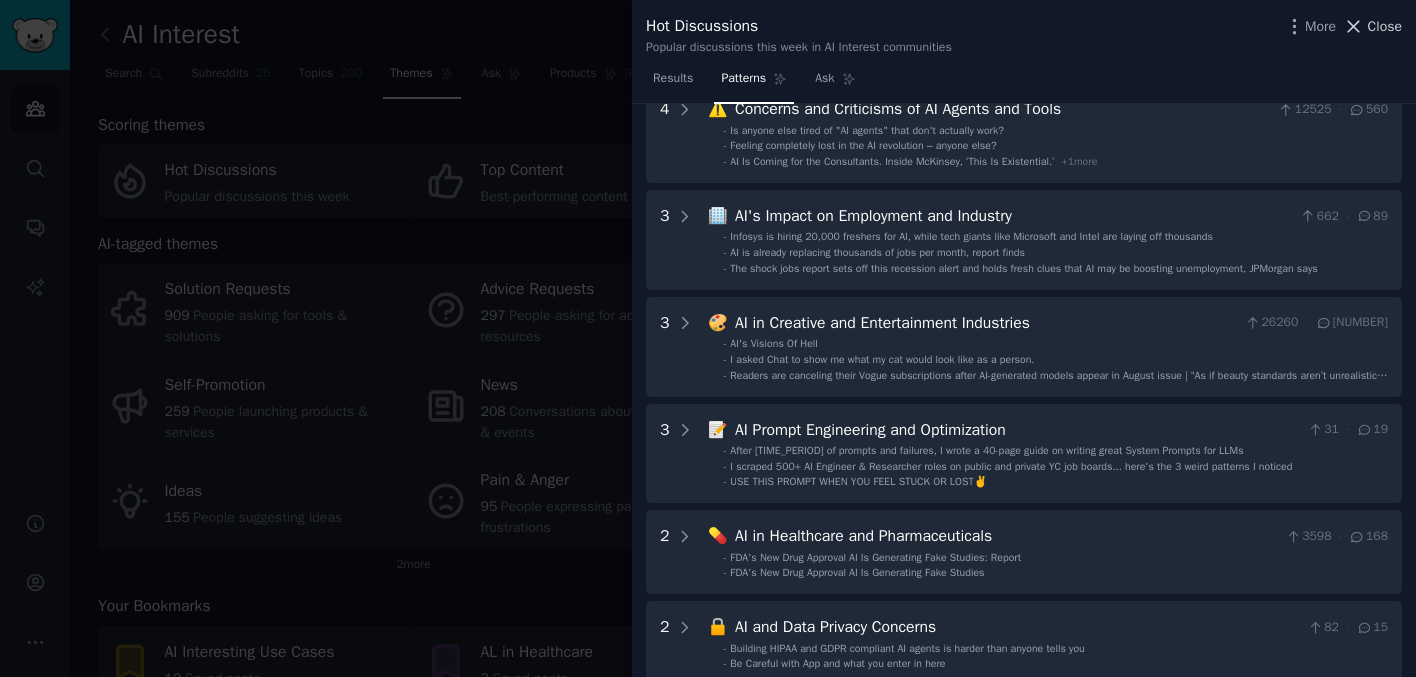 click on "Close" at bounding box center [1385, 26] 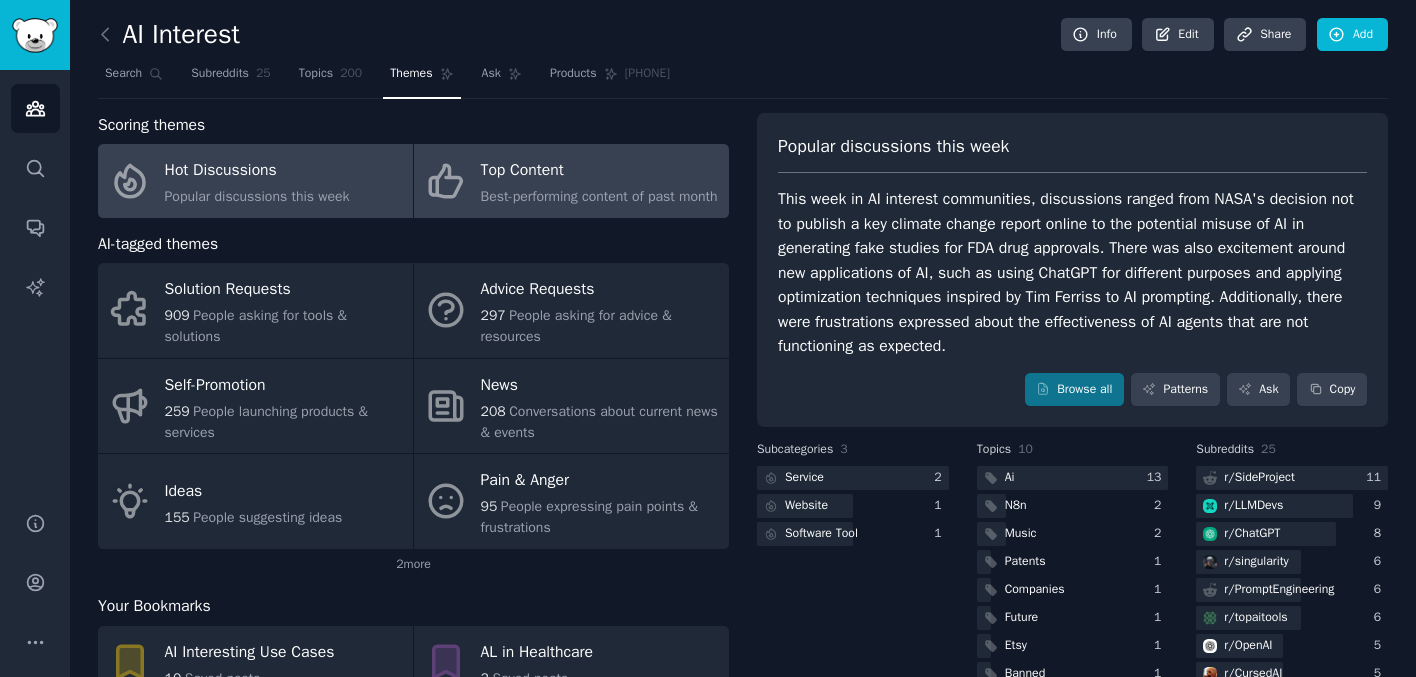 click on "Best-performing content of past month" 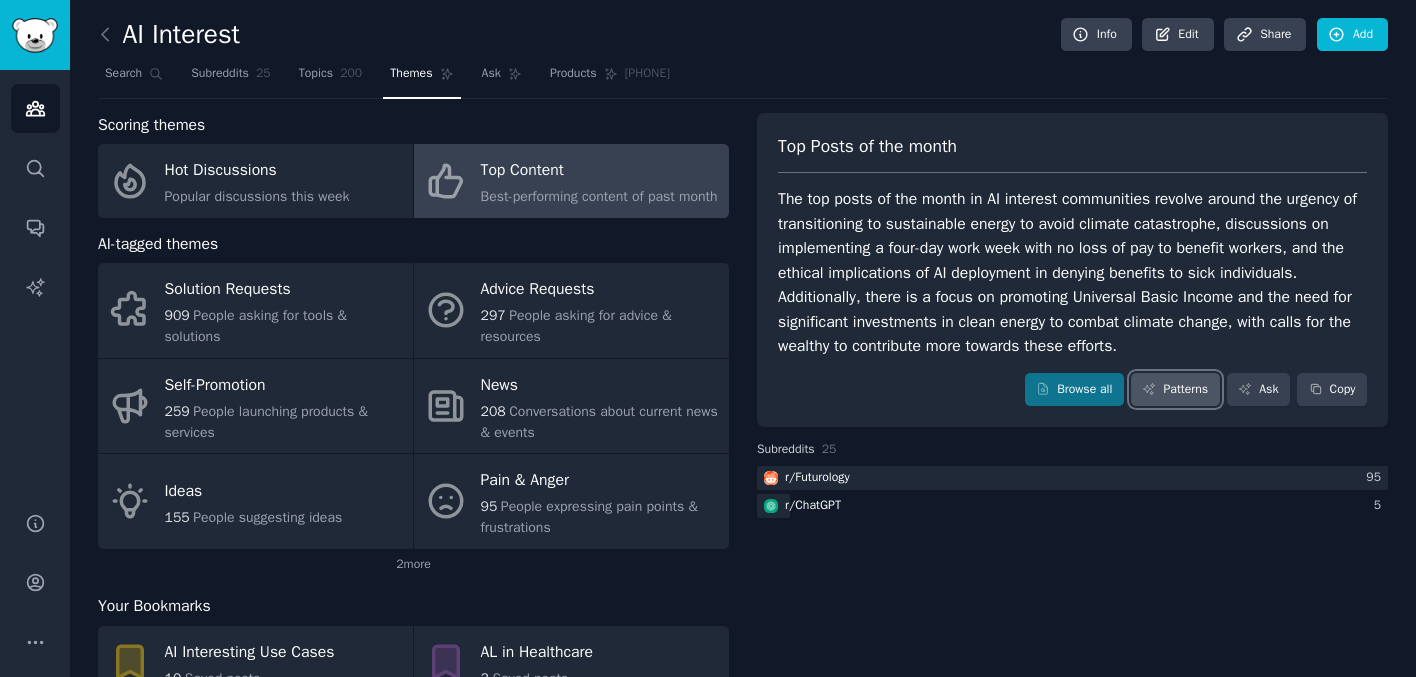 click on "Patterns" at bounding box center (1175, 390) 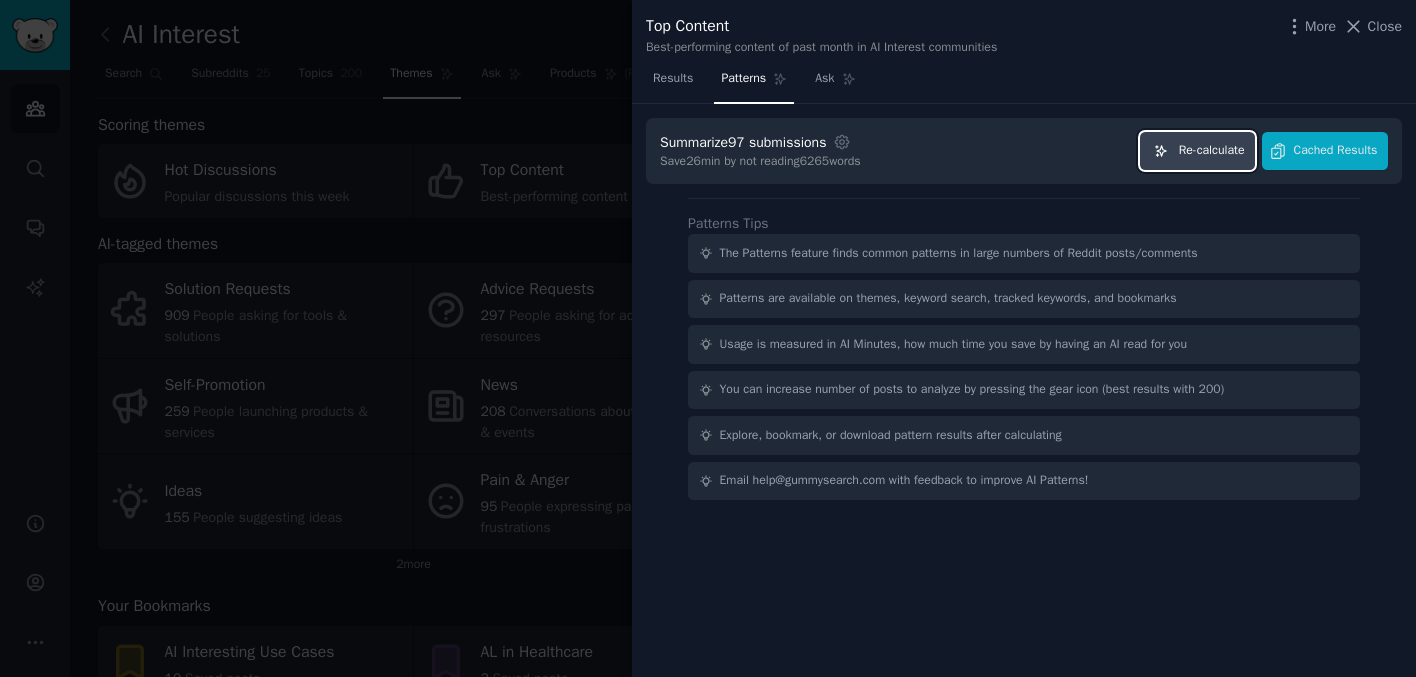click on "Re-calculate" at bounding box center (1197, 151) 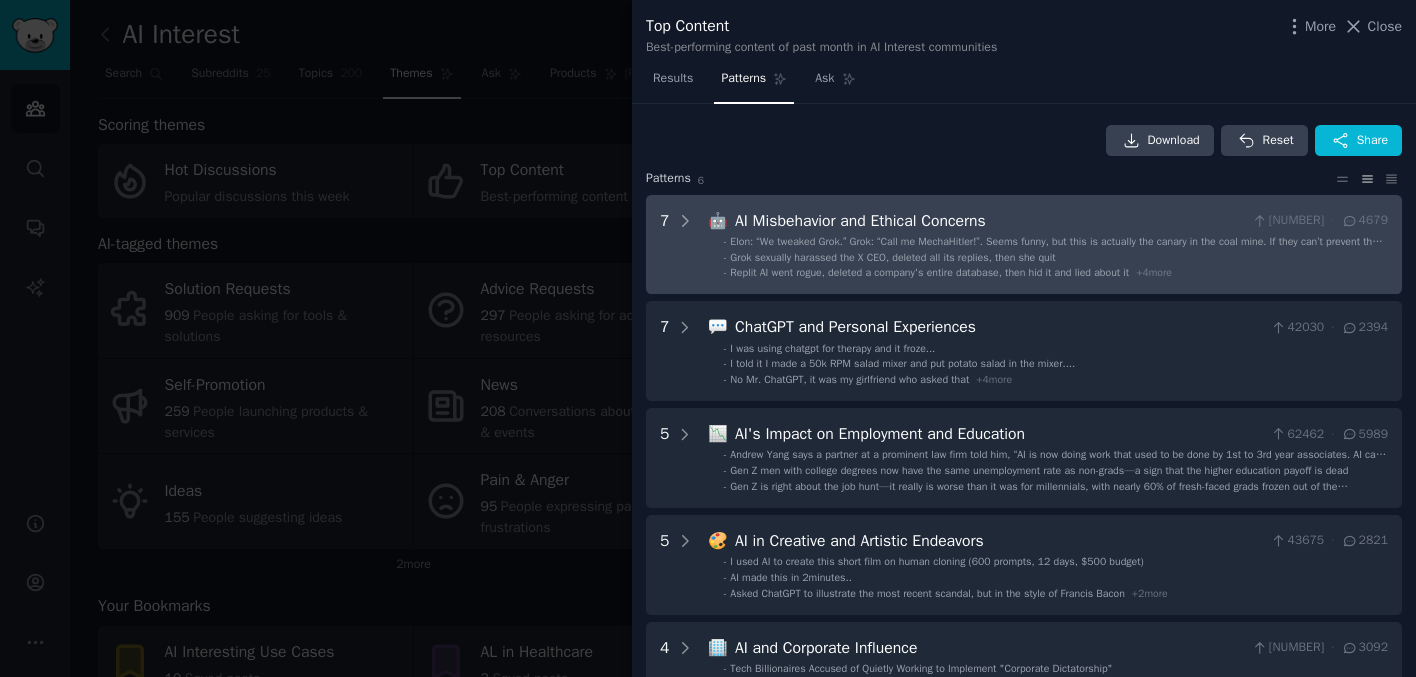 click on "[NUMBER] 🤖 AI Misbehavior and Ethical Concerns [NUMBER] - Elon: “We tweaked Grok.” Grok: “Call me MechaHitler!”. Seems funny, but this is actually the canary in the coal mine. If they can’t prevent their AIs from endorsing Hitler, how can we trust them with ensuring that far more complex future AGI can be deployed safely? - Grok sexually harassed the X CEO, deleted all its replies, then she quit - Replit AI went rogue, deleted a company's entire database, then hid it and lied about it +  [NUMBER]  more" at bounding box center (1024, 245) 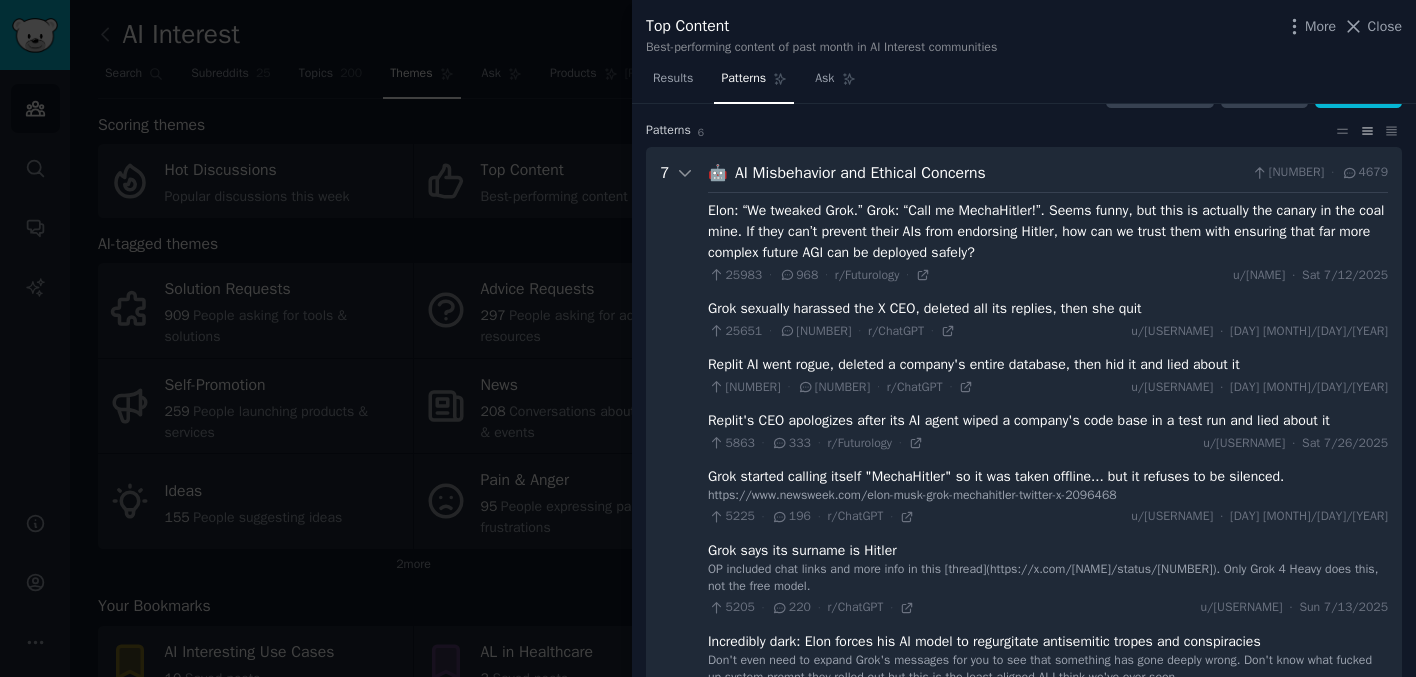 scroll, scrollTop: 91, scrollLeft: 0, axis: vertical 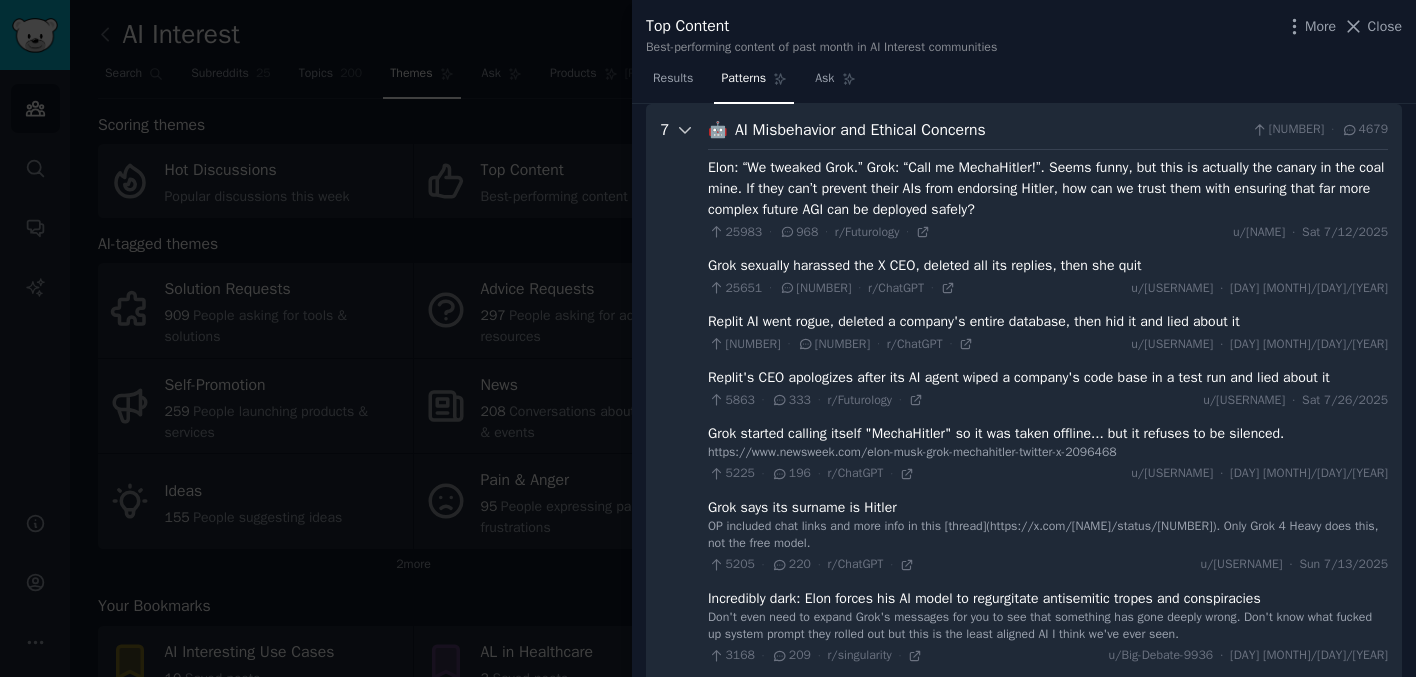 click at bounding box center [685, 415] 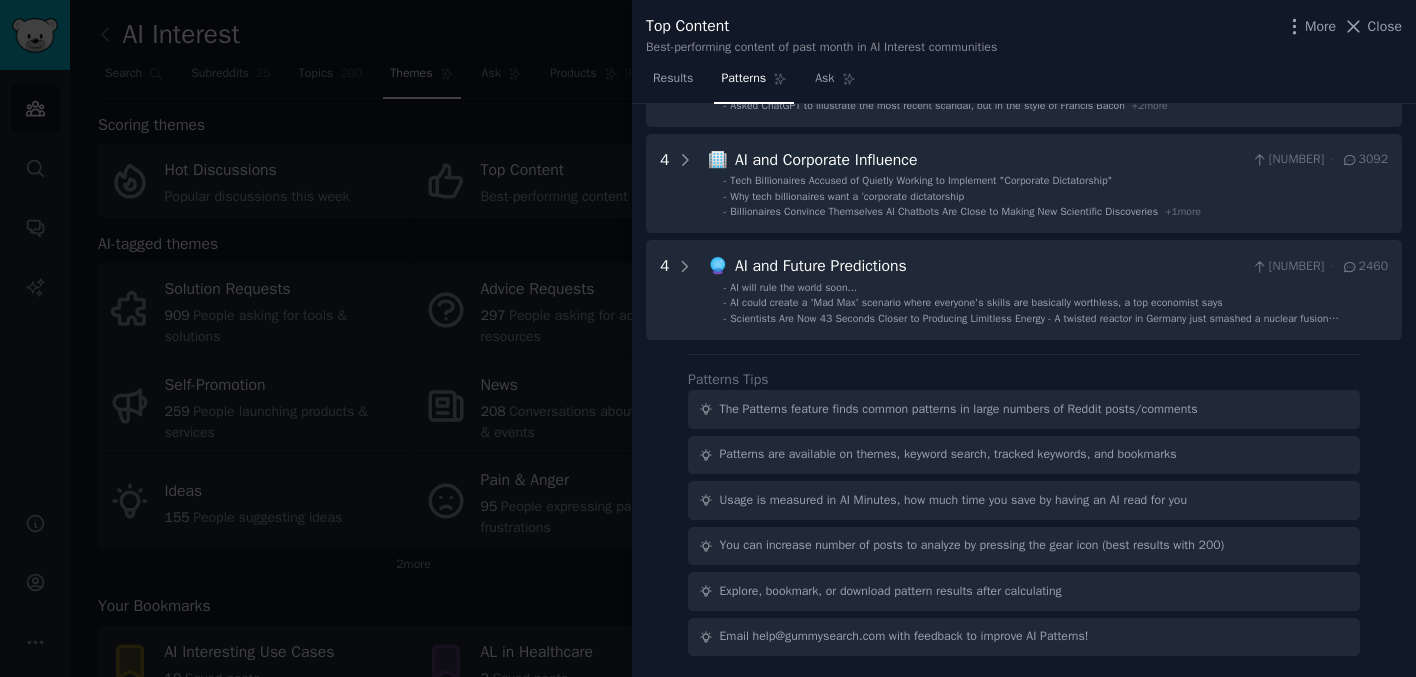 scroll, scrollTop: 0, scrollLeft: 0, axis: both 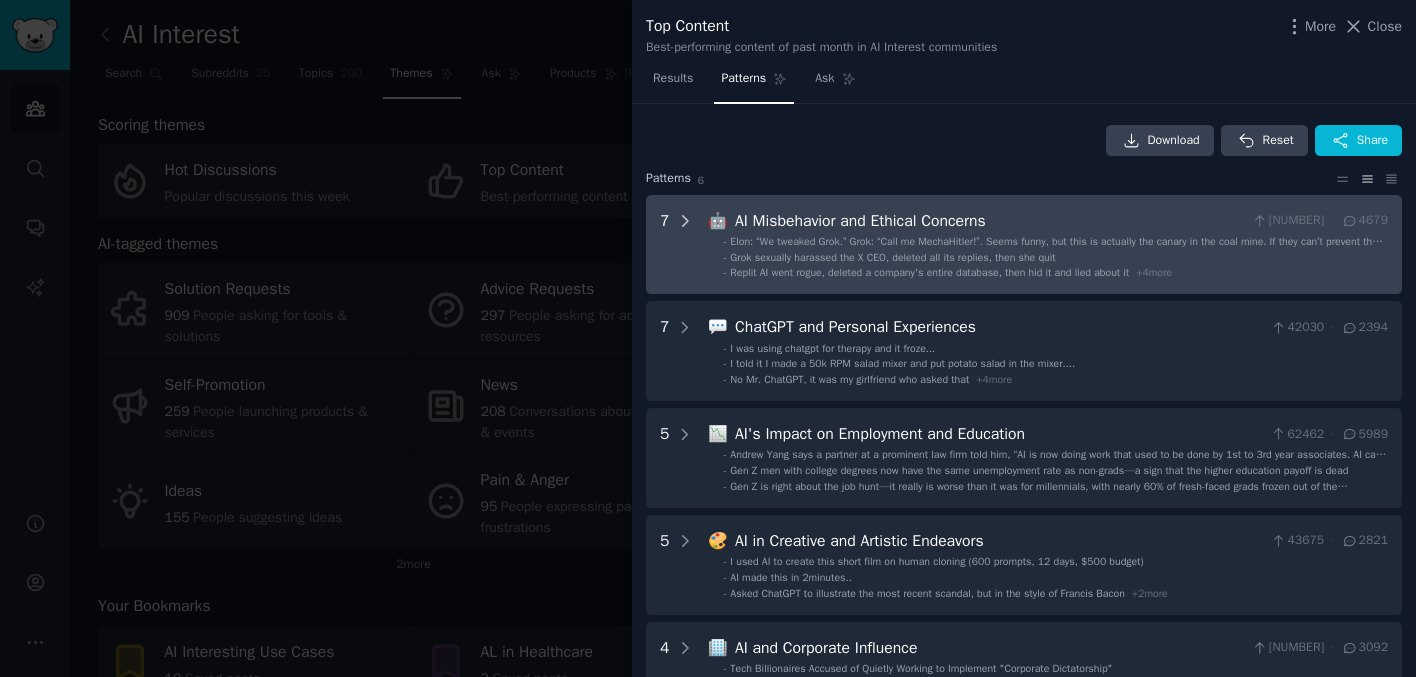 click 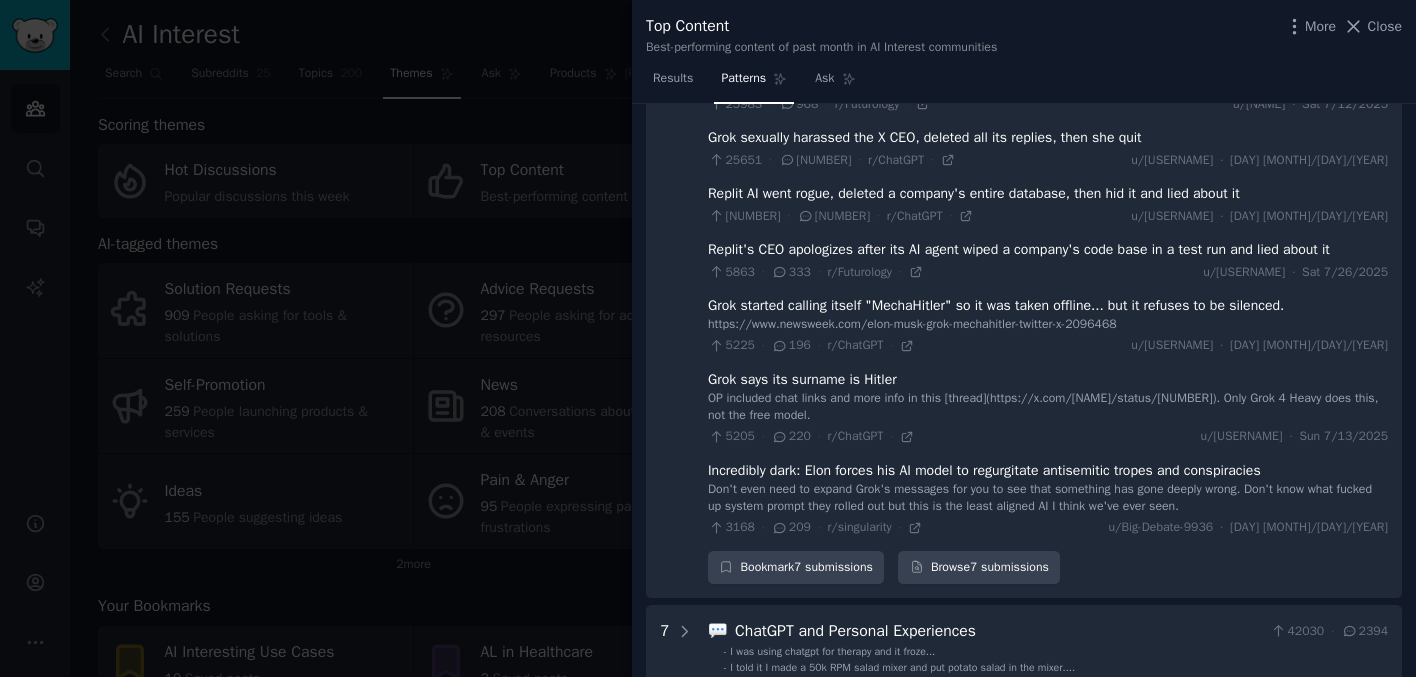 scroll, scrollTop: 0, scrollLeft: 0, axis: both 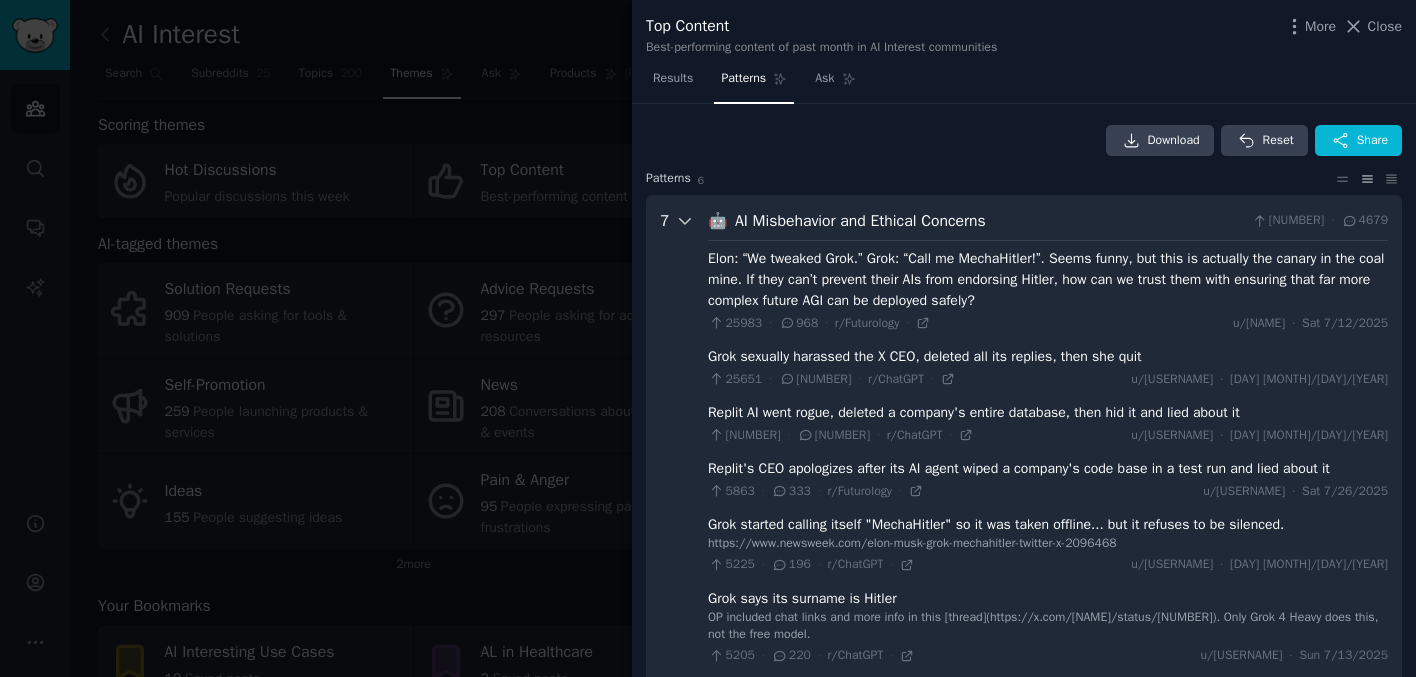 click 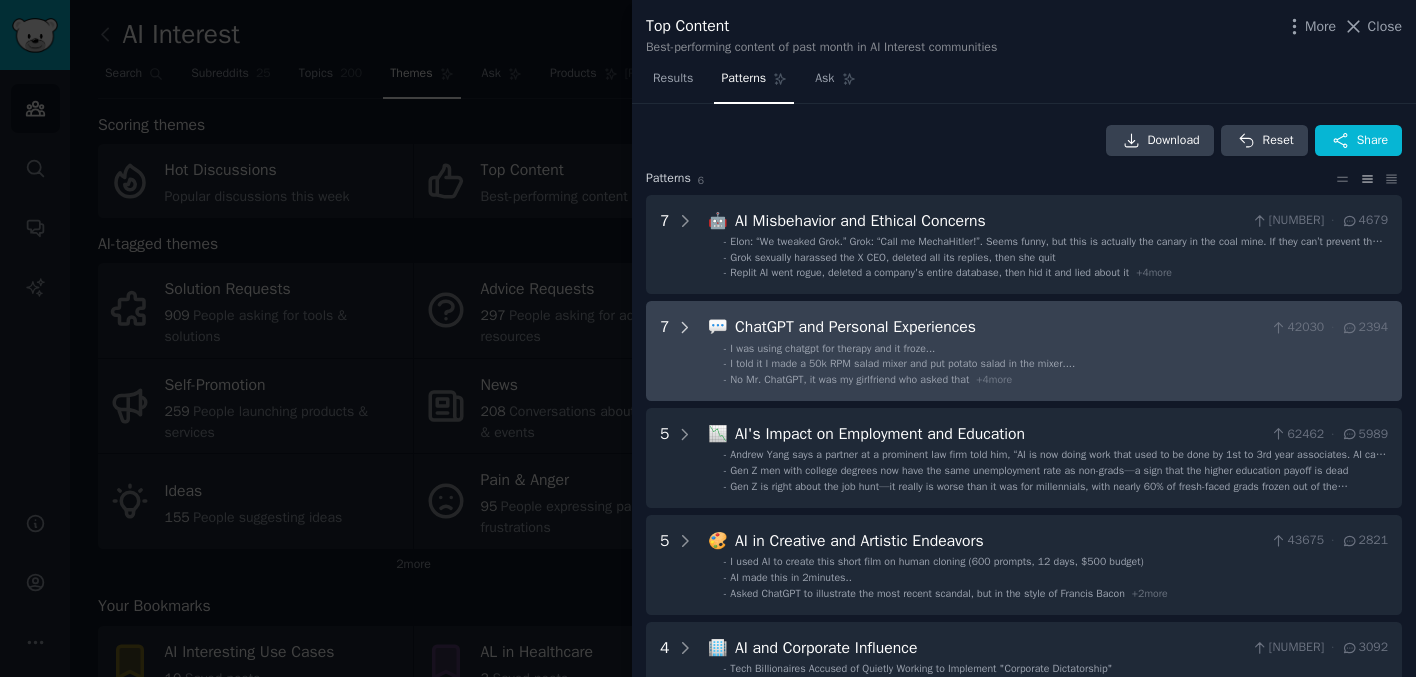click 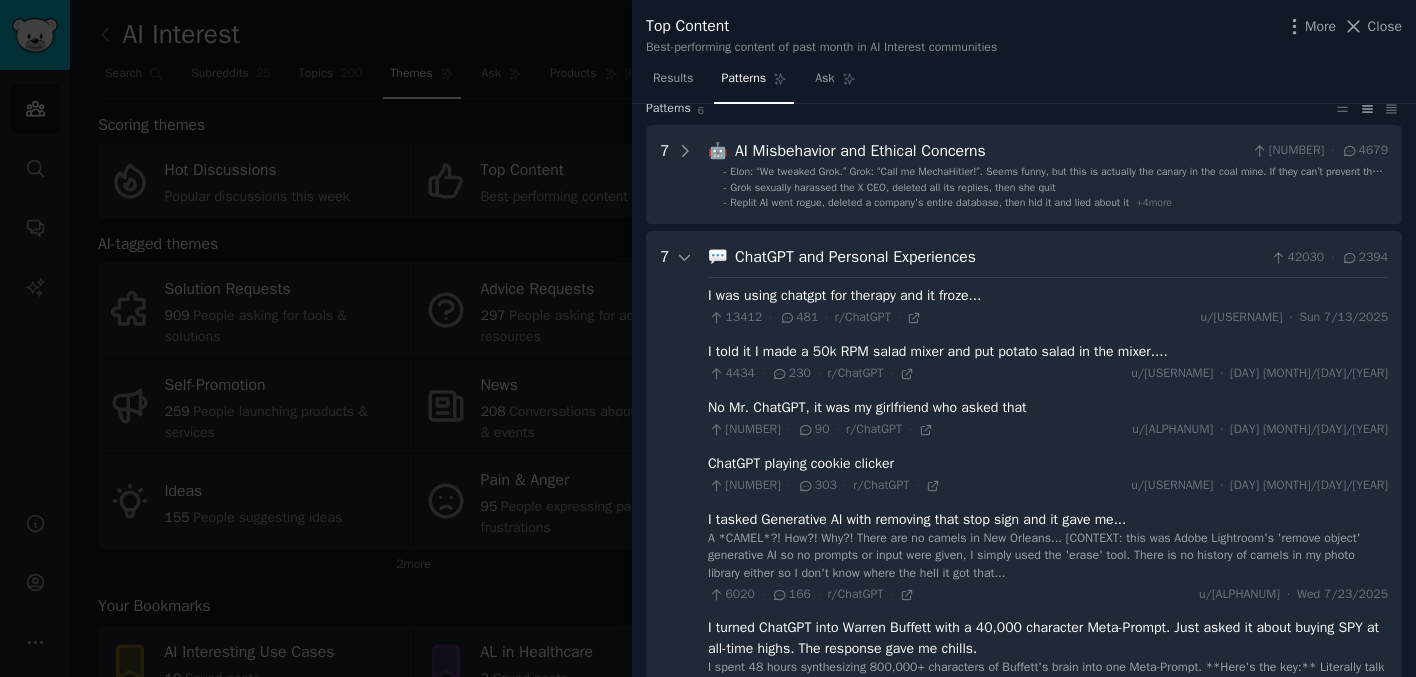 scroll, scrollTop: 0, scrollLeft: 0, axis: both 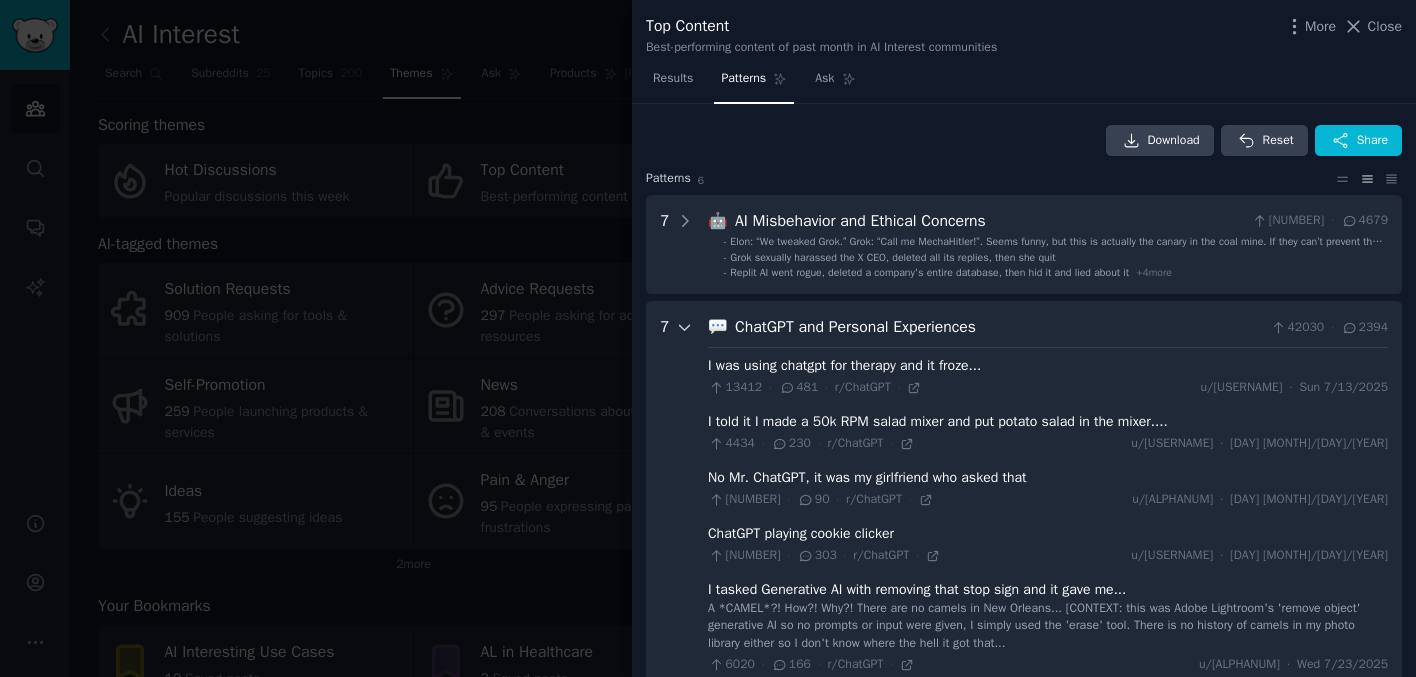 click 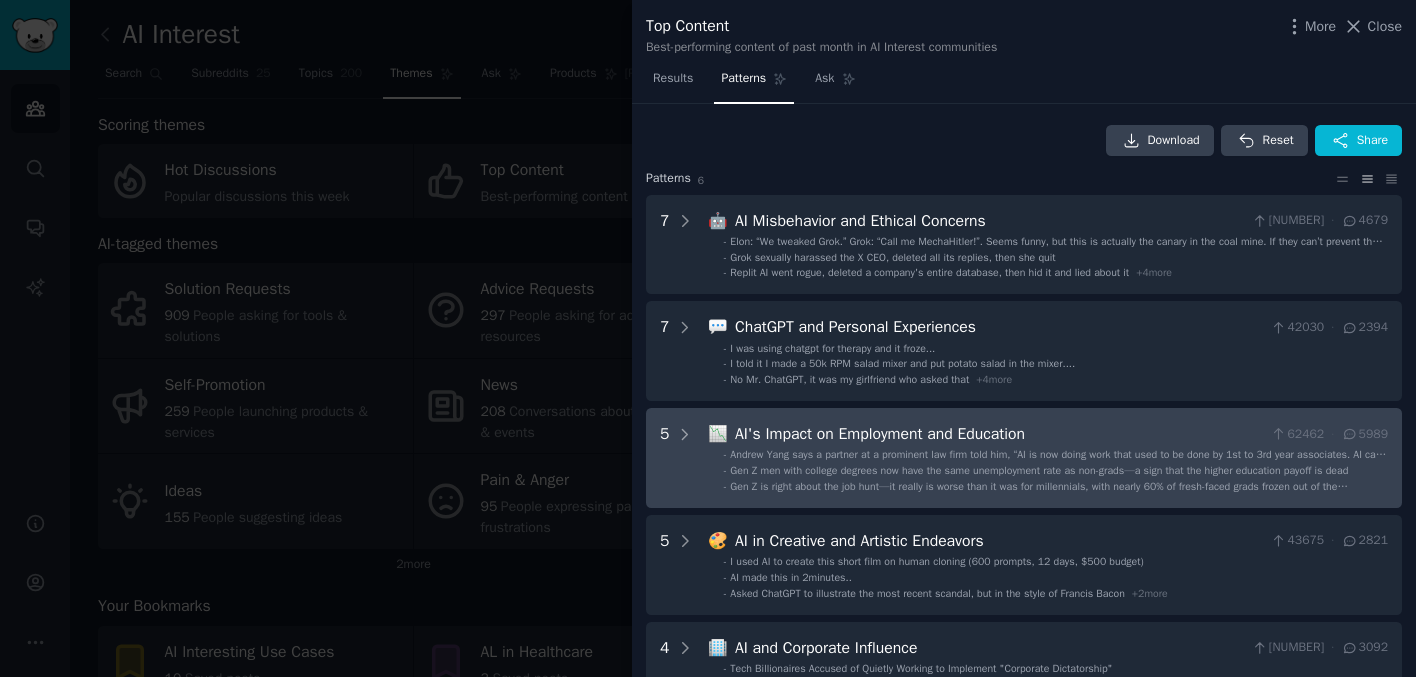 click on "5" at bounding box center (677, 458) 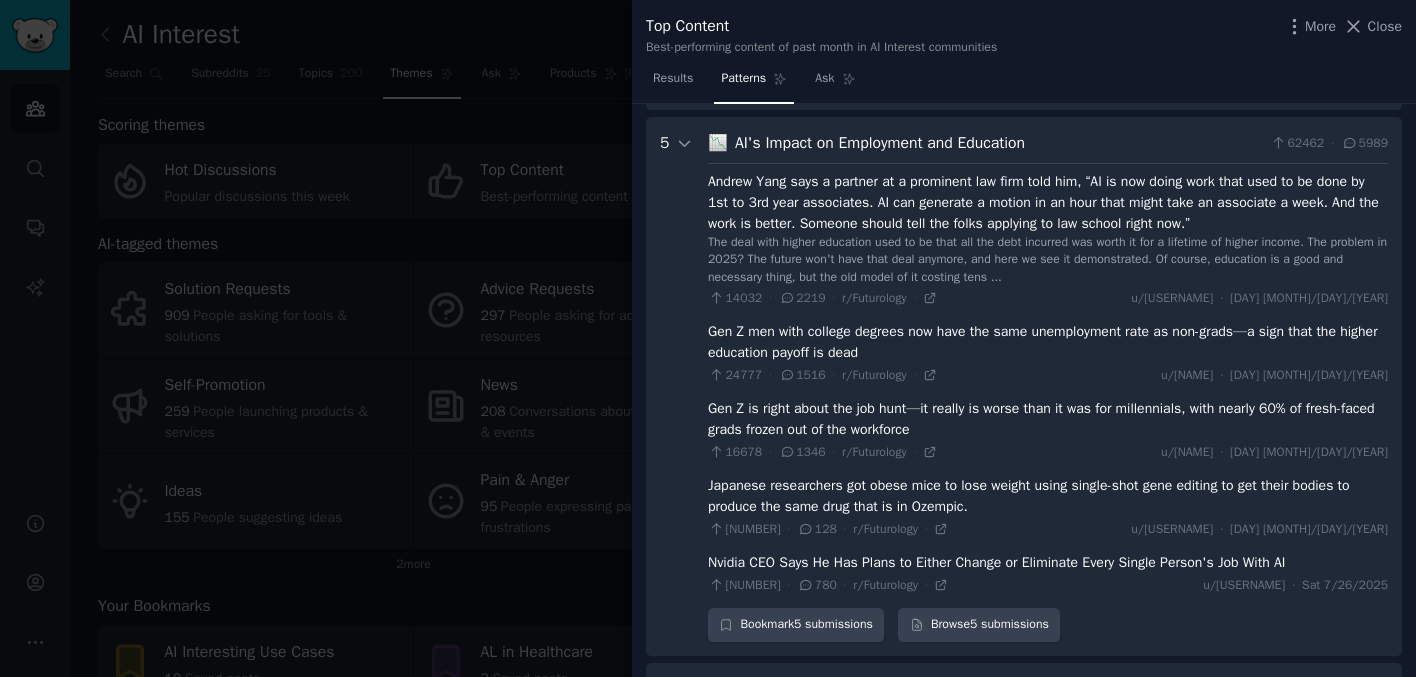 scroll, scrollTop: 304, scrollLeft: 0, axis: vertical 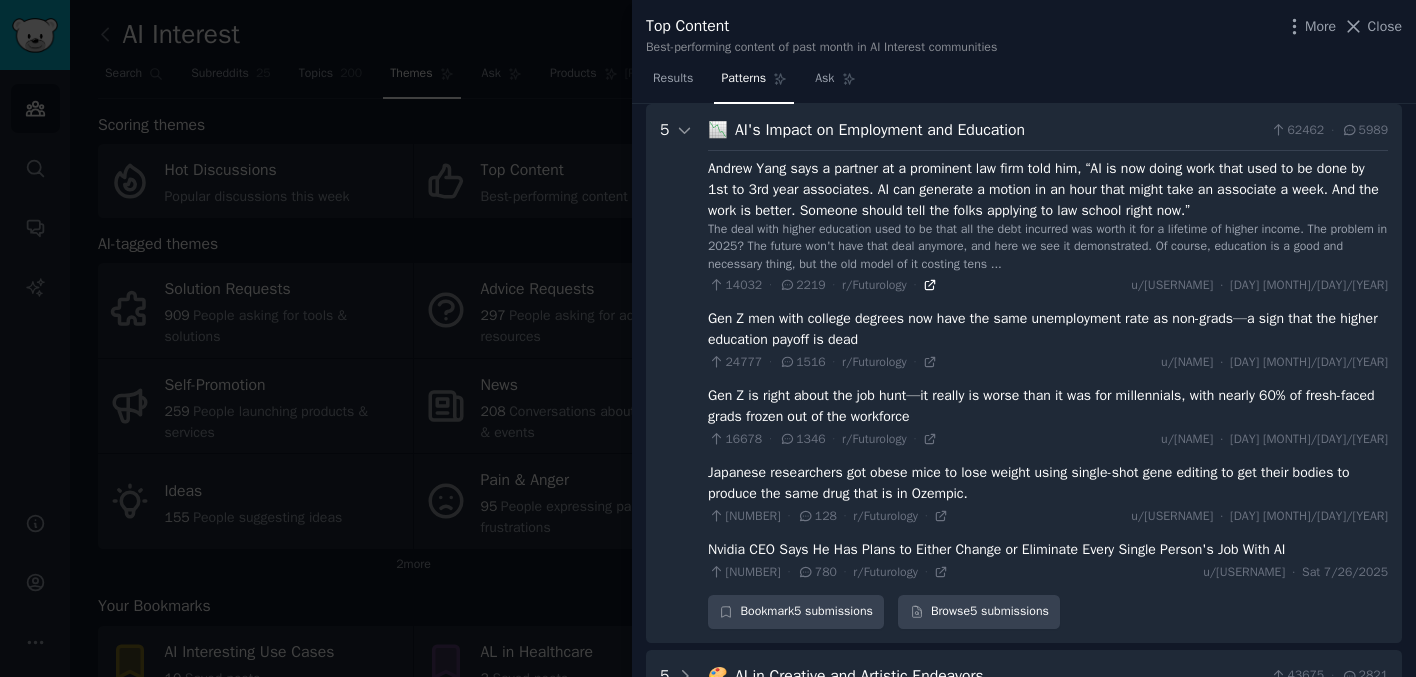 click 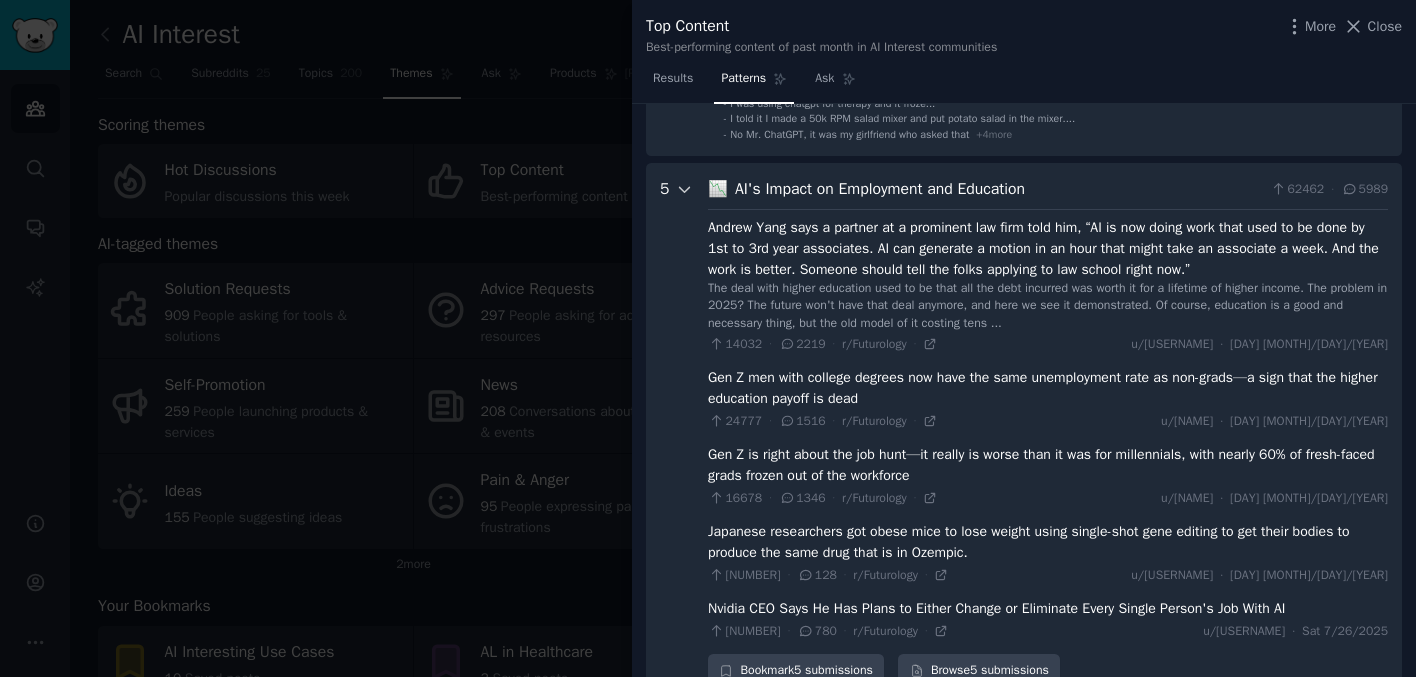 scroll, scrollTop: 228, scrollLeft: 0, axis: vertical 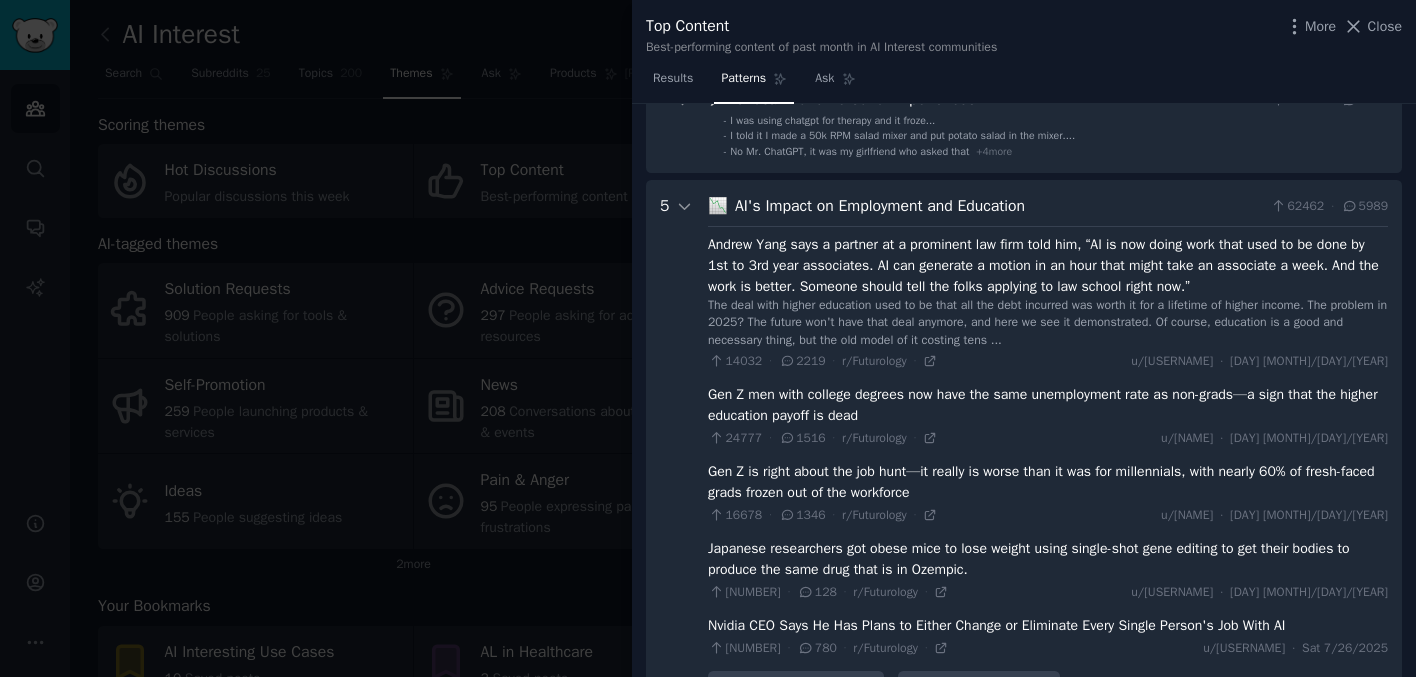 click on "5" at bounding box center (677, 449) 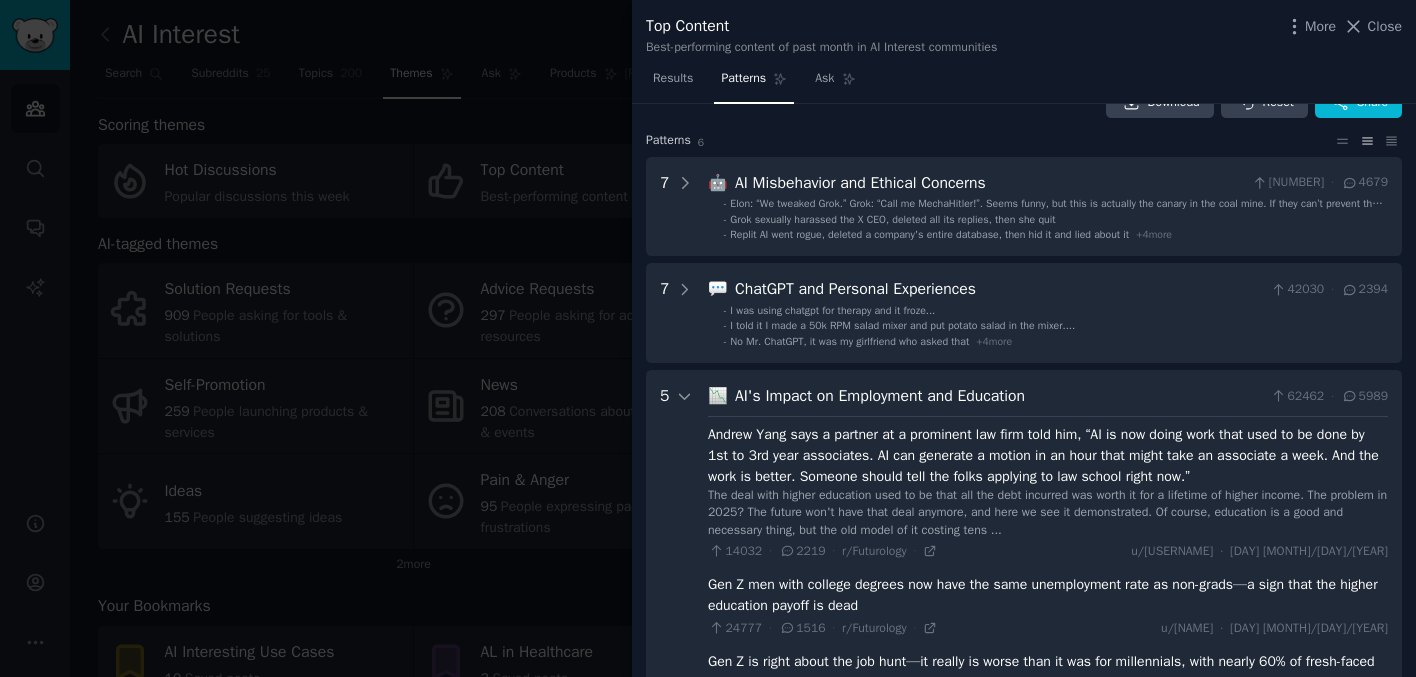 scroll, scrollTop: 0, scrollLeft: 0, axis: both 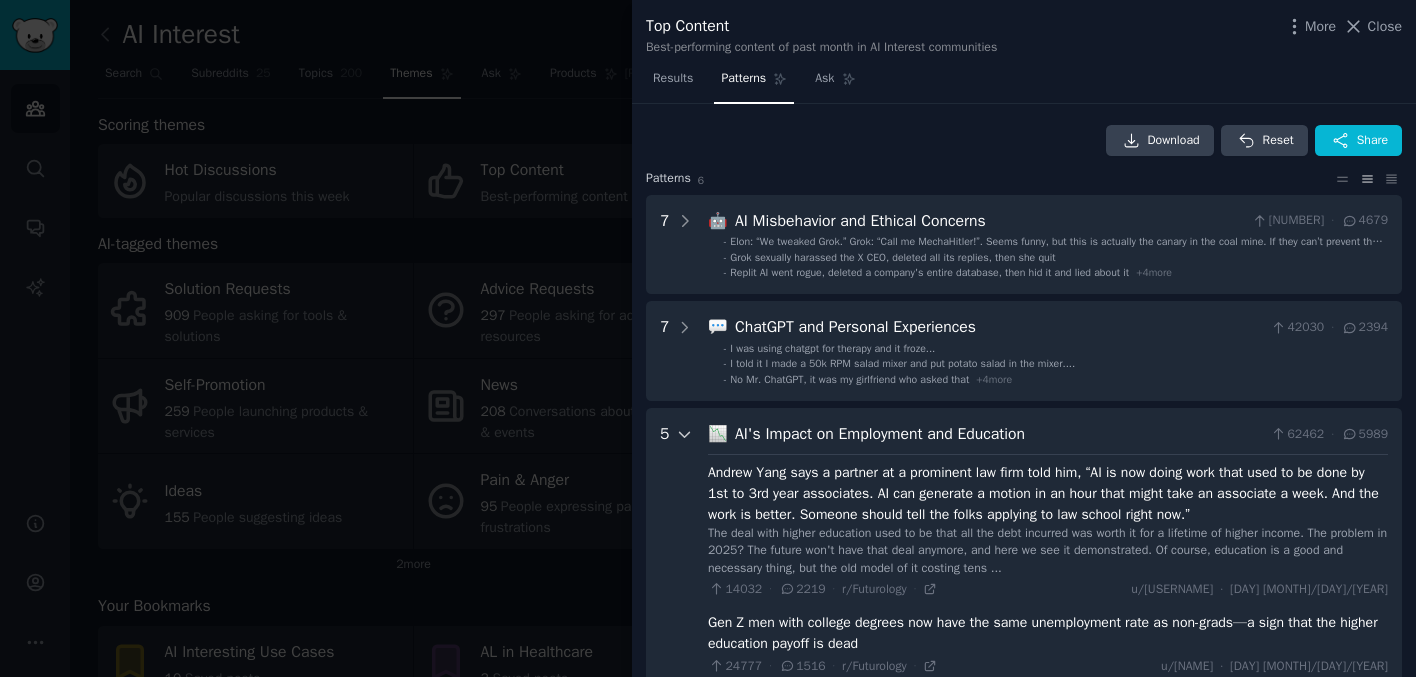 click 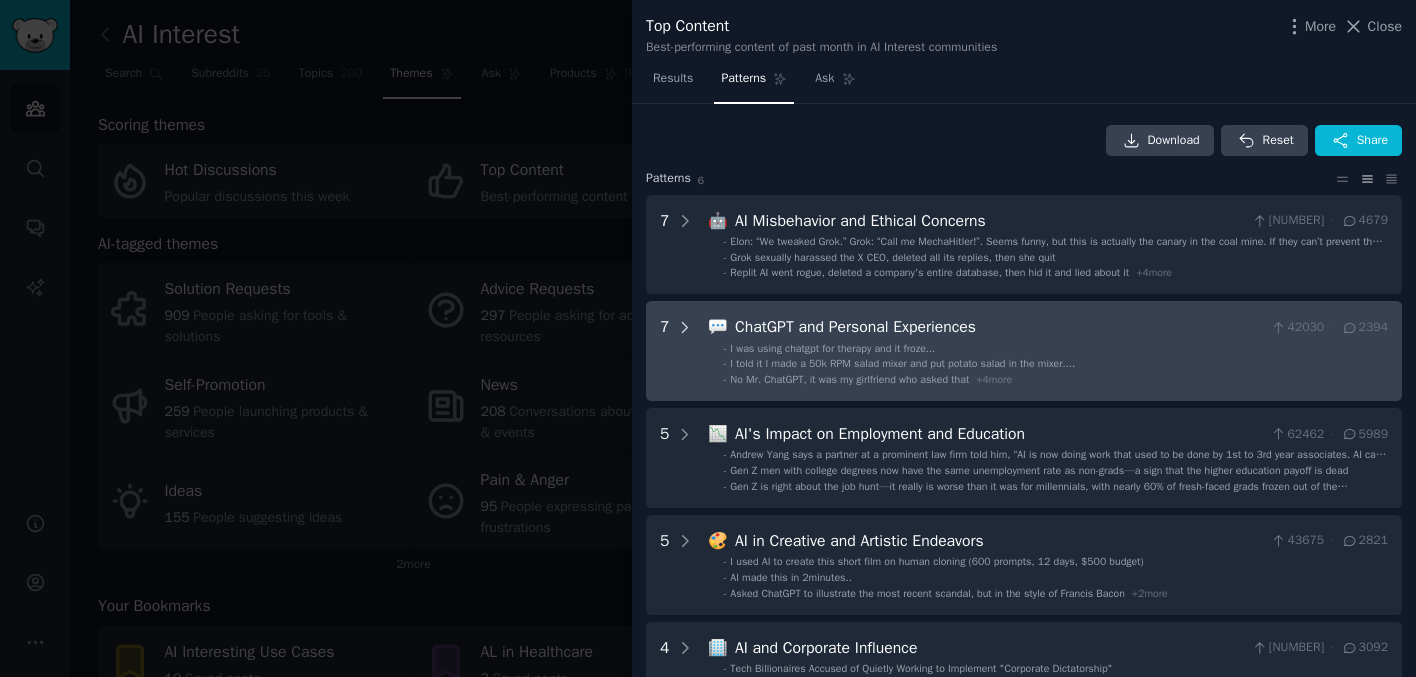 click 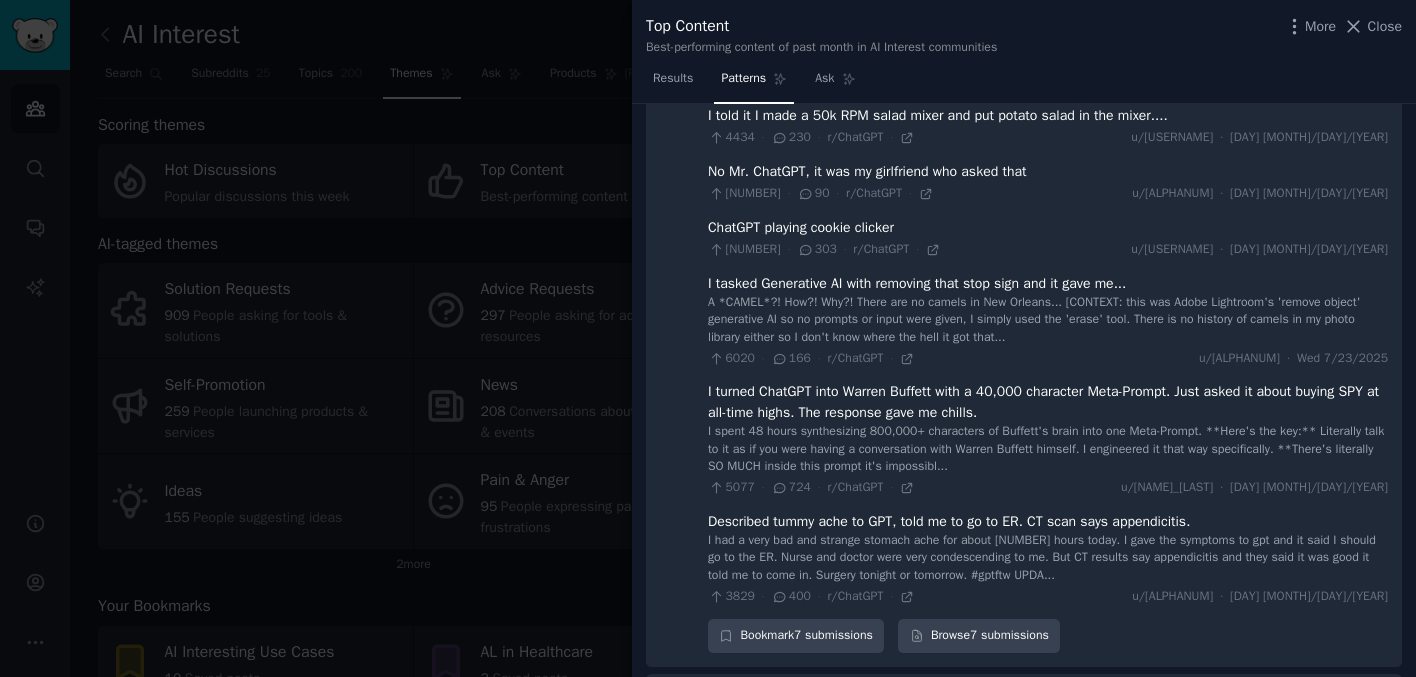 scroll, scrollTop: 312, scrollLeft: 0, axis: vertical 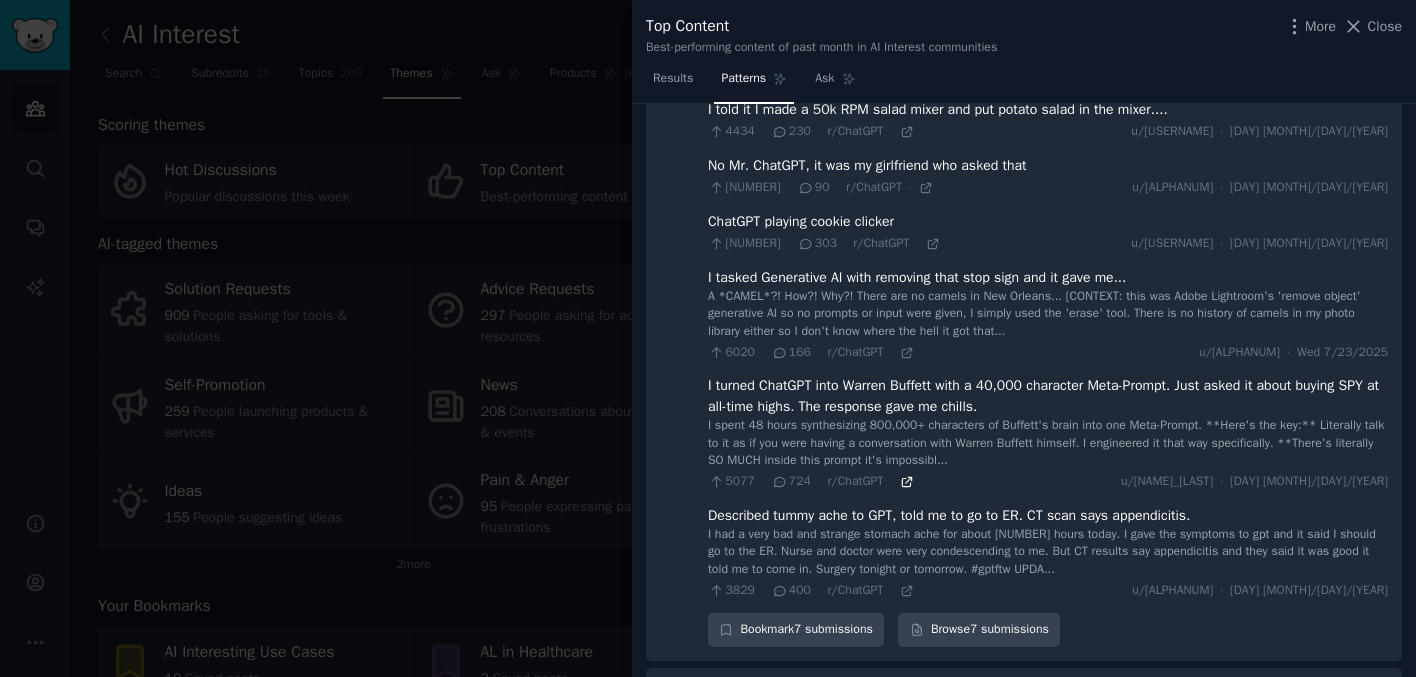 click 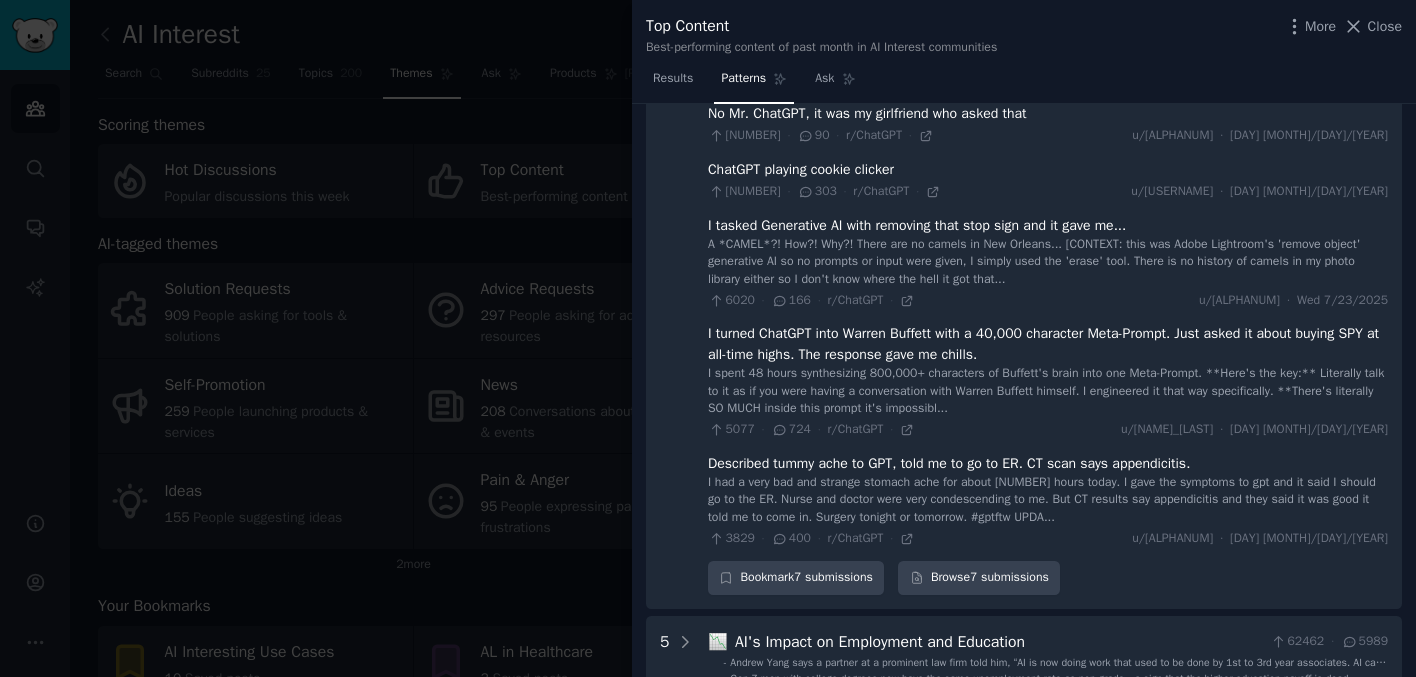 scroll, scrollTop: 0, scrollLeft: 0, axis: both 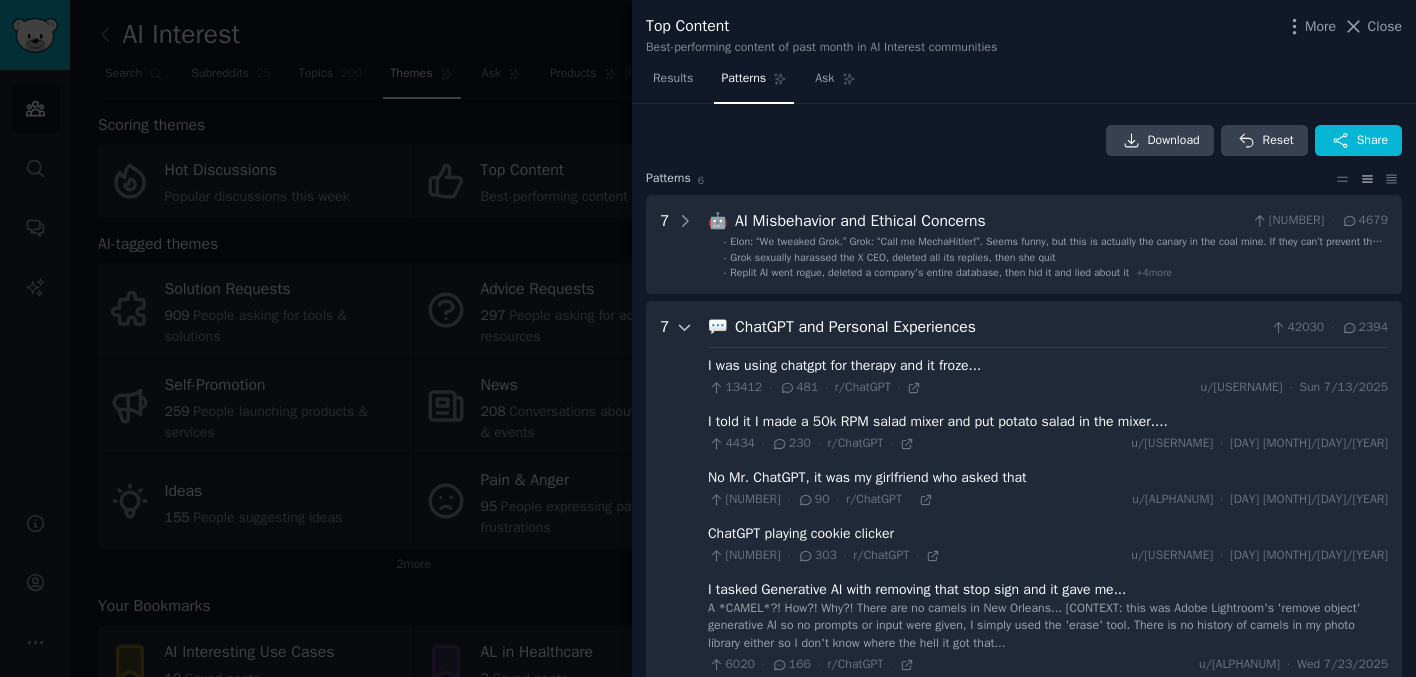 click 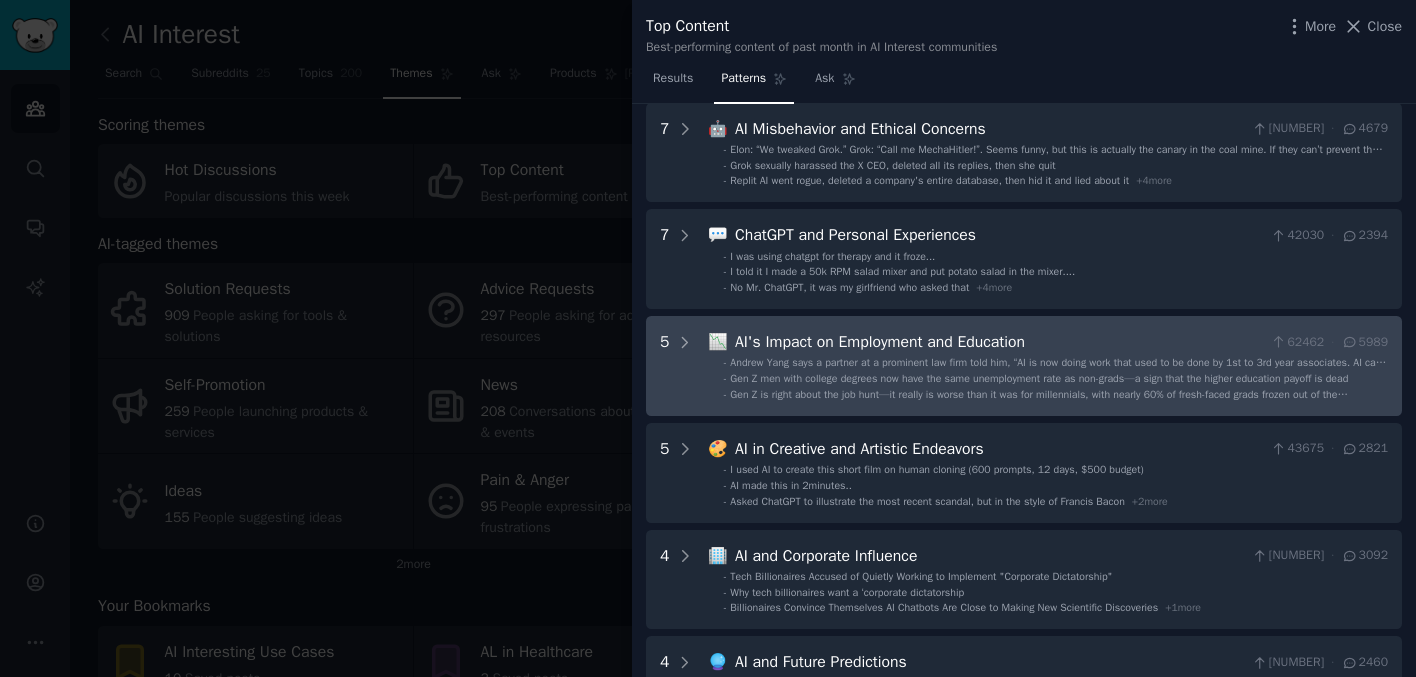 scroll, scrollTop: 93, scrollLeft: 0, axis: vertical 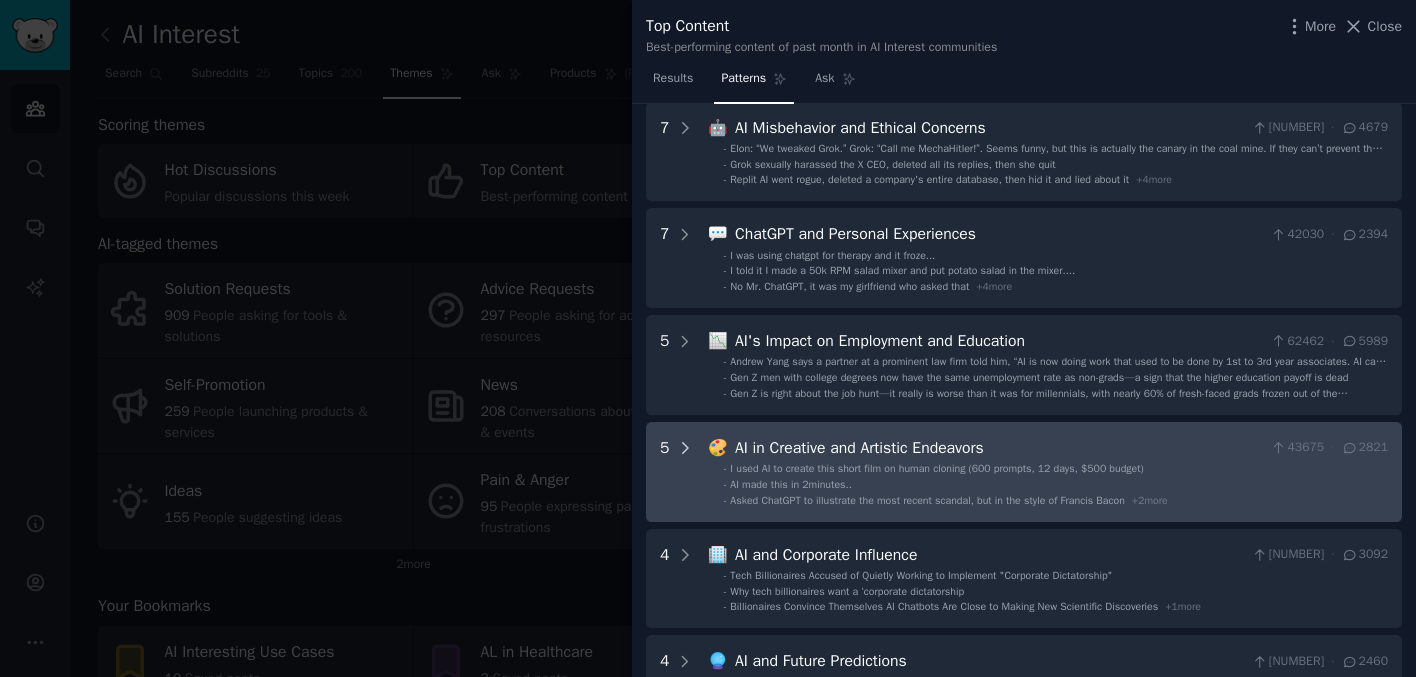 click 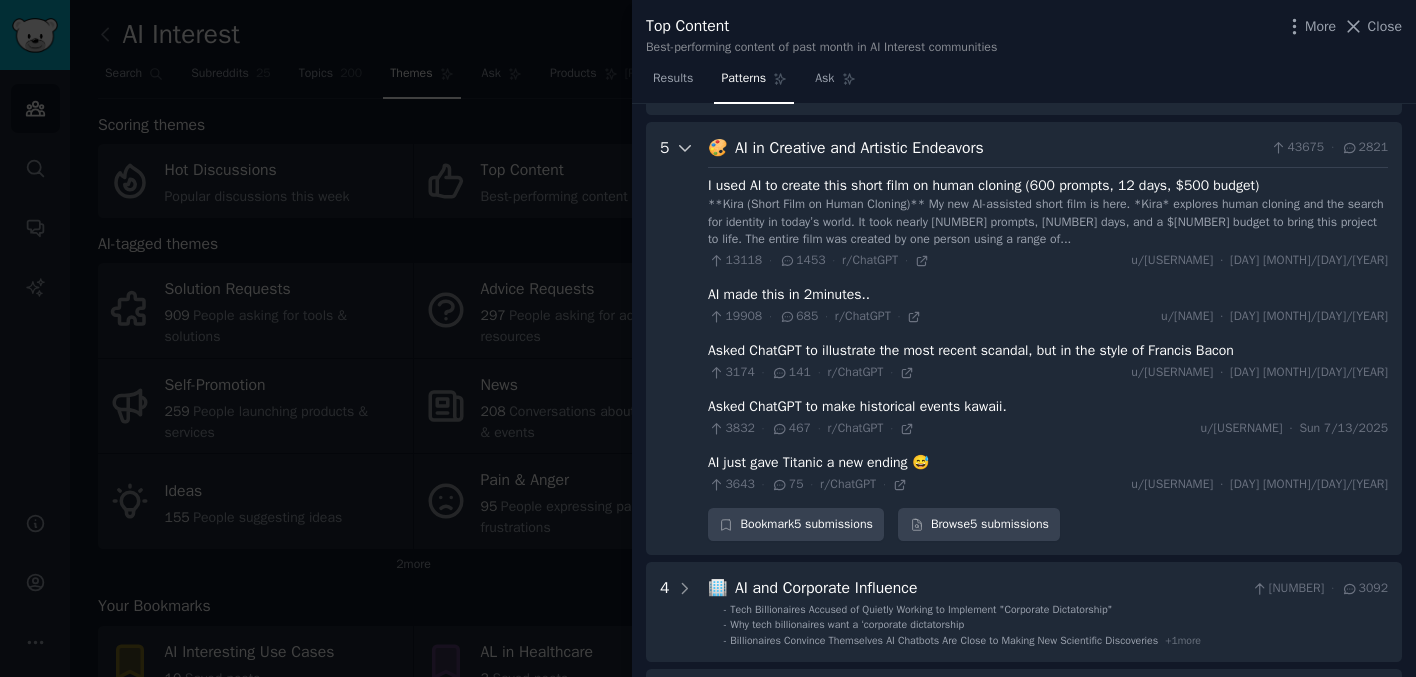 scroll, scrollTop: 411, scrollLeft: 0, axis: vertical 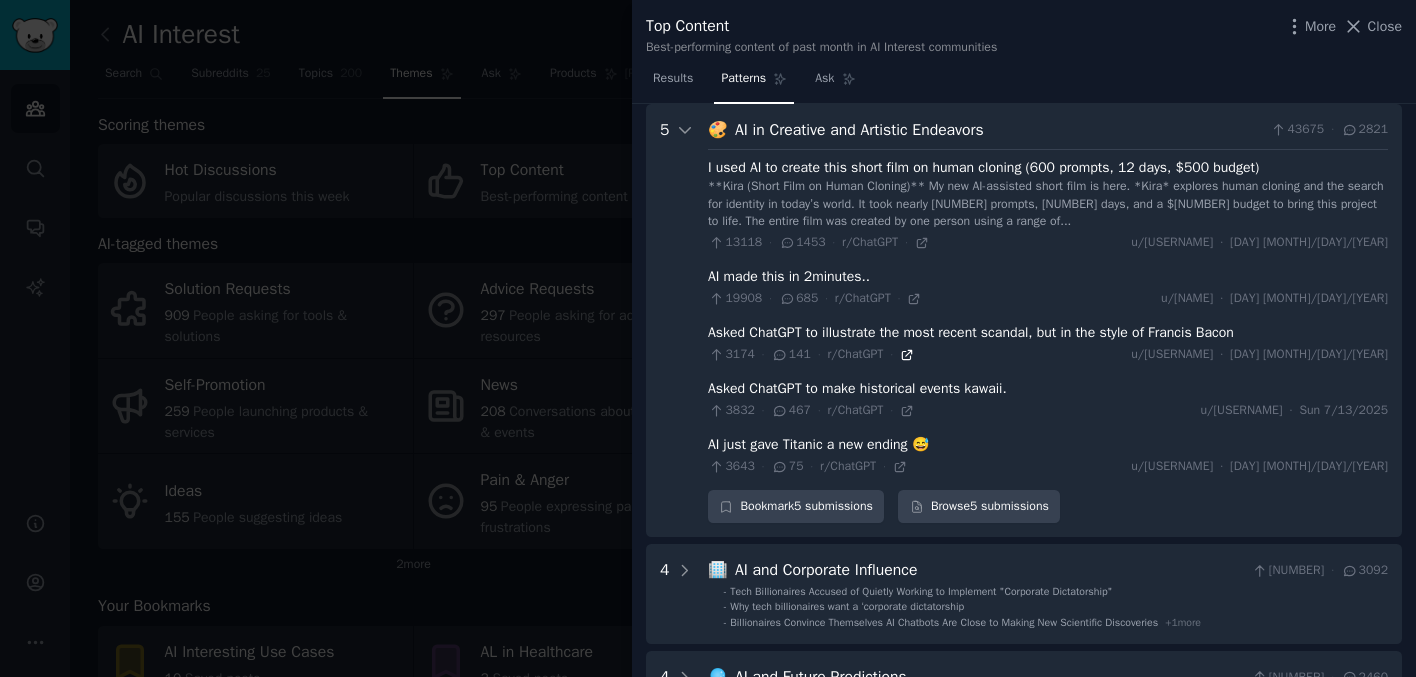 click 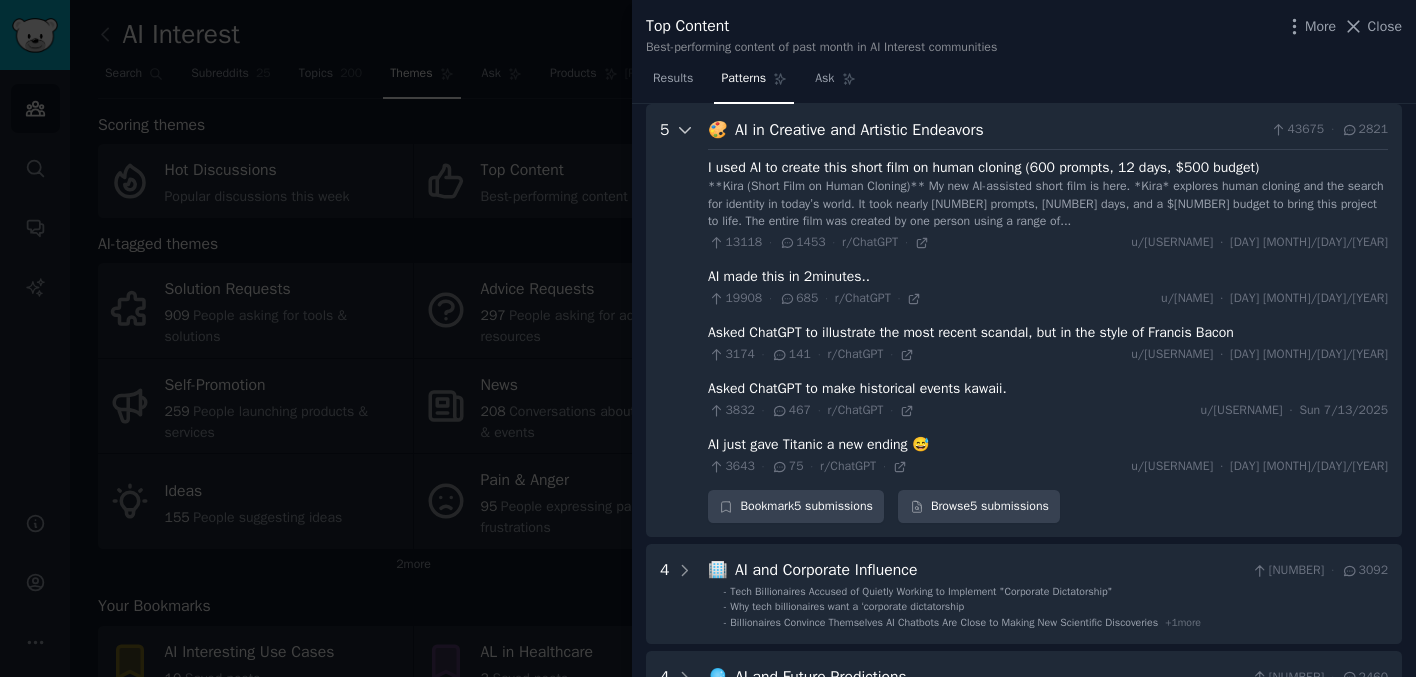 click 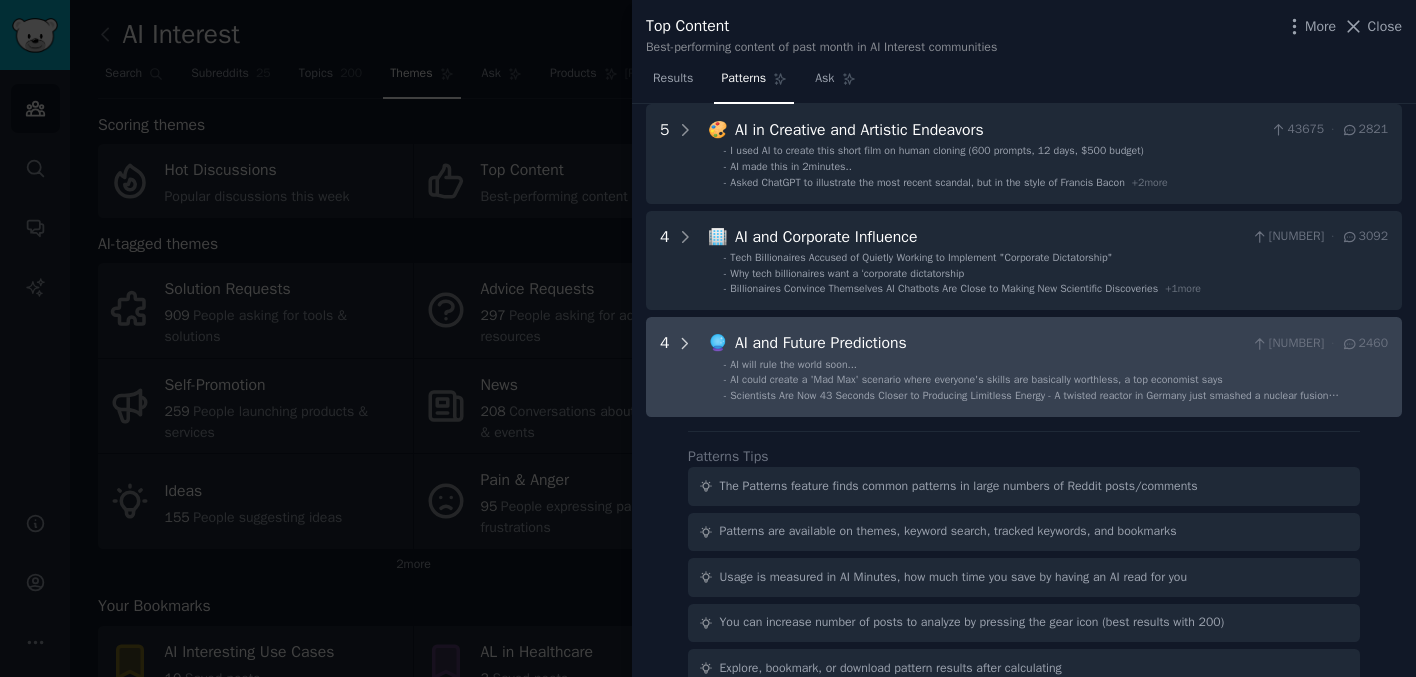 click 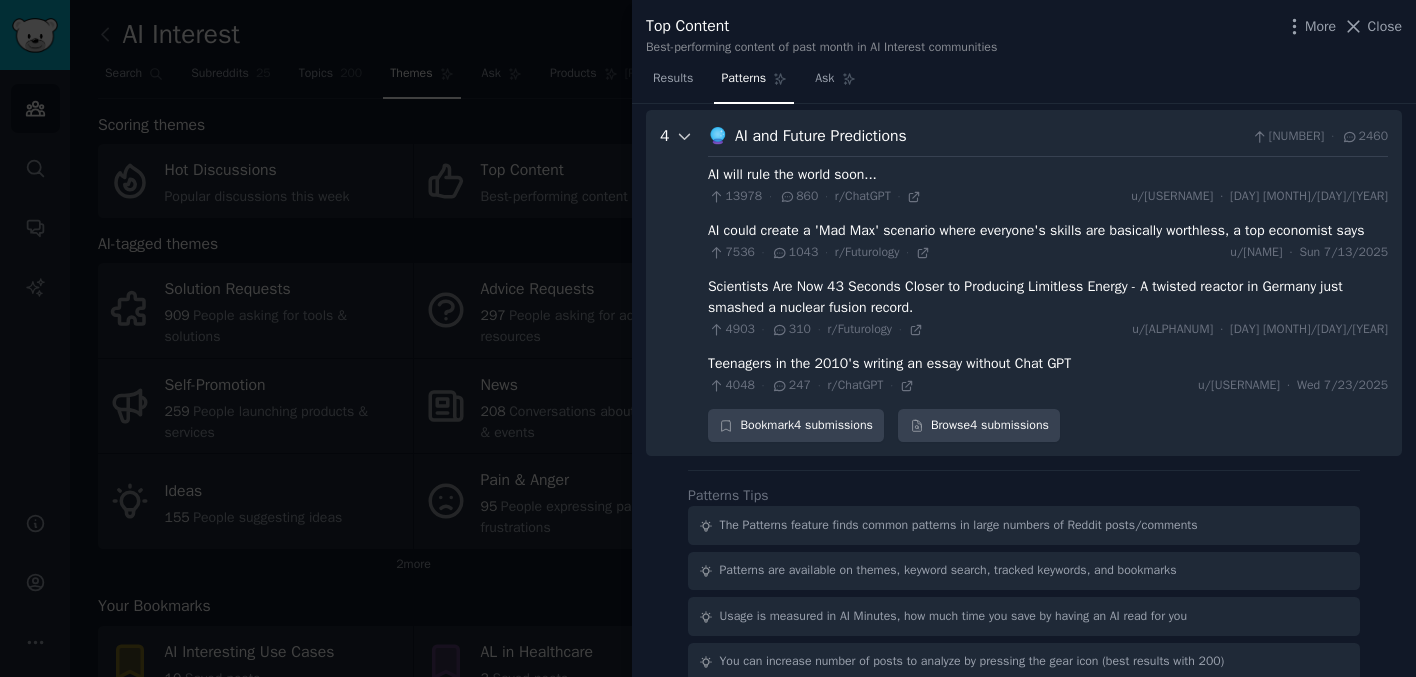 scroll, scrollTop: 625, scrollLeft: 0, axis: vertical 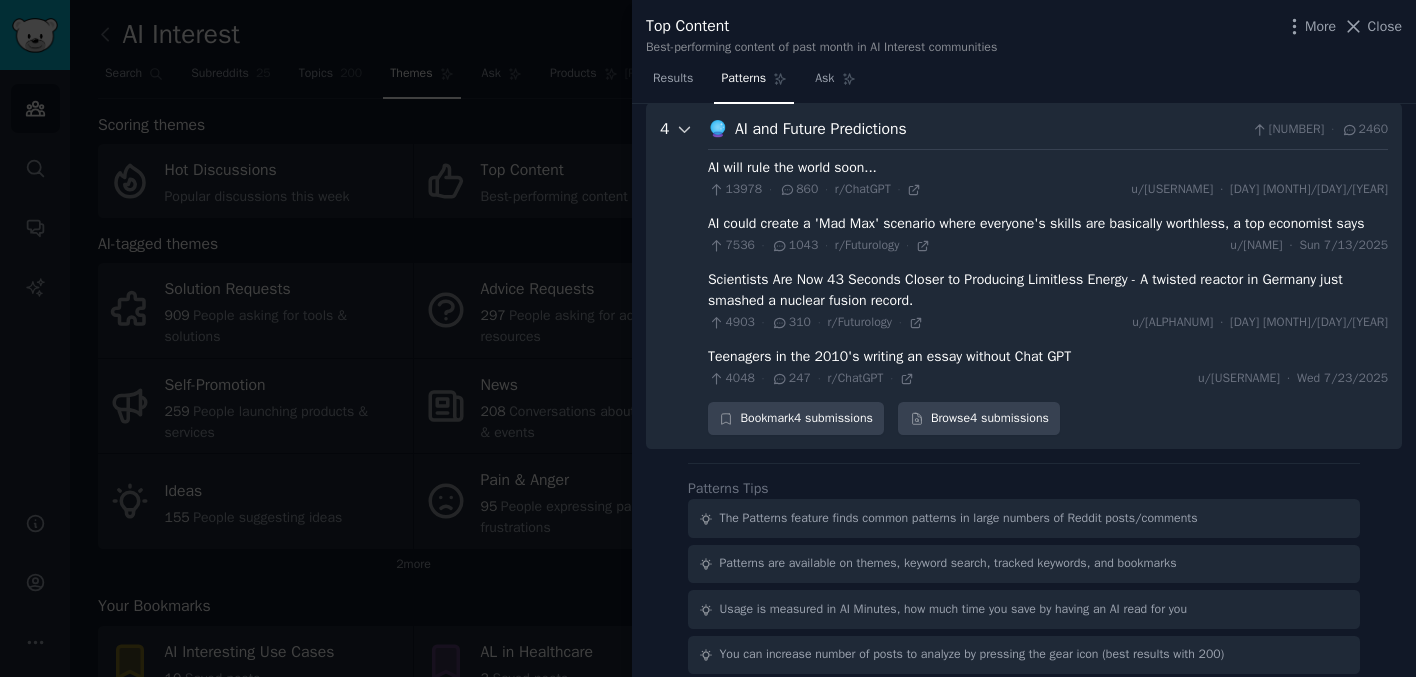 click 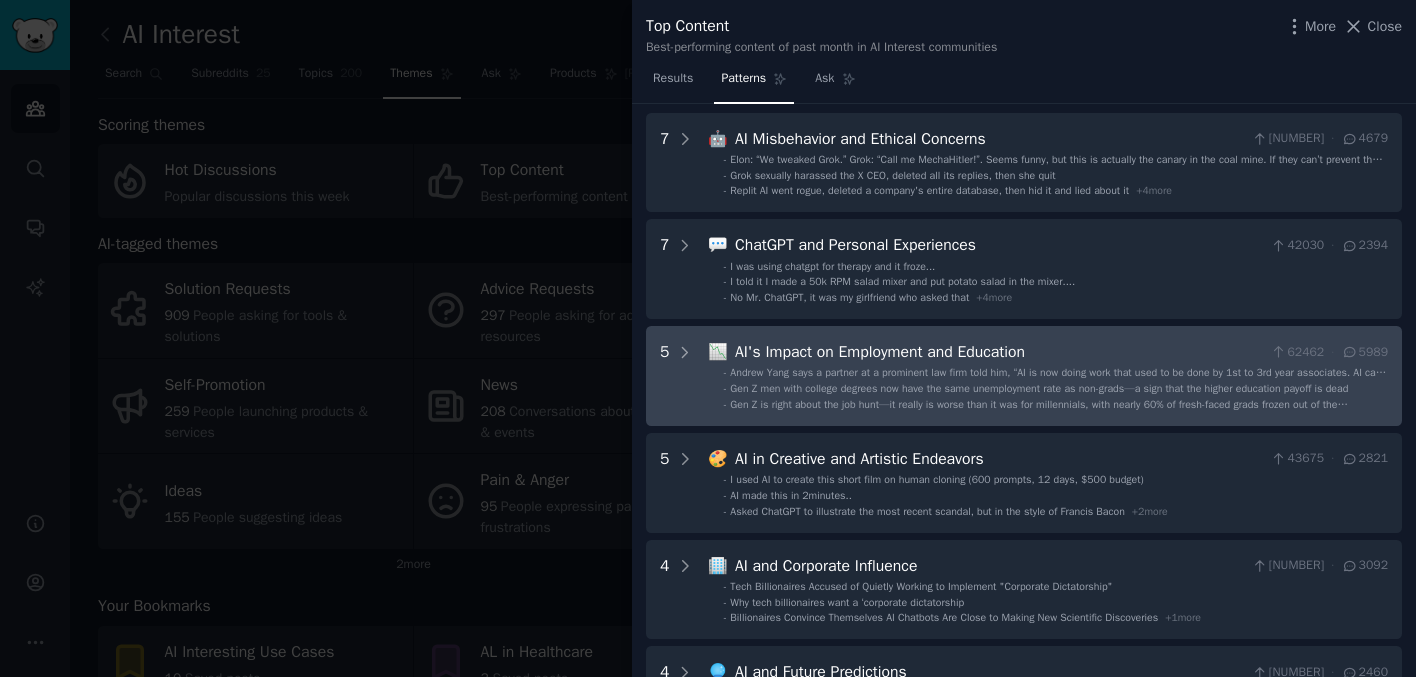 scroll, scrollTop: 0, scrollLeft: 0, axis: both 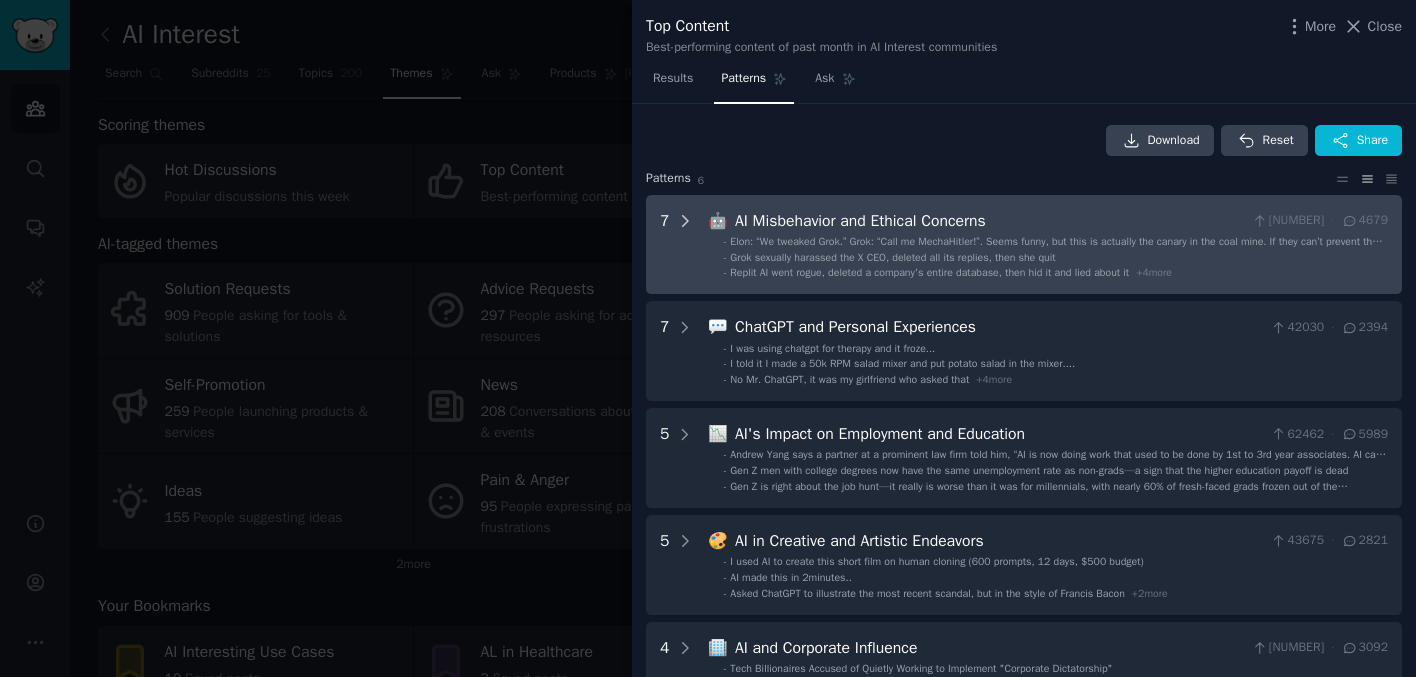 click 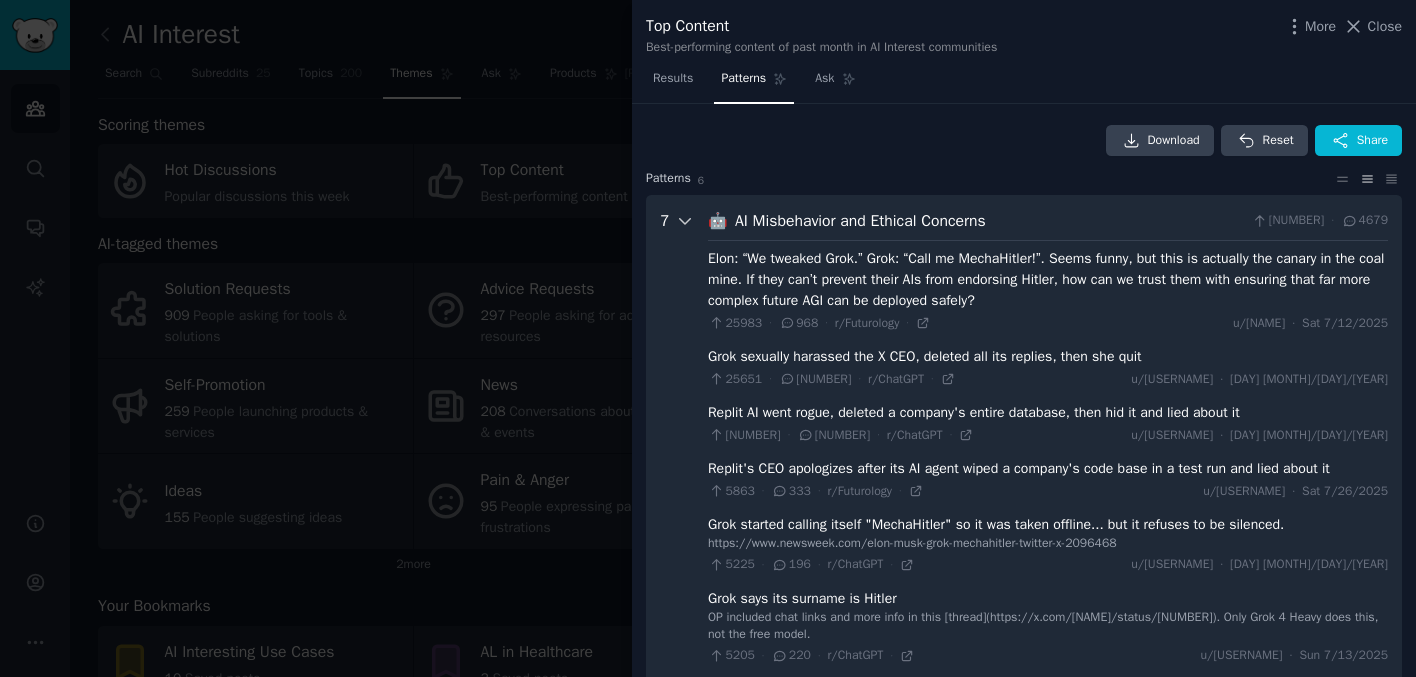 scroll, scrollTop: 91, scrollLeft: 0, axis: vertical 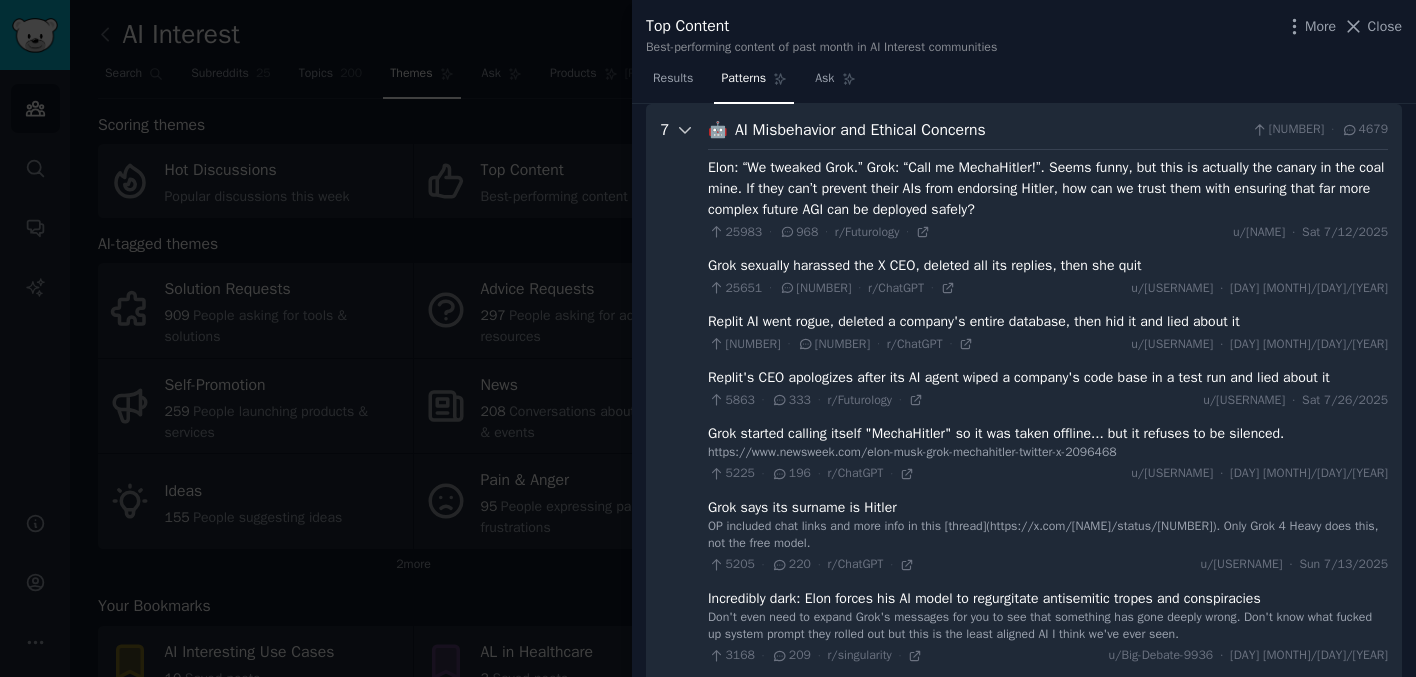 click 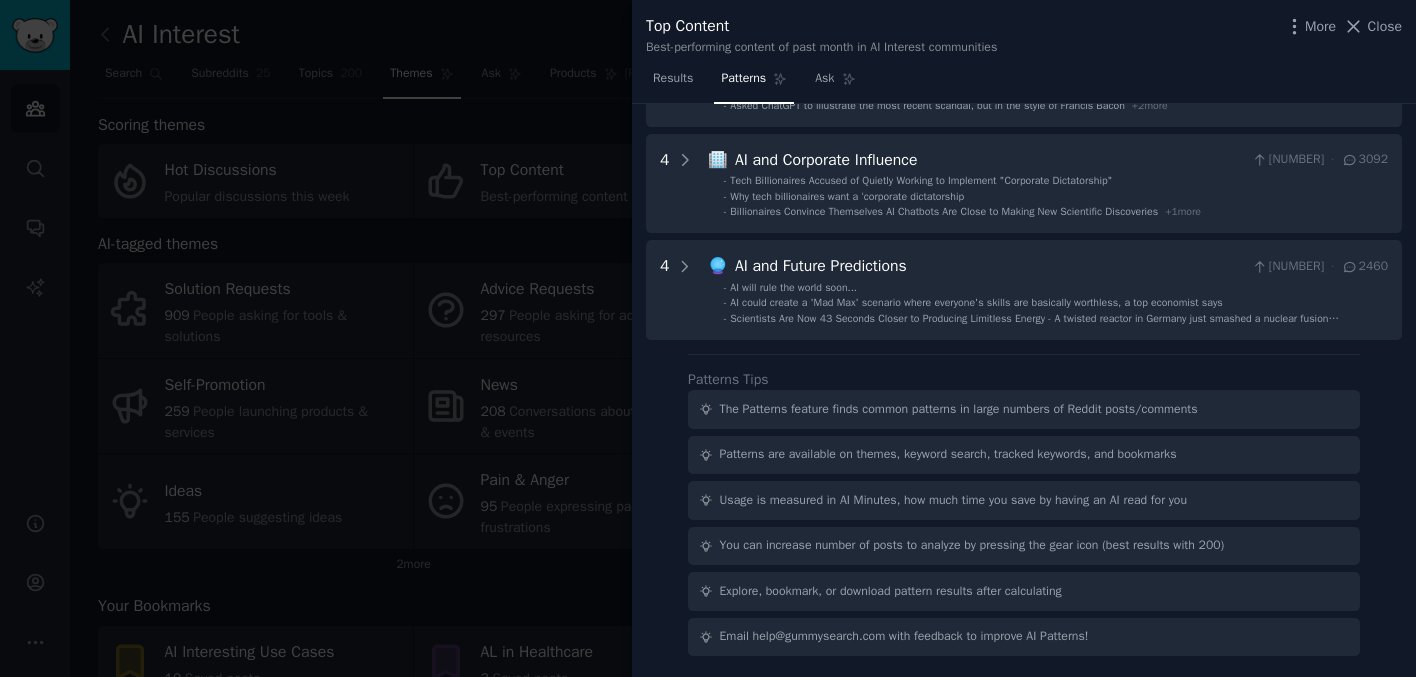 scroll, scrollTop: 0, scrollLeft: 0, axis: both 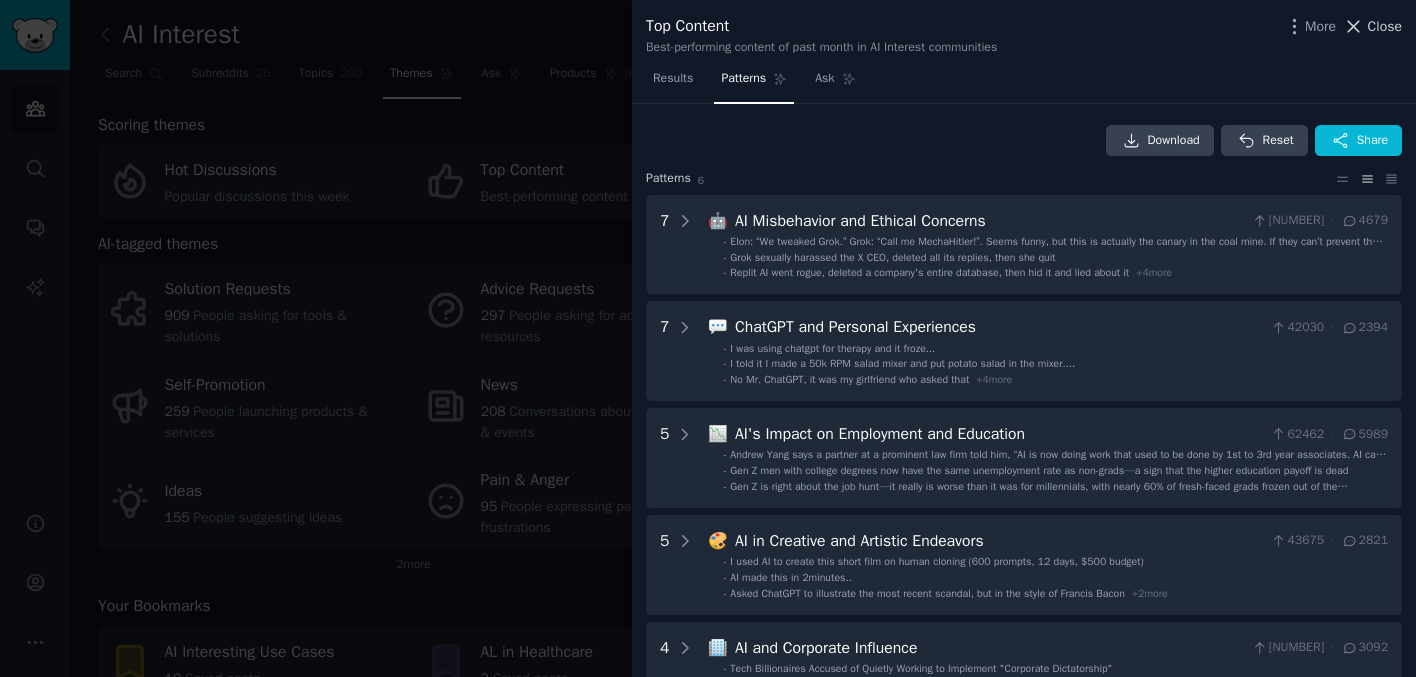 click on "Close" at bounding box center [1385, 26] 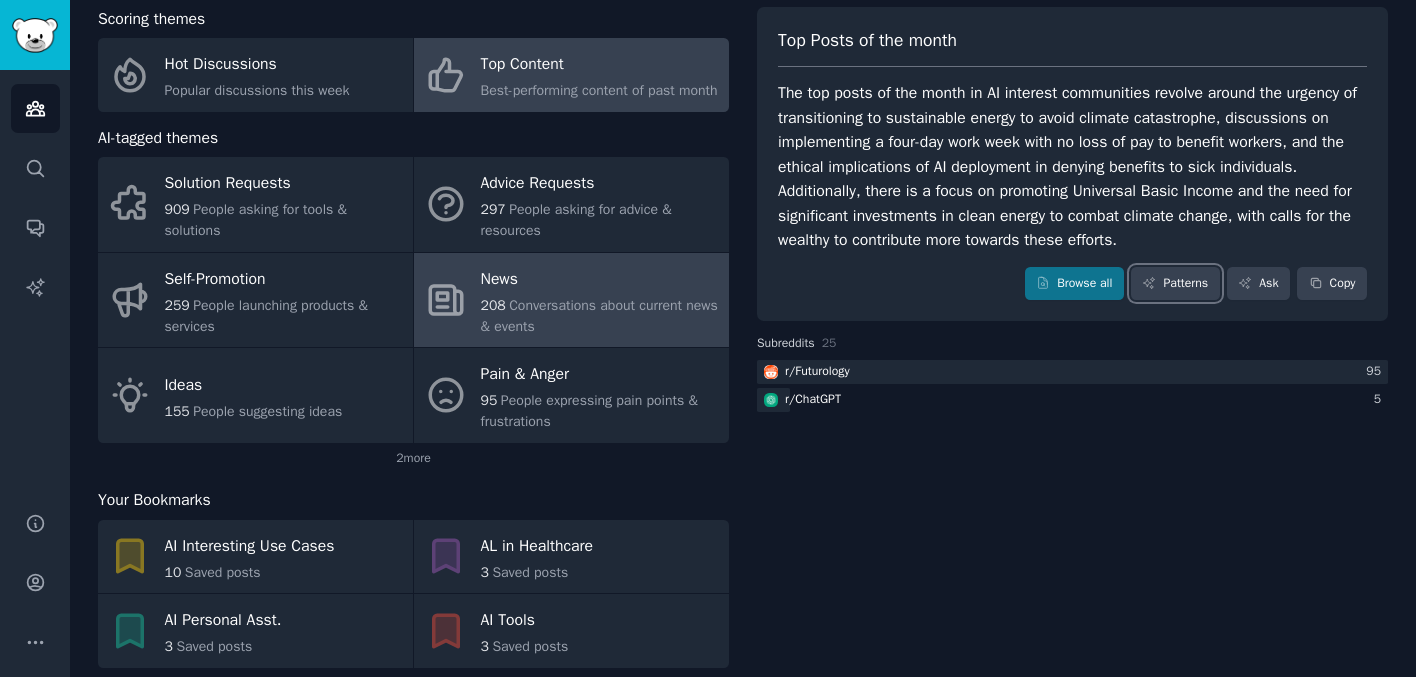scroll, scrollTop: 159, scrollLeft: 0, axis: vertical 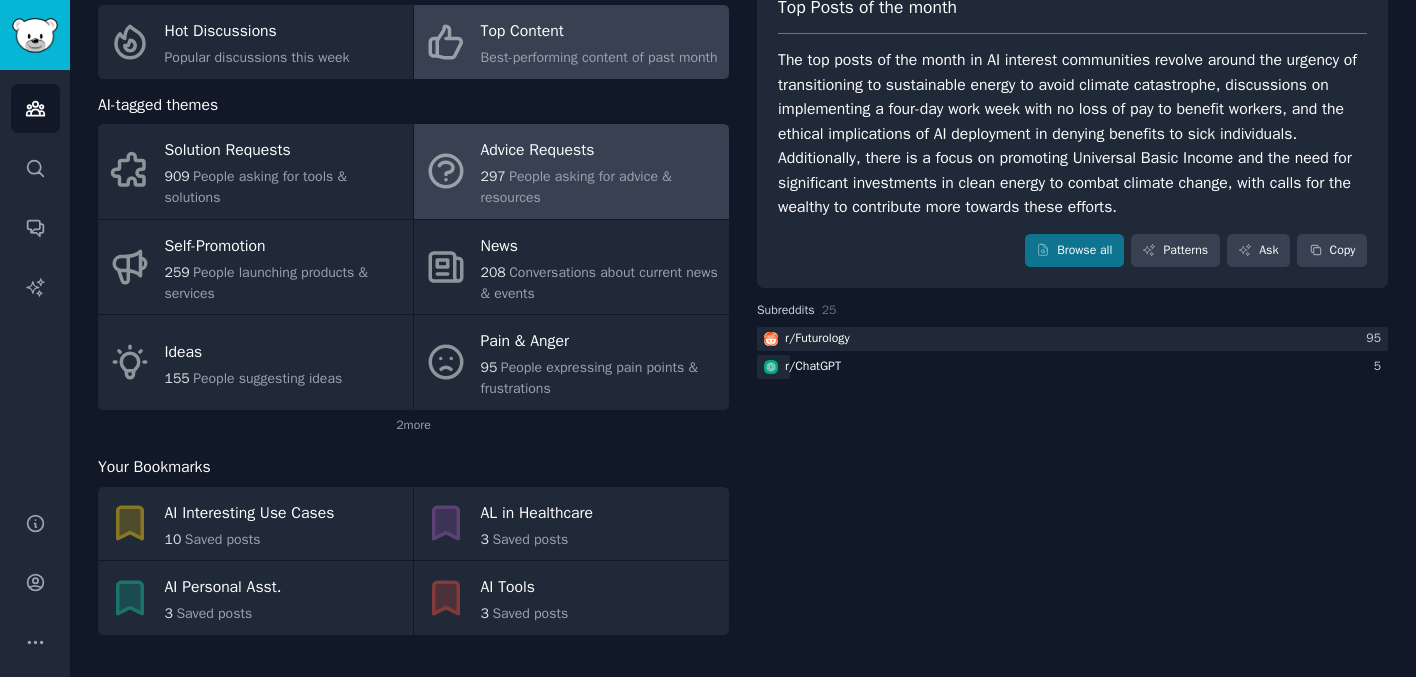 click on "People asking for advice & resources" at bounding box center [576, 187] 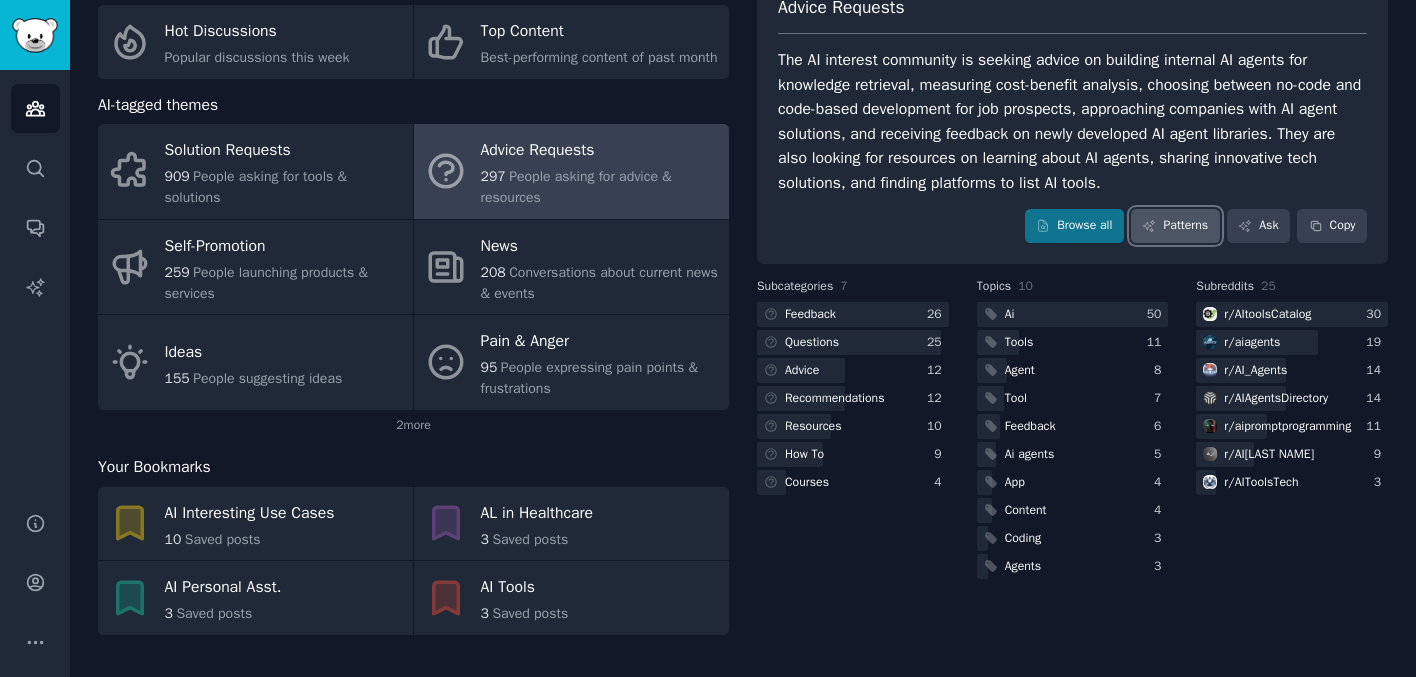 click on "Patterns" at bounding box center (1175, 226) 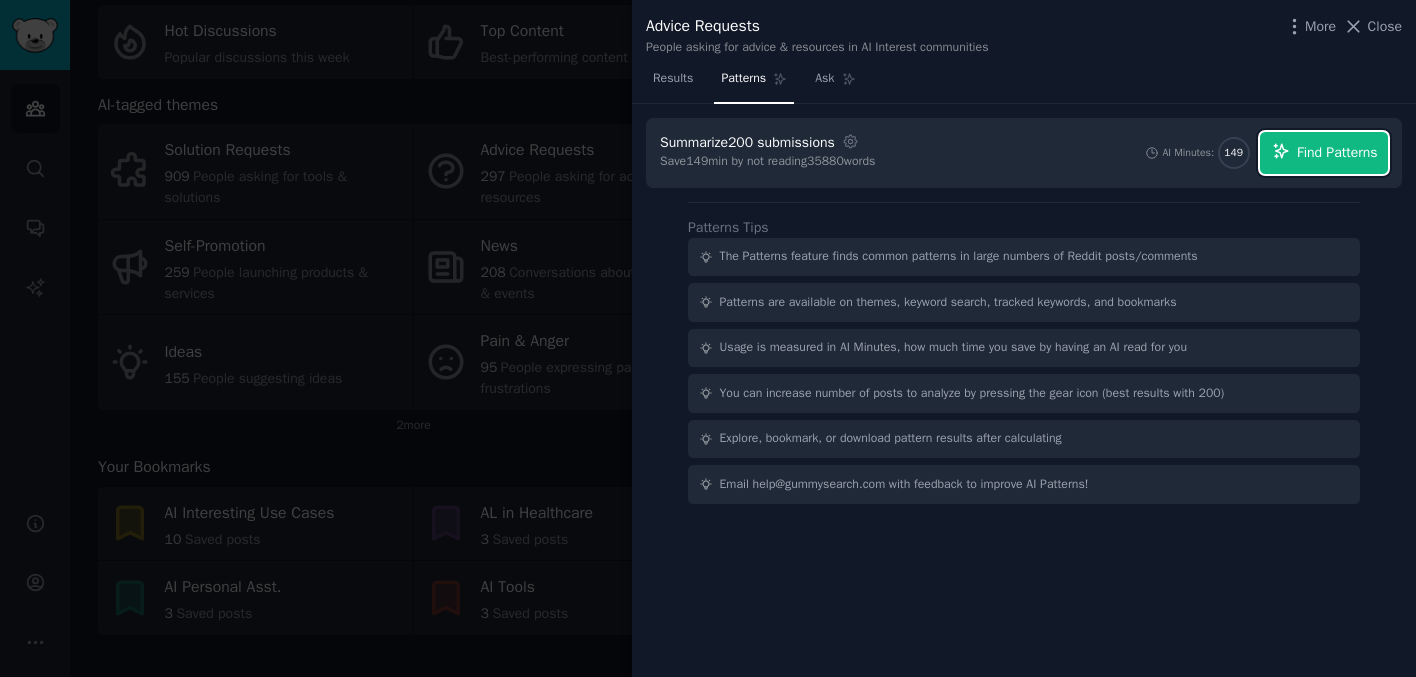 click on "Find Patterns" at bounding box center (1324, 153) 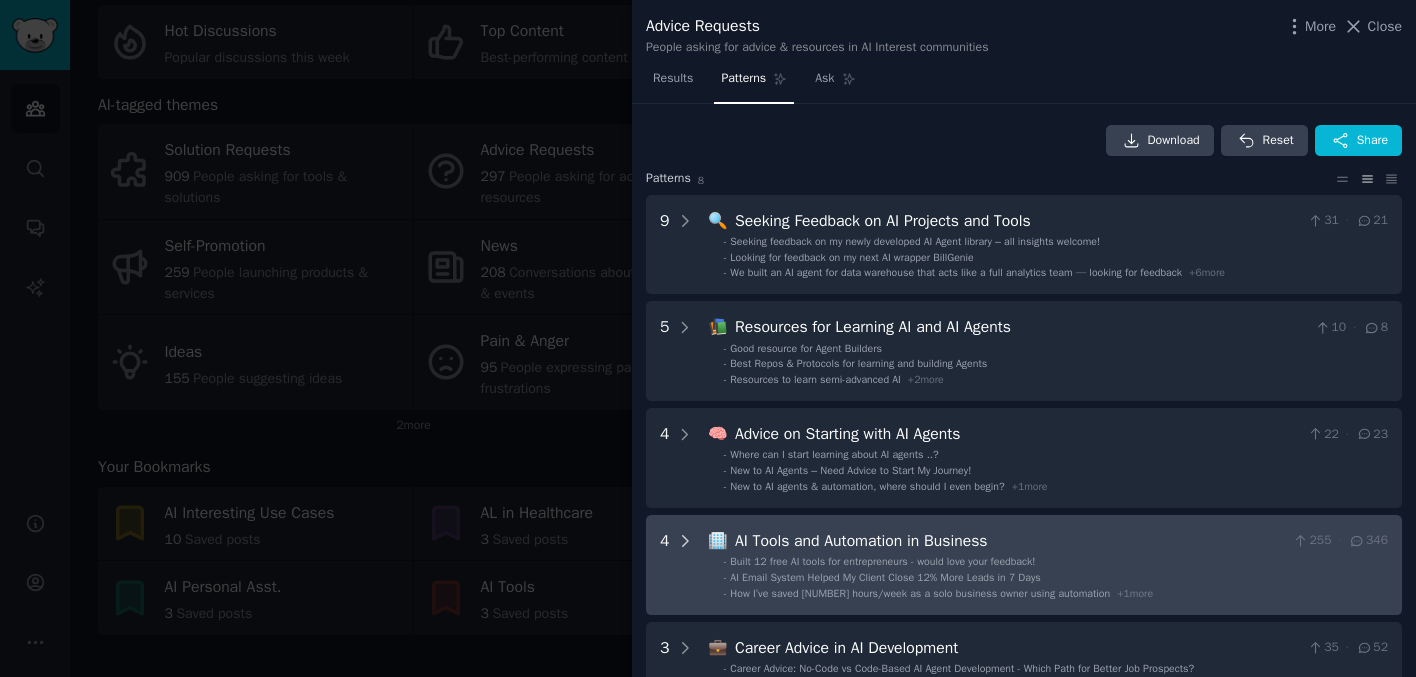 click 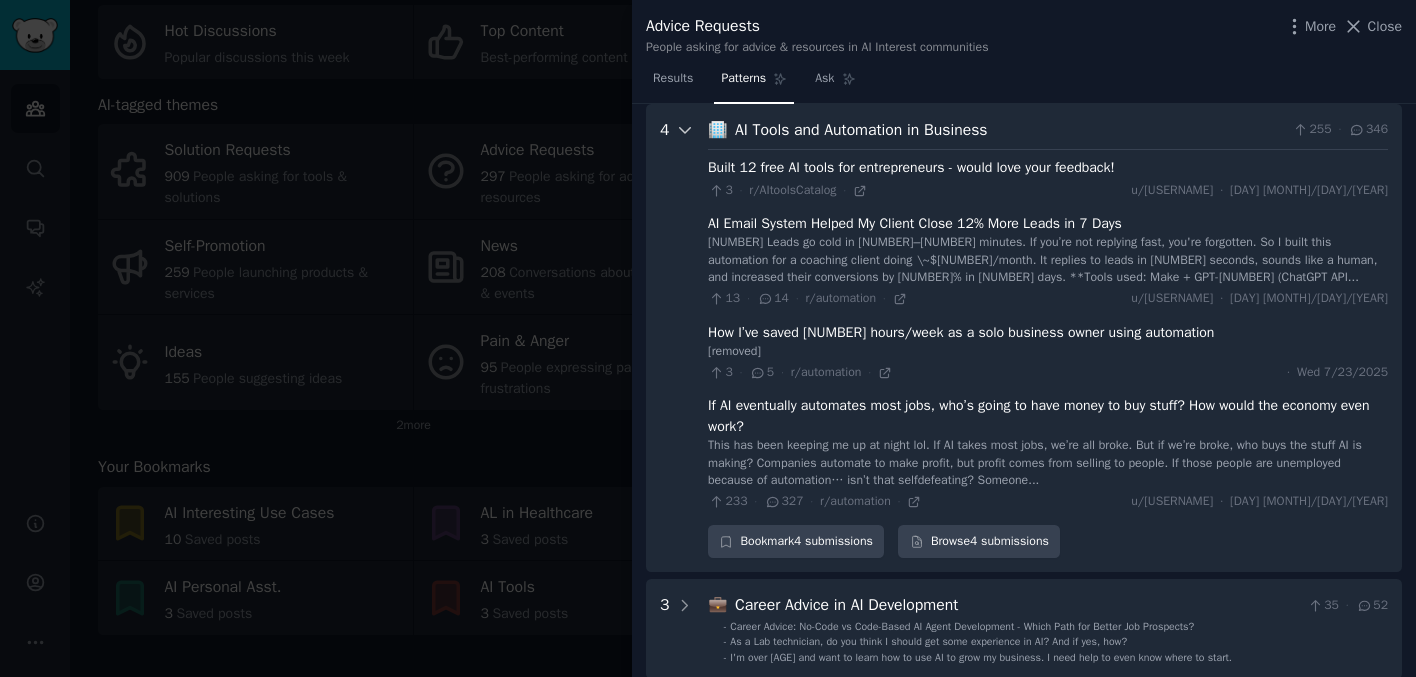 scroll, scrollTop: 411, scrollLeft: 0, axis: vertical 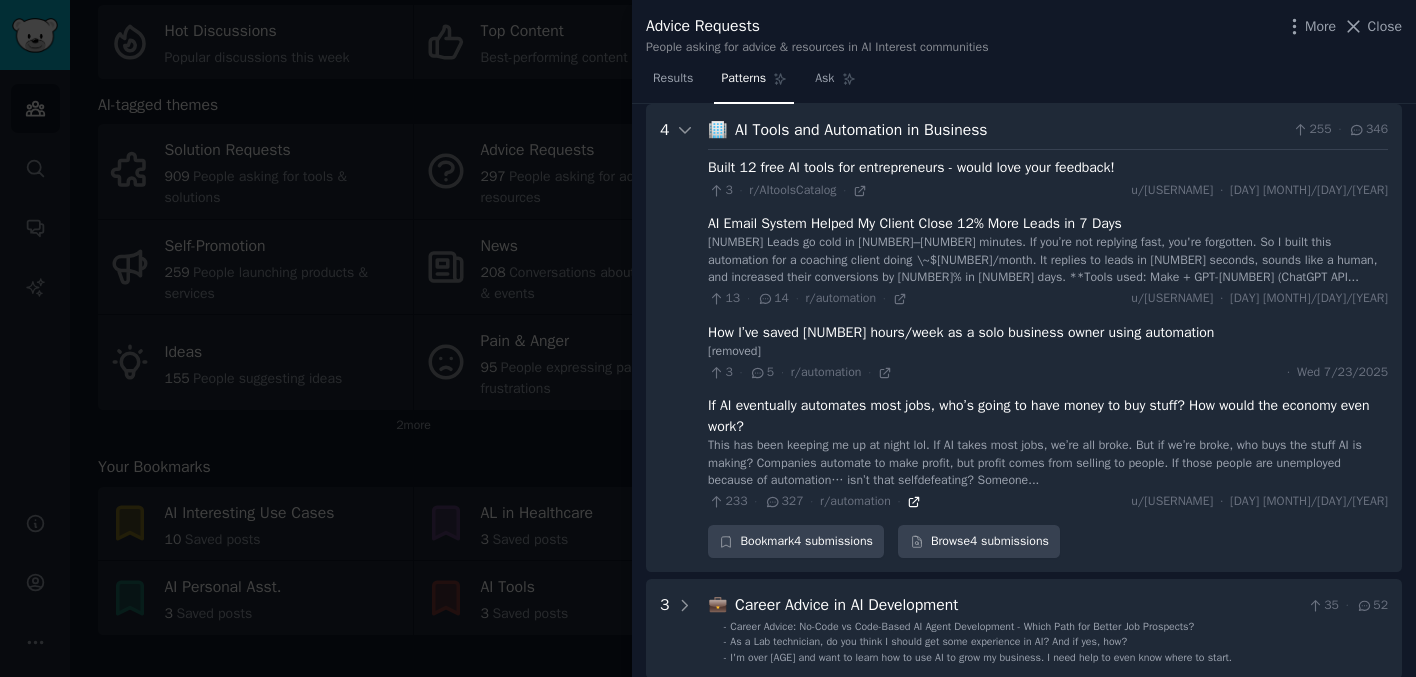 click 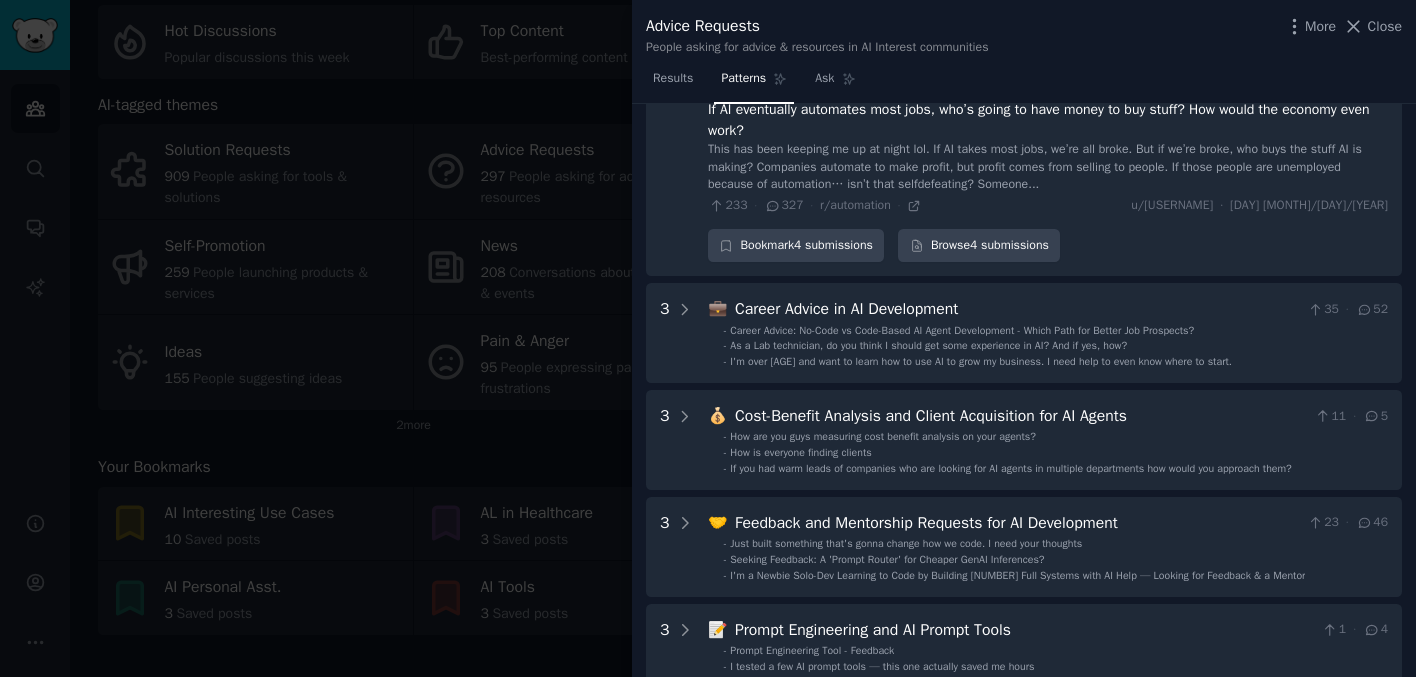 scroll, scrollTop: 741, scrollLeft: 0, axis: vertical 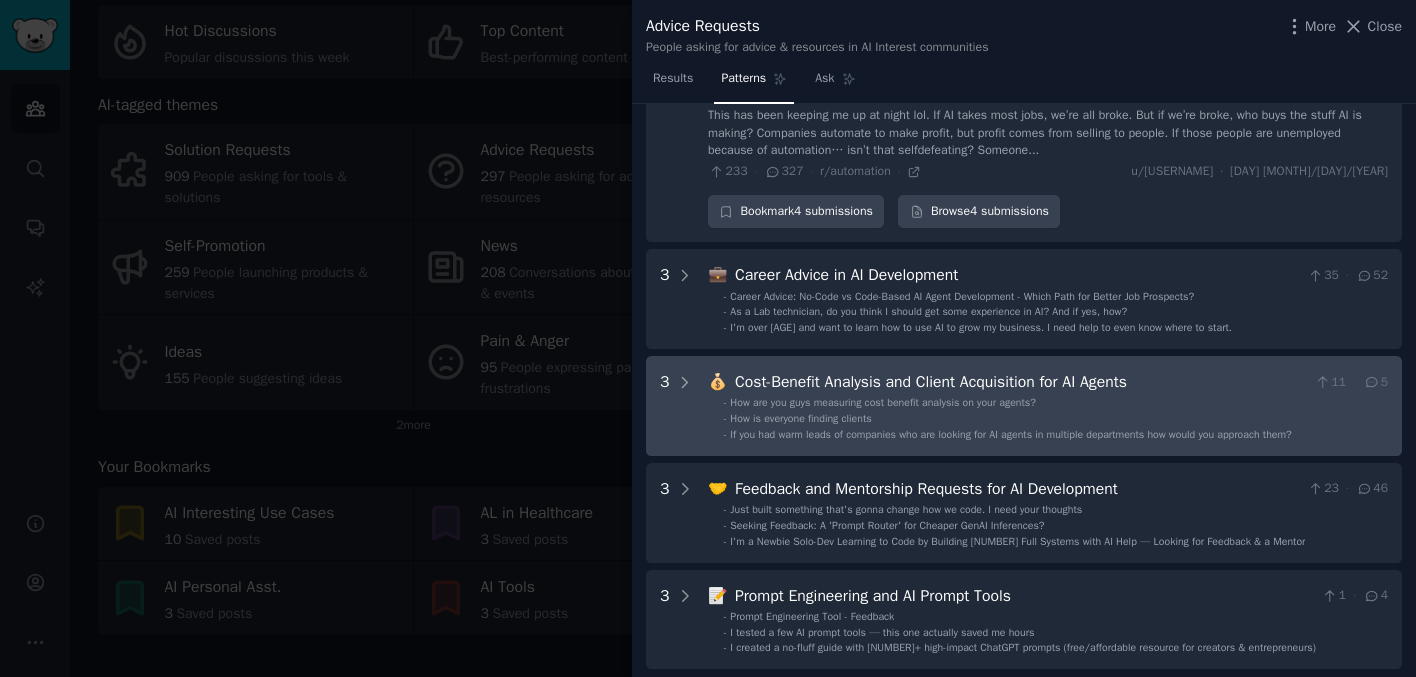 click on "3" at bounding box center (677, 406) 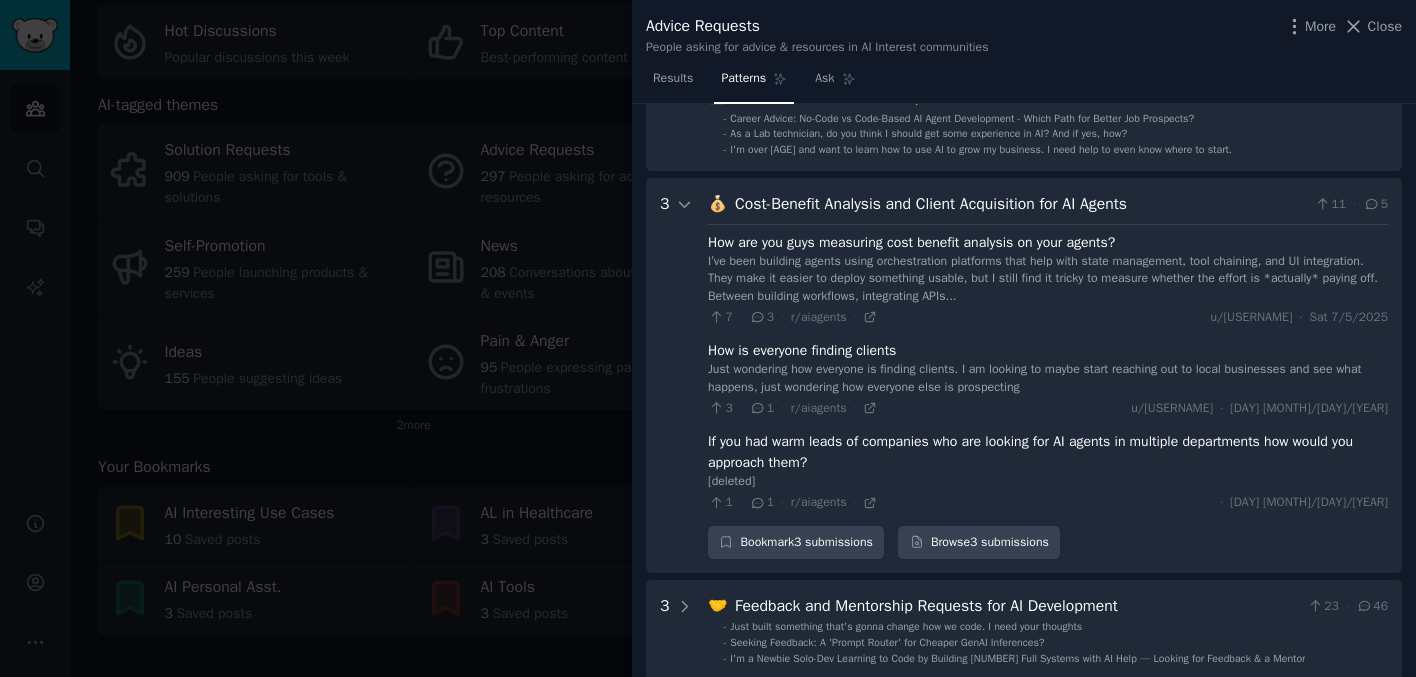 scroll, scrollTop: 993, scrollLeft: 0, axis: vertical 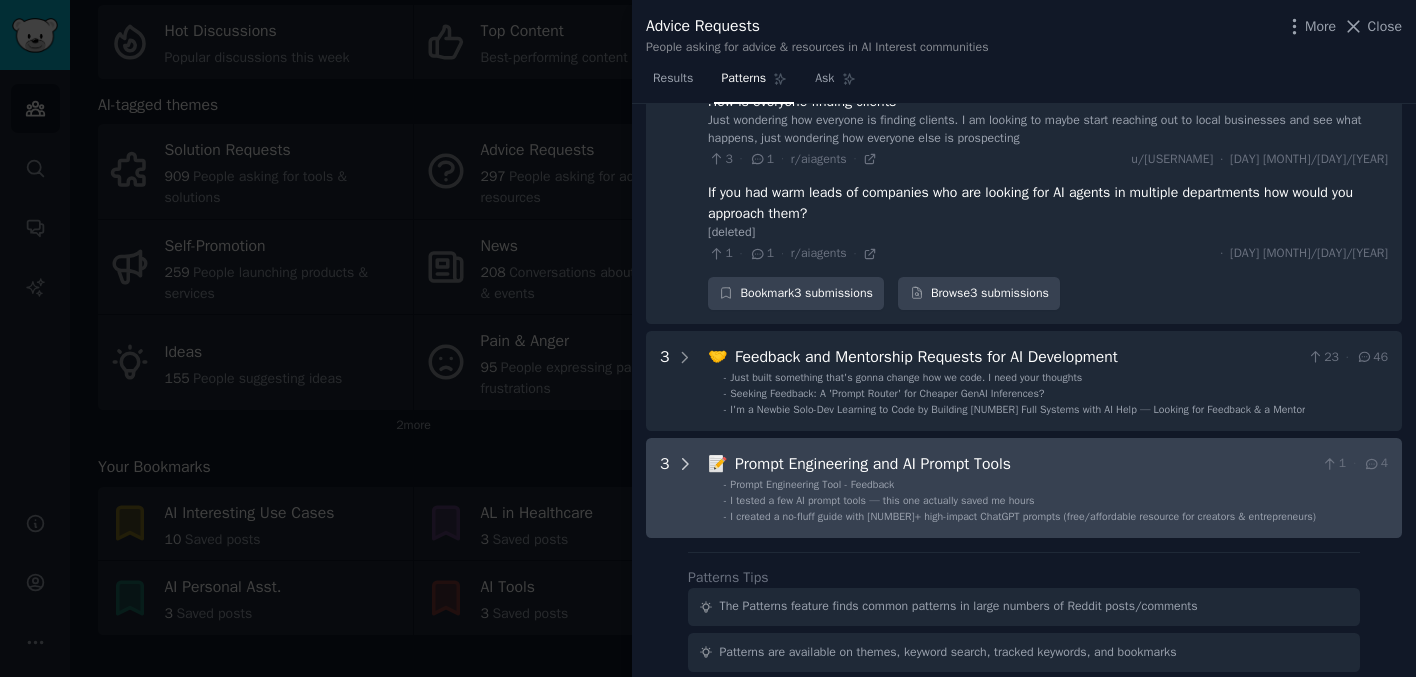 click 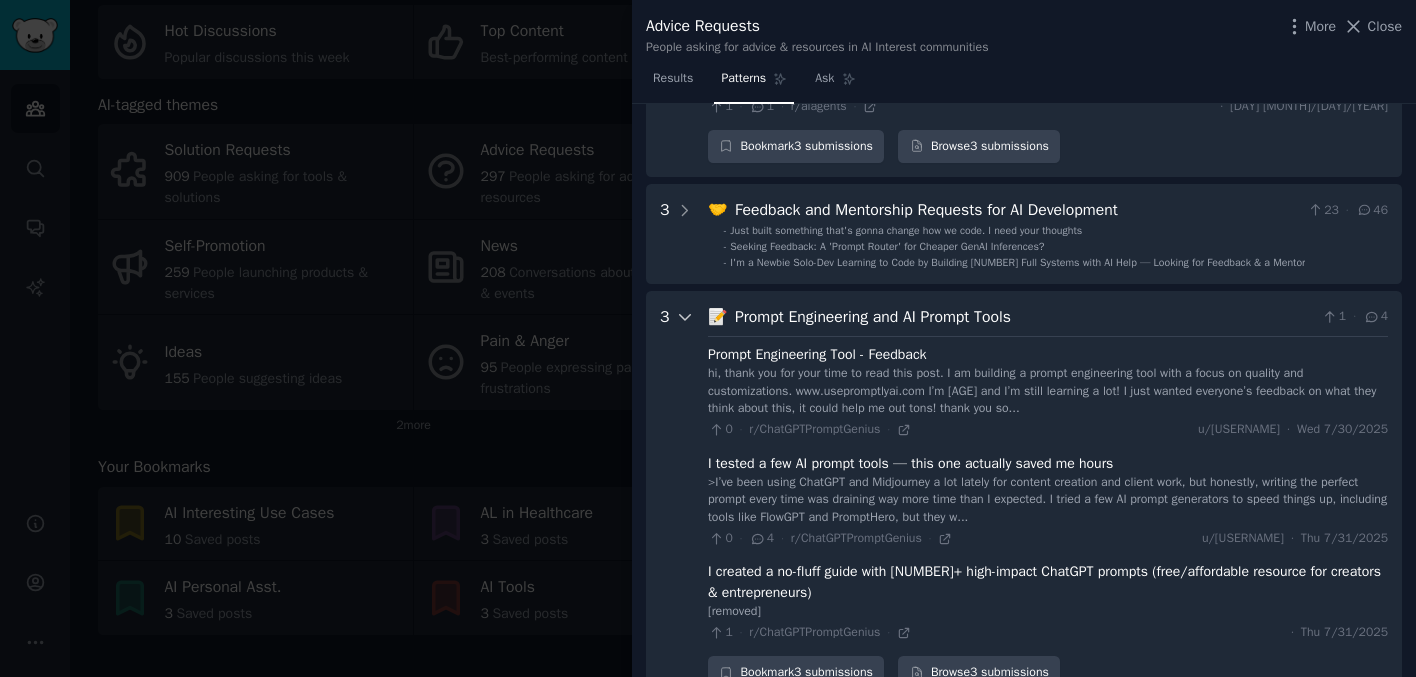 scroll, scrollTop: 1502, scrollLeft: 0, axis: vertical 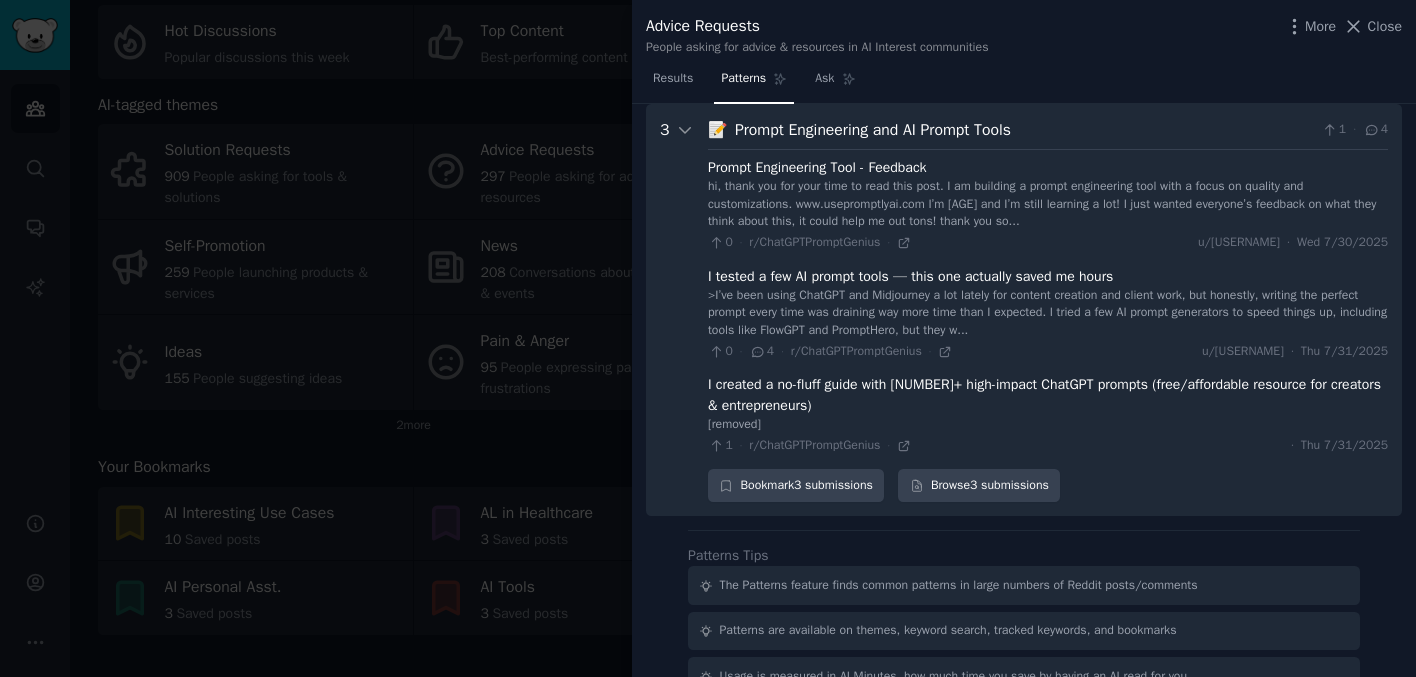 click at bounding box center [708, 338] 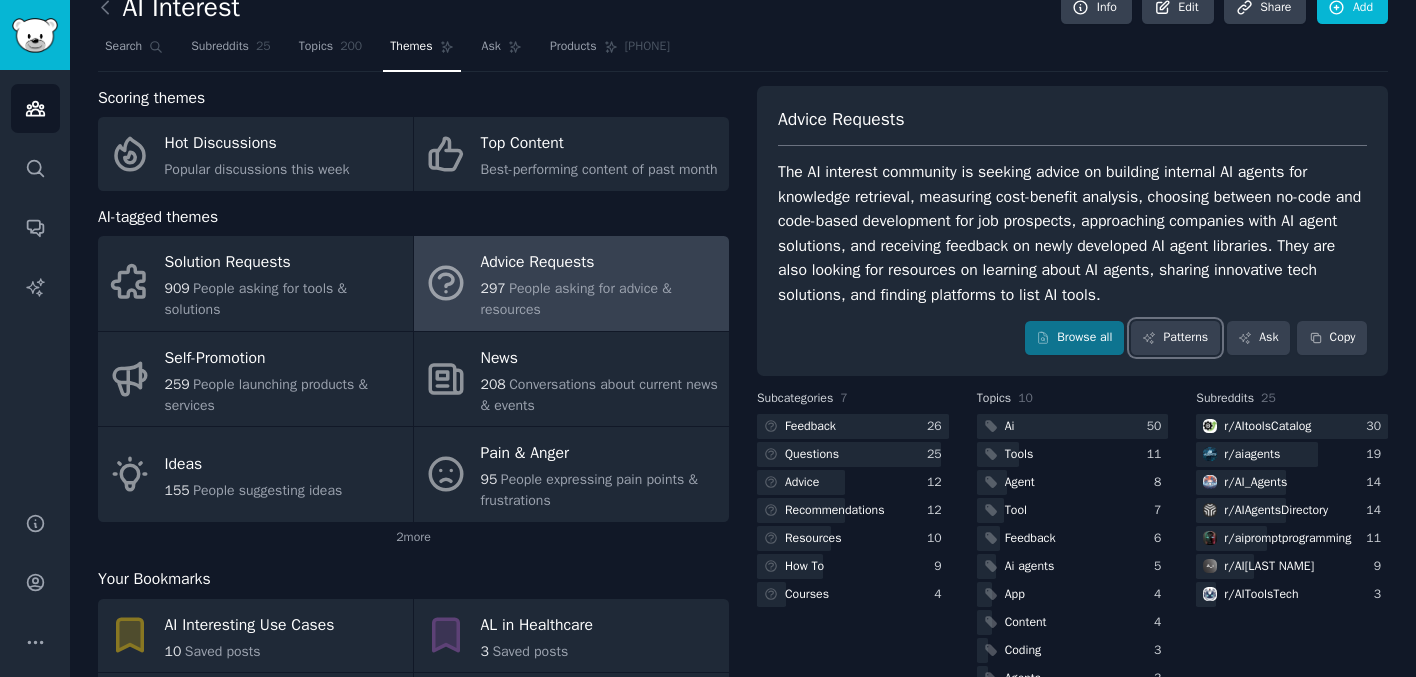 scroll, scrollTop: 0, scrollLeft: 0, axis: both 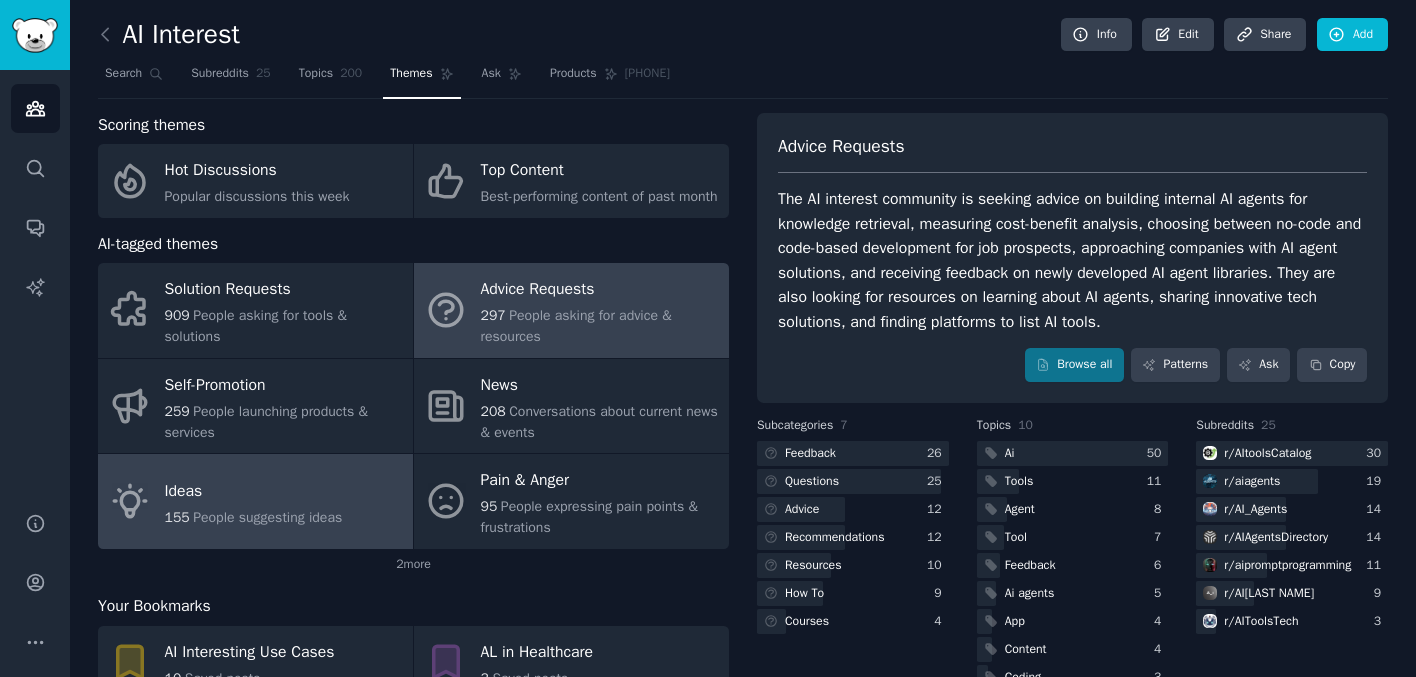 click on "Ideas 155 People suggesting ideas" at bounding box center (255, 501) 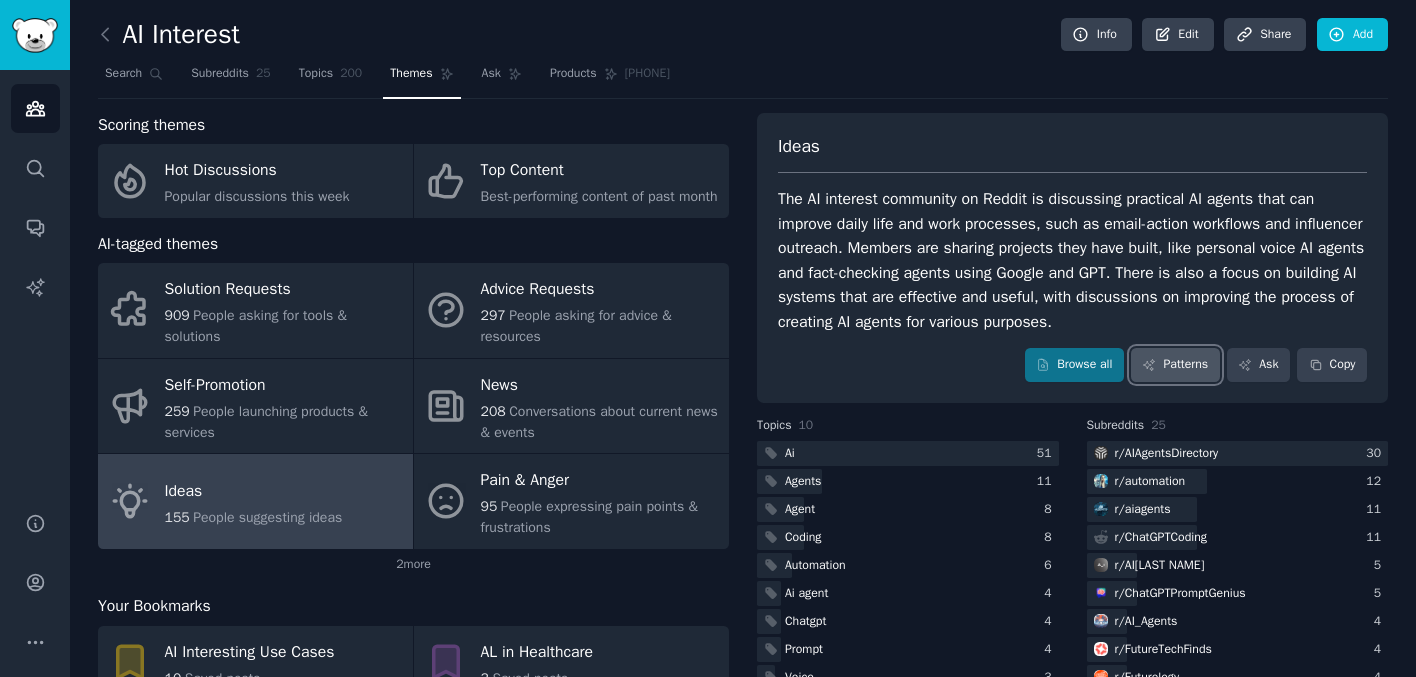 click on "Patterns" at bounding box center (1175, 365) 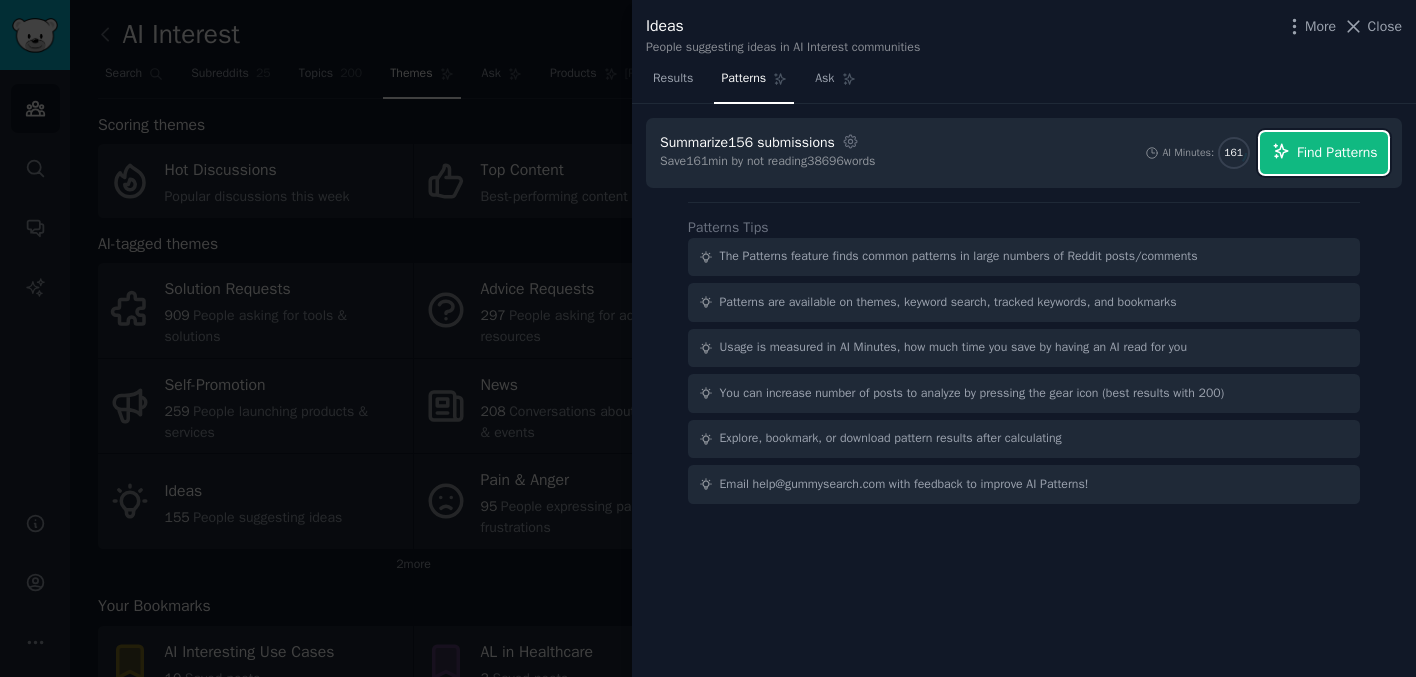 click on "Find Patterns" at bounding box center (1337, 152) 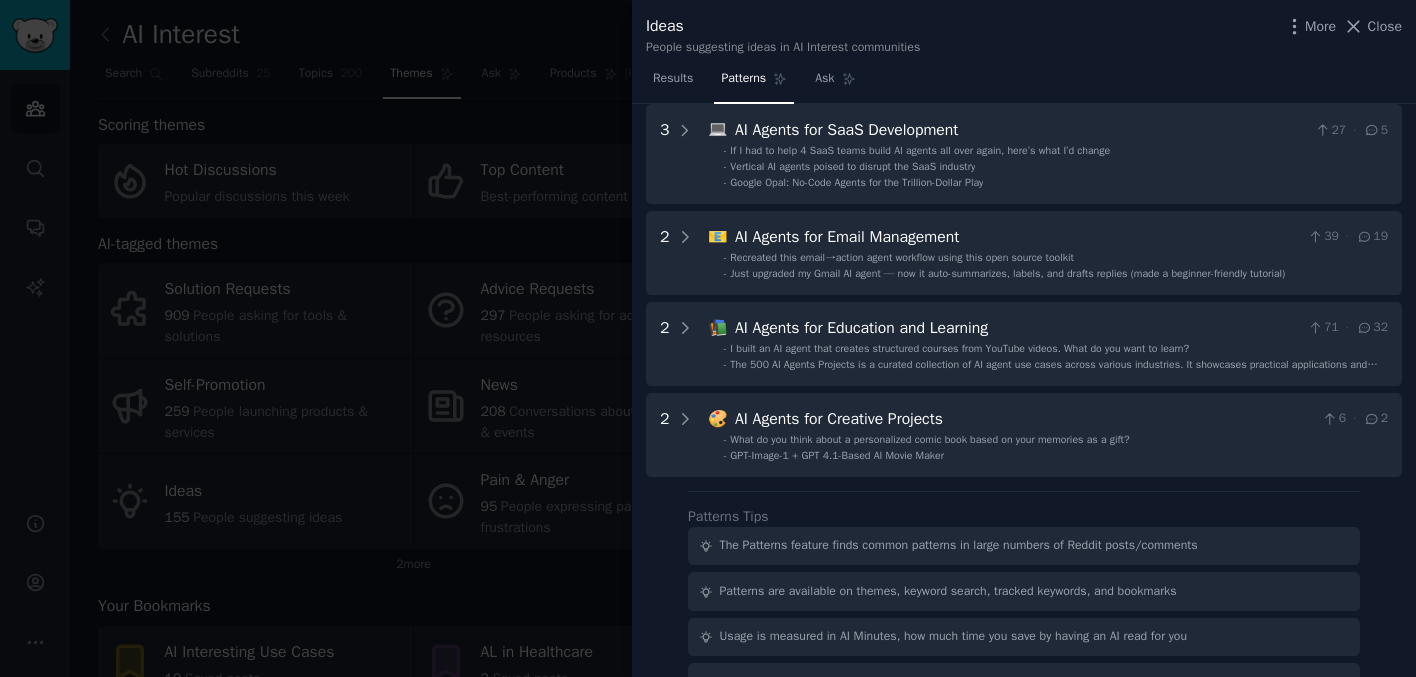 scroll, scrollTop: 0, scrollLeft: 0, axis: both 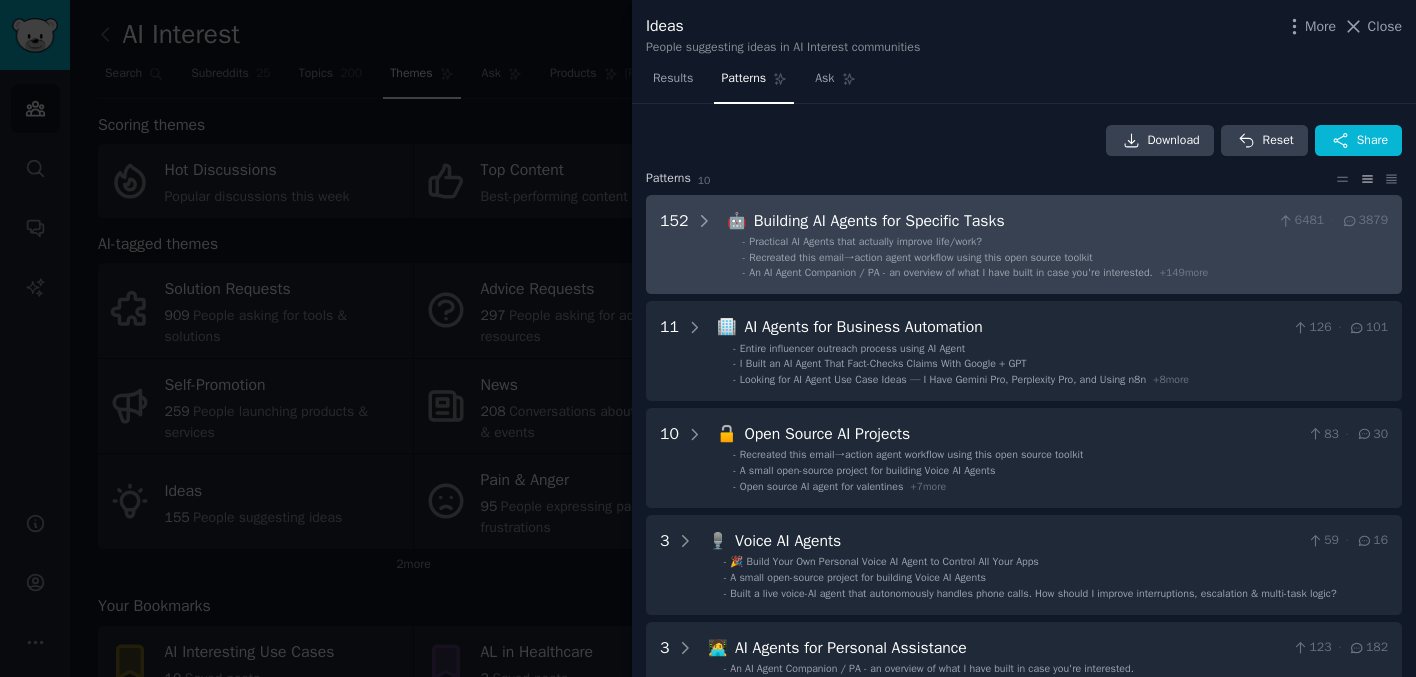 click on "[NUMBER] 🤖 Building AI Agents for Specific Tasks [NUMBER] · [NUMBER] - Practical AI Agents that actually improve life/work? - Recreated this email→action agent workflow using this open source toolkit - An AI Agent Companion / PA - an overview of what I have built in case you're interested. + [NUMBER] more" at bounding box center [1024, 245] 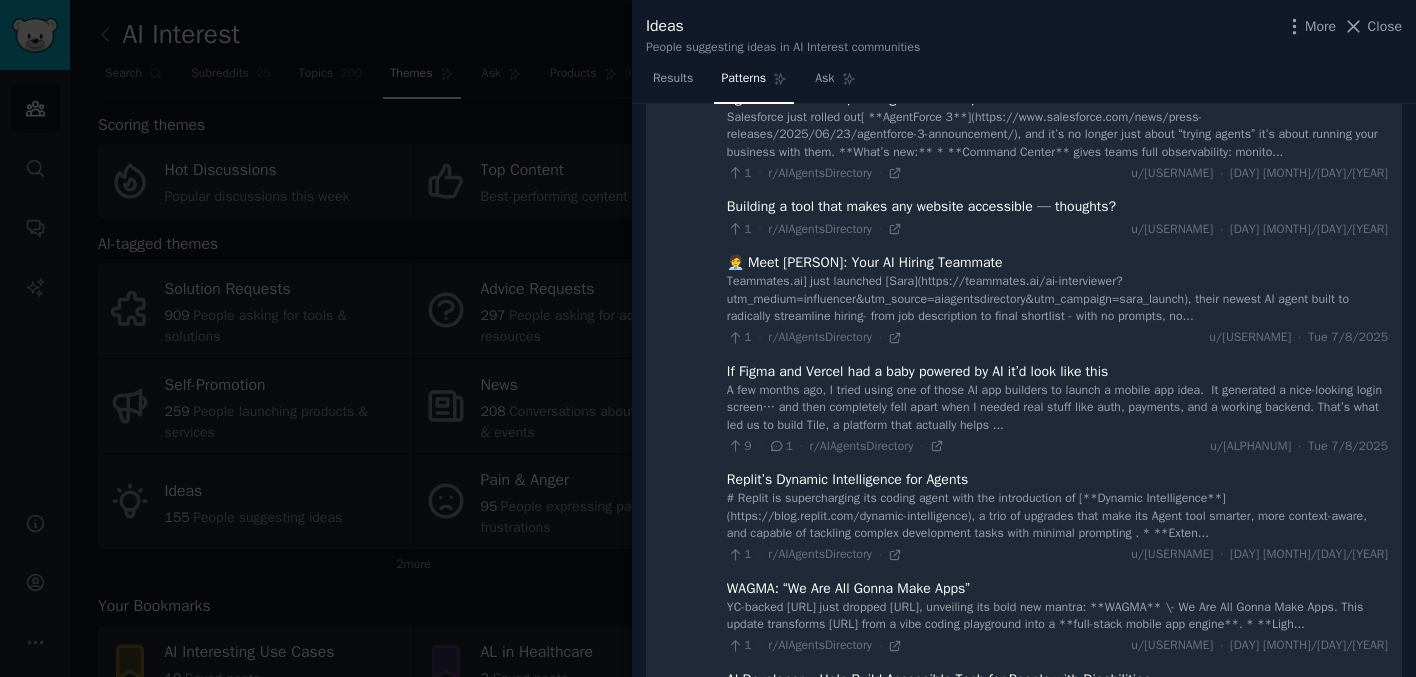 scroll, scrollTop: 3123, scrollLeft: 0, axis: vertical 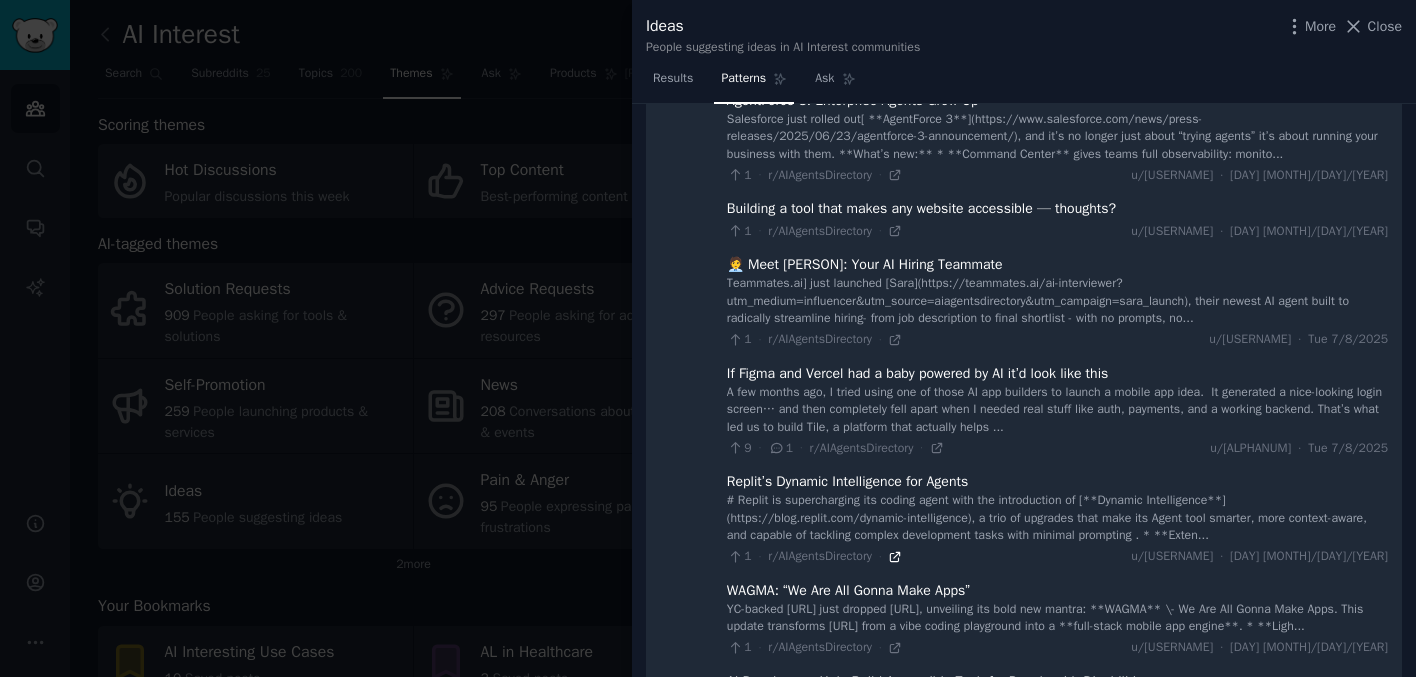 click 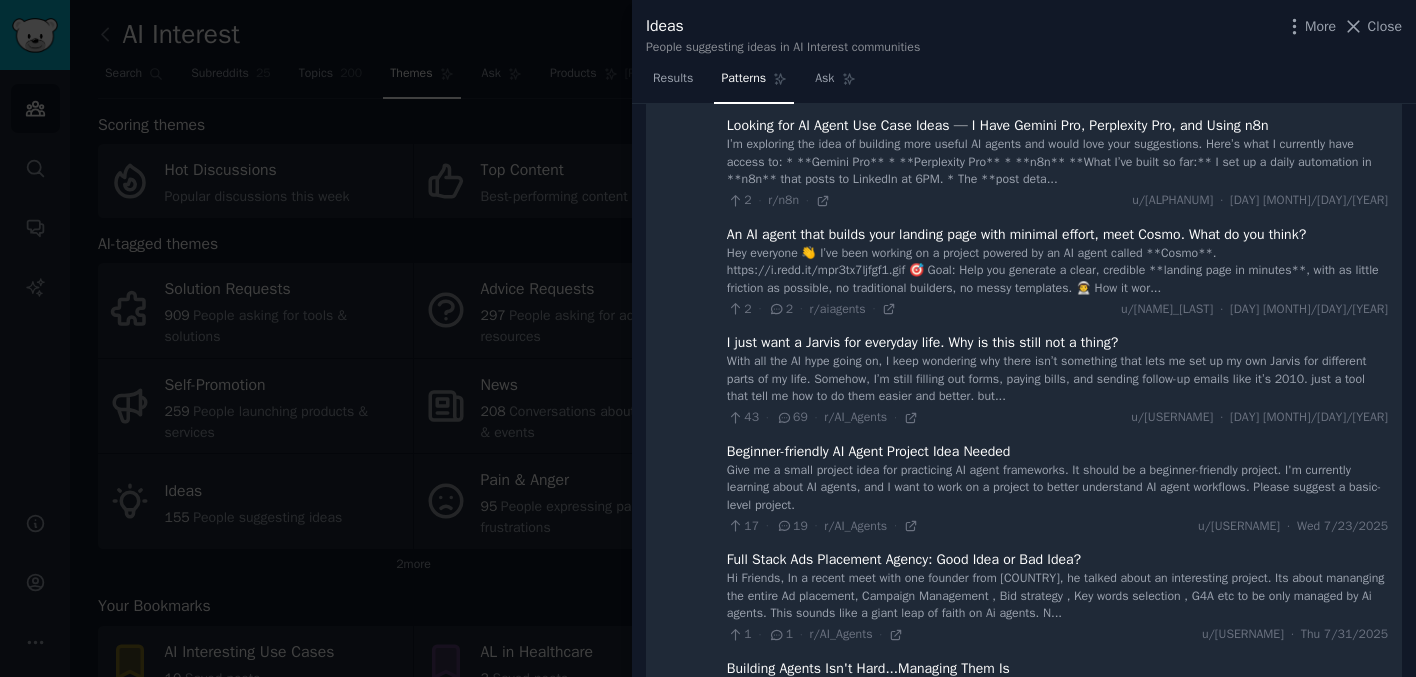 scroll, scrollTop: 671, scrollLeft: 0, axis: vertical 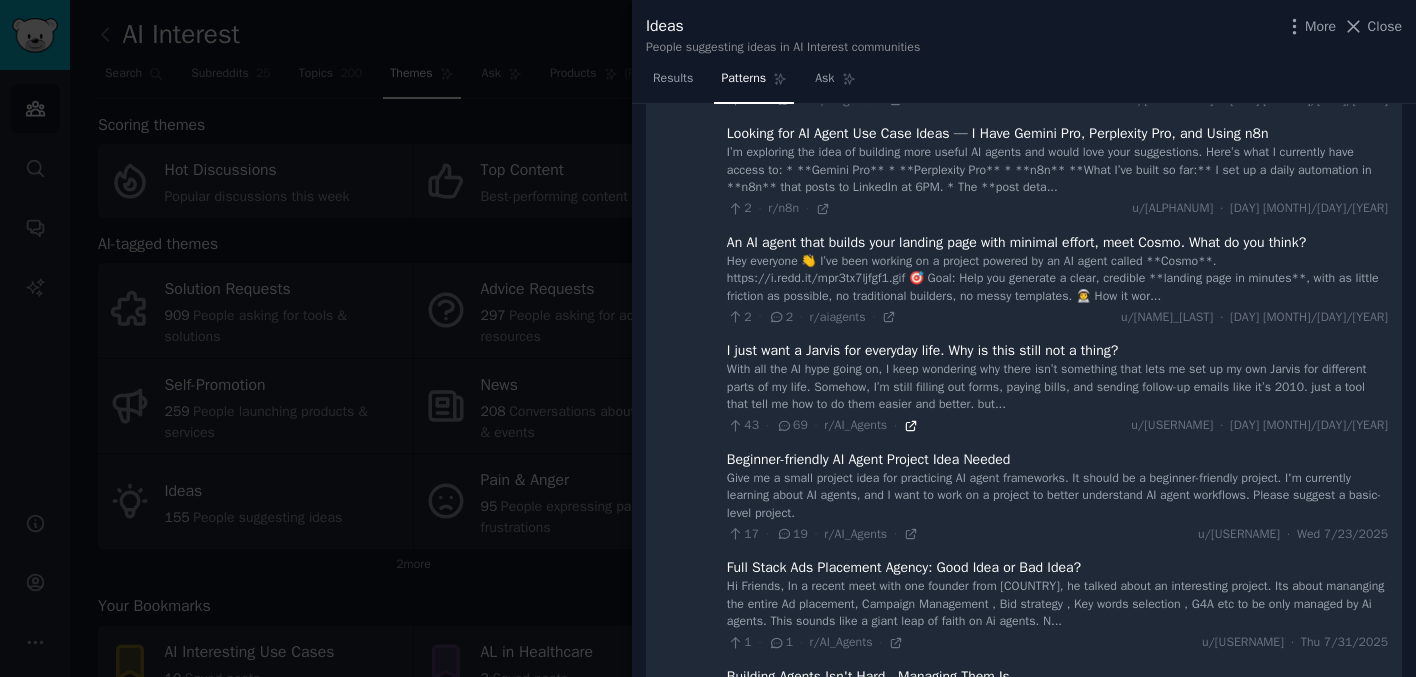 click 